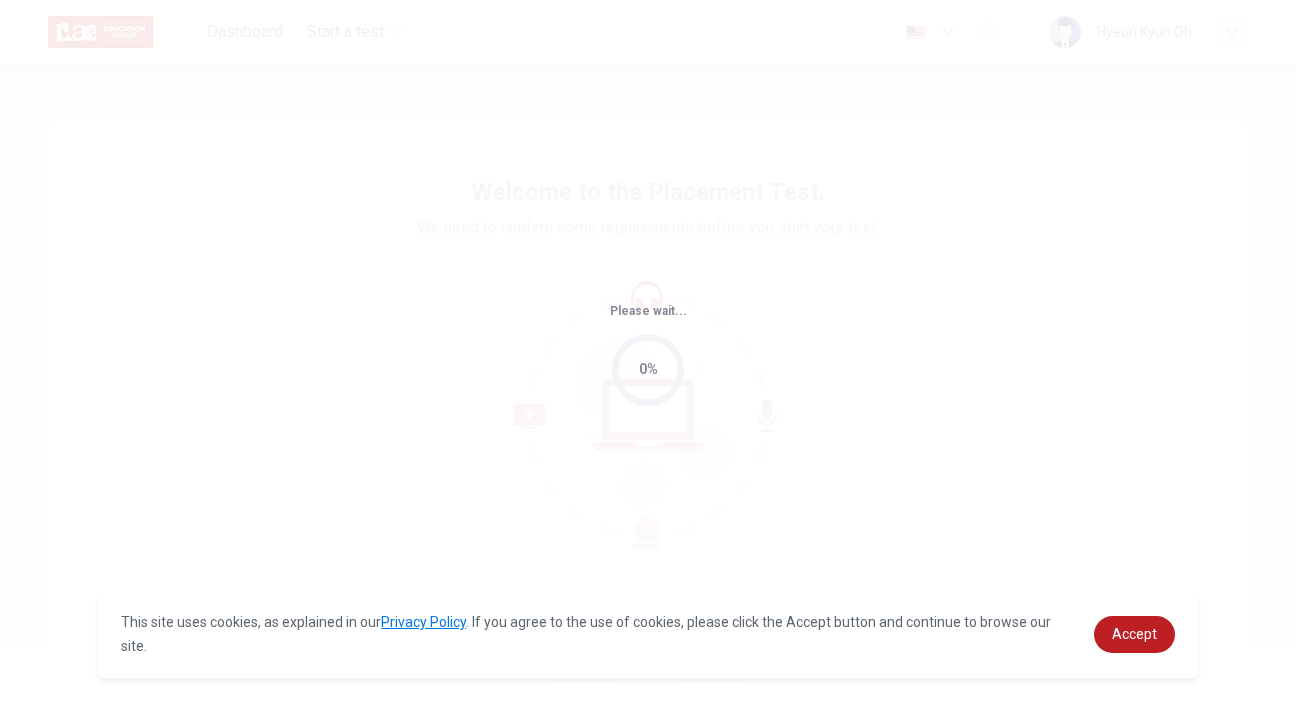 scroll, scrollTop: 0, scrollLeft: 0, axis: both 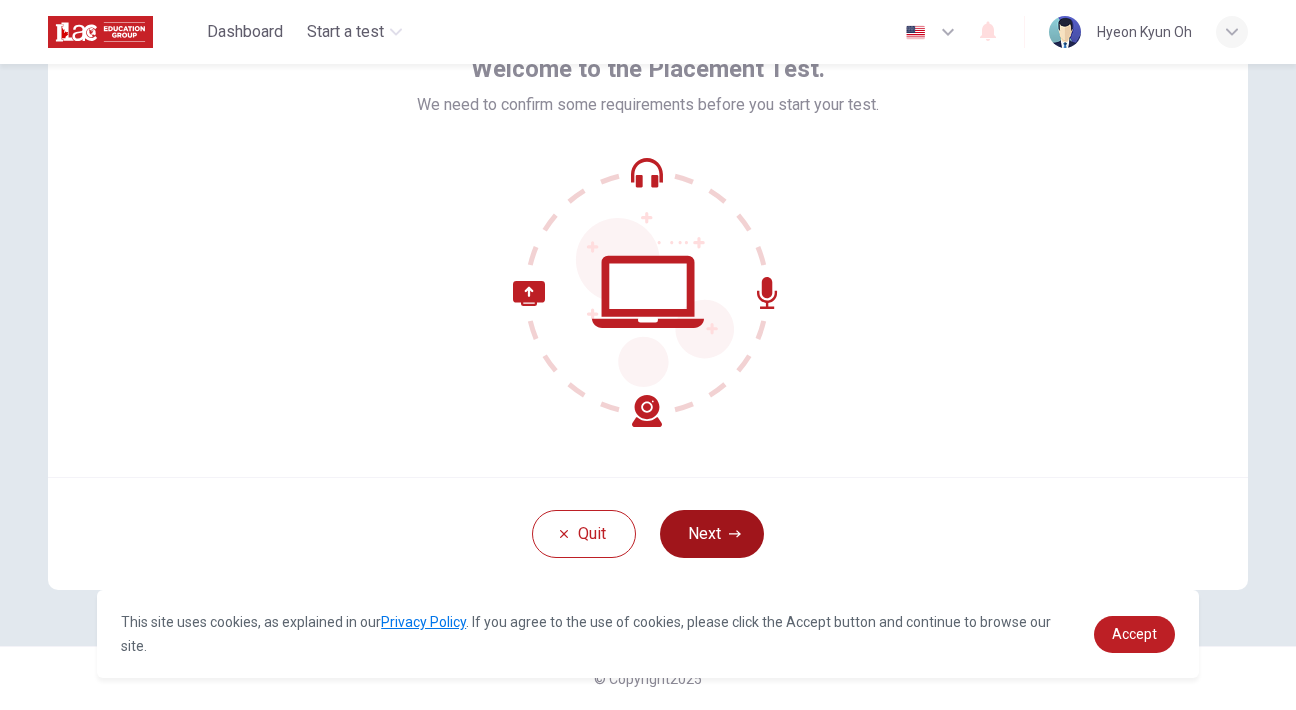 click 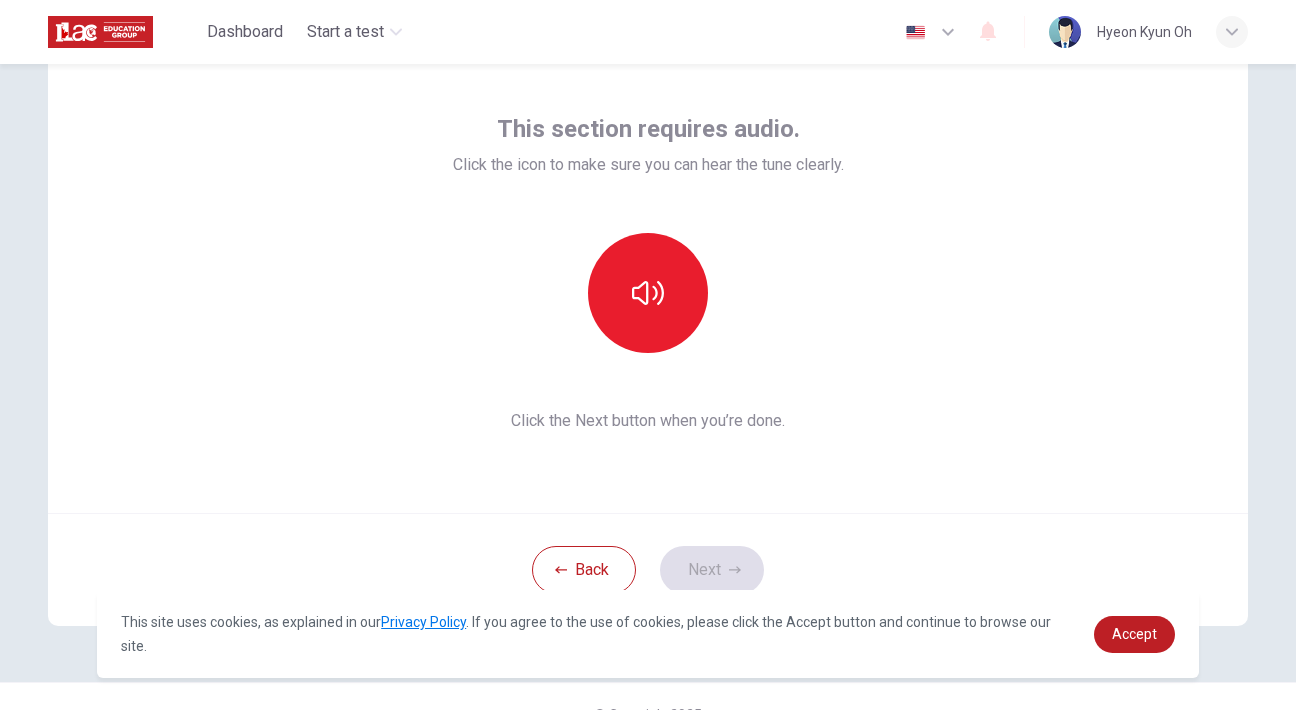 scroll, scrollTop: 76, scrollLeft: 0, axis: vertical 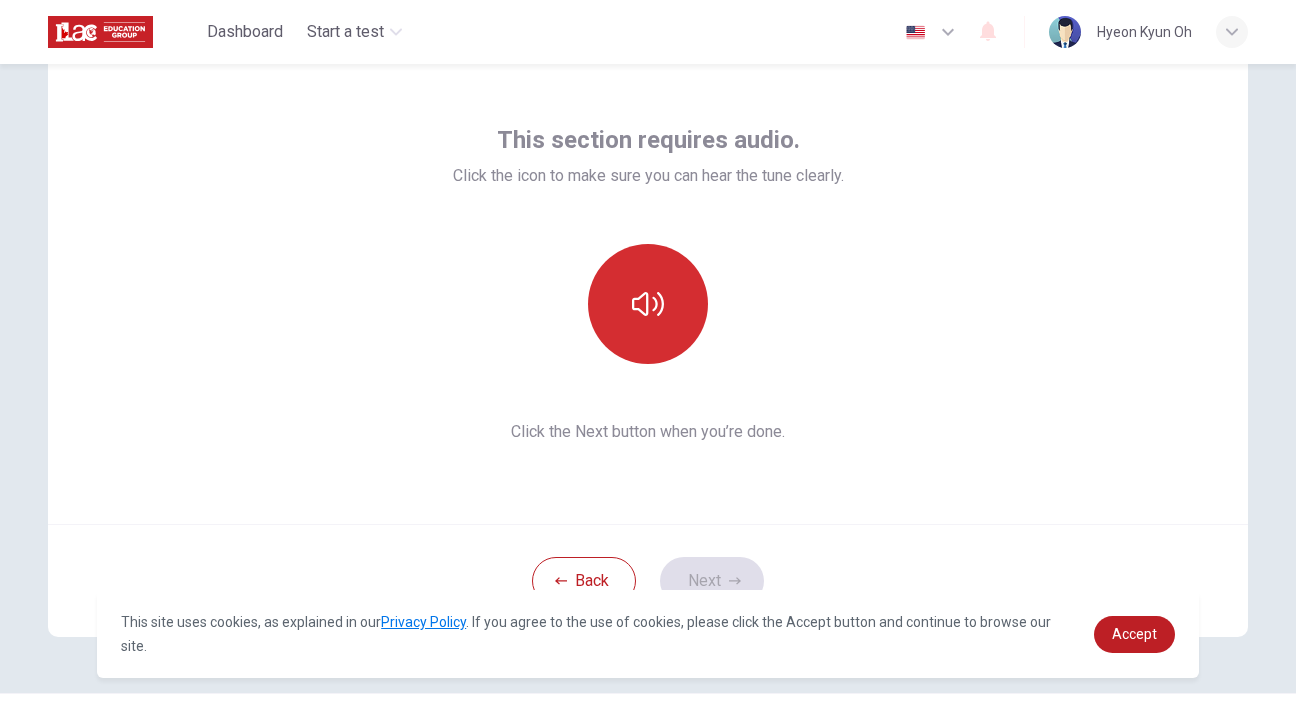 click 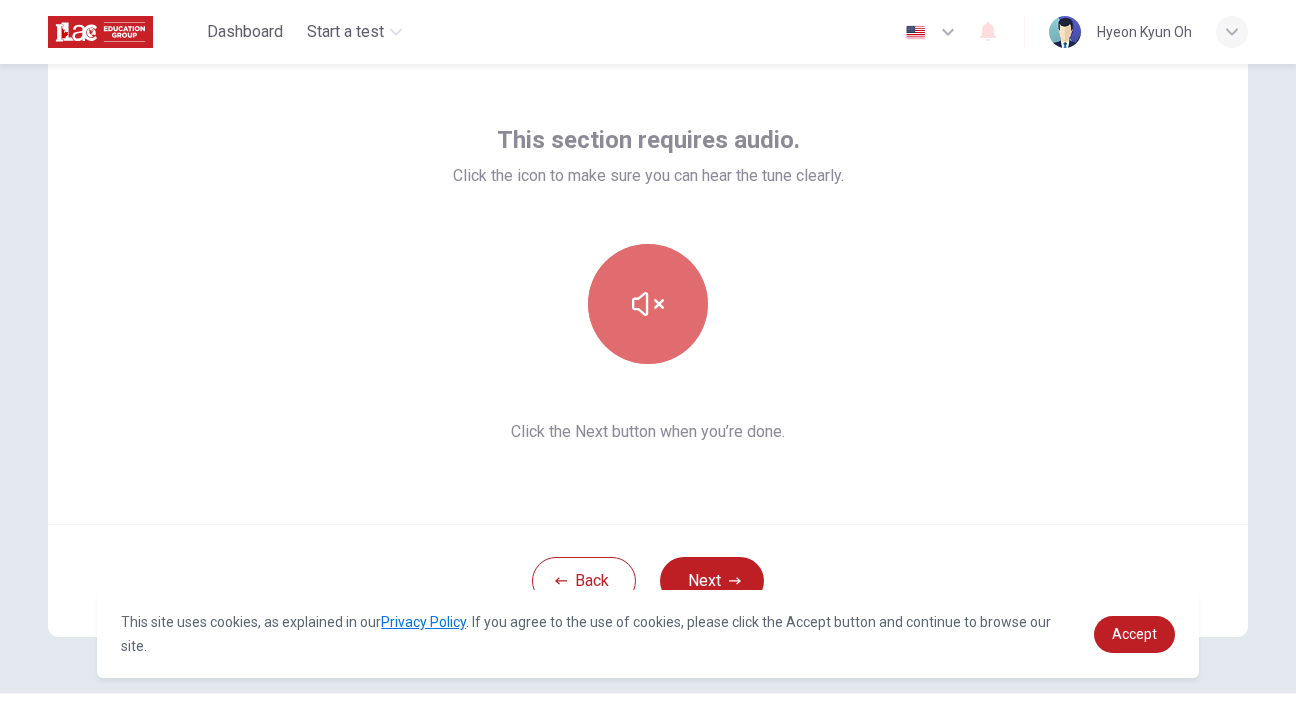 click at bounding box center [648, 304] 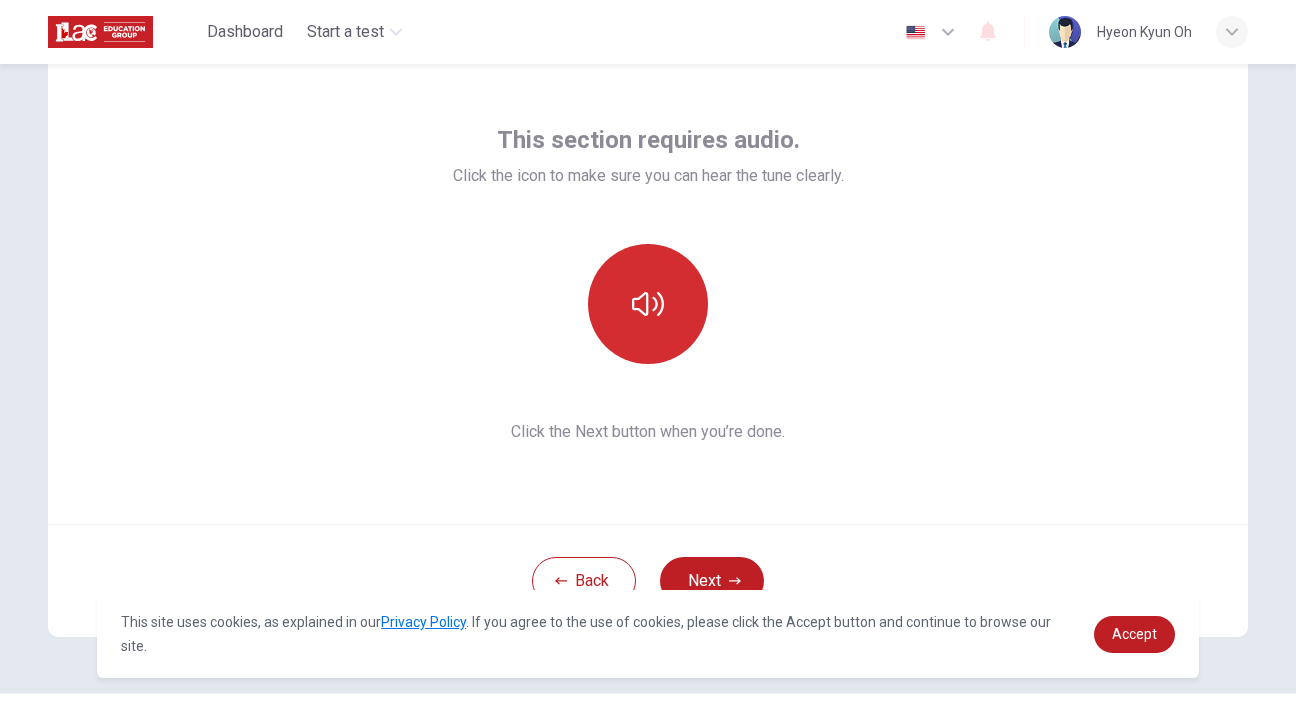 click at bounding box center [648, 304] 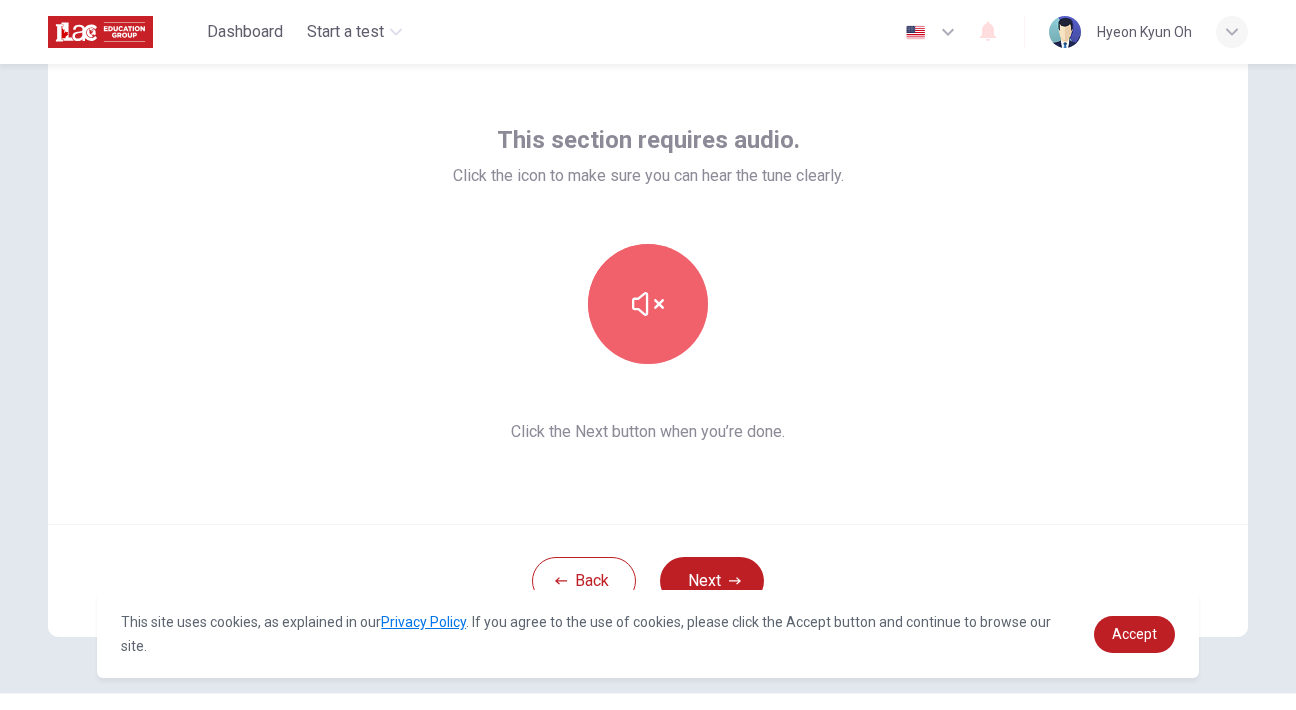 click 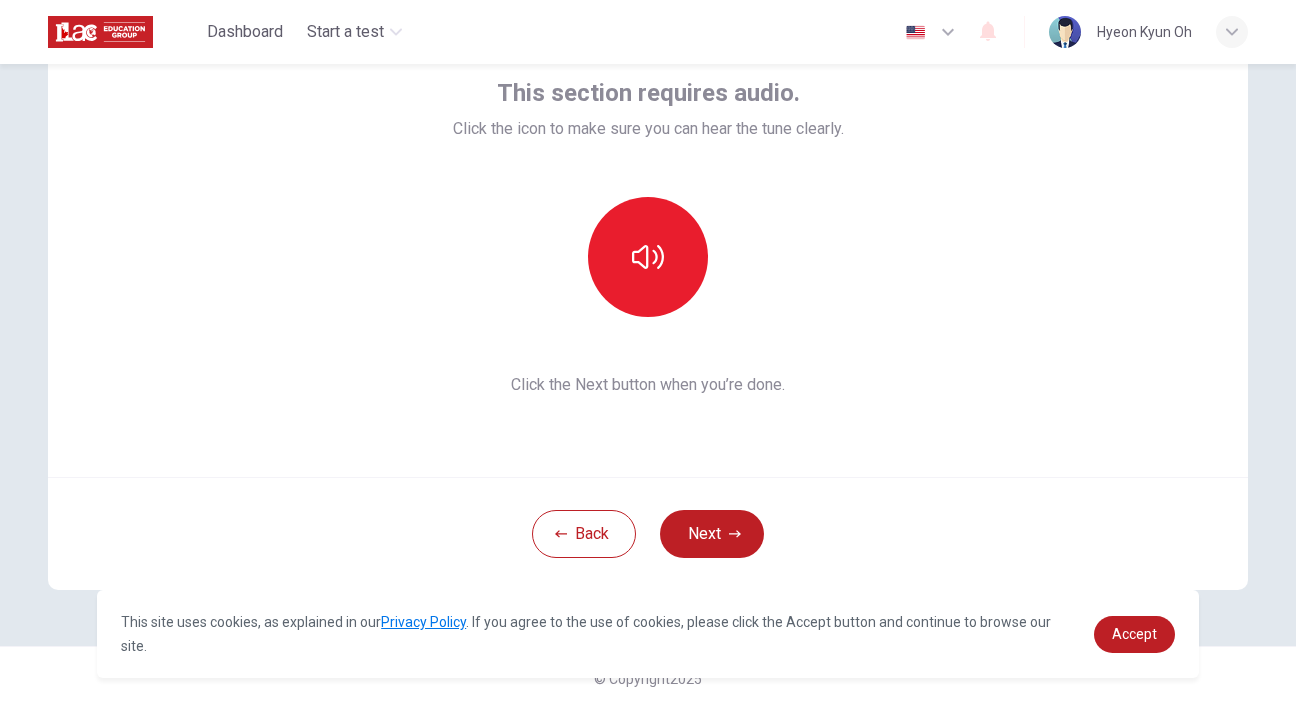 scroll, scrollTop: 123, scrollLeft: 0, axis: vertical 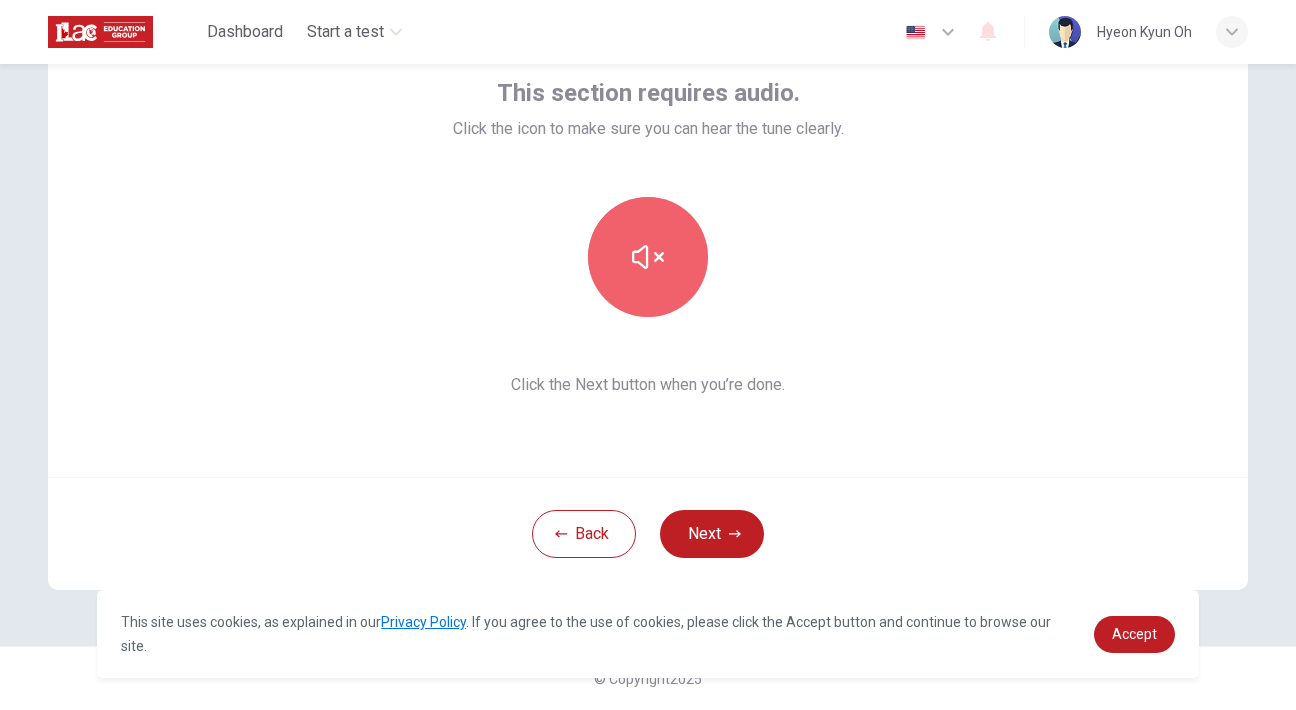 click at bounding box center [648, 257] 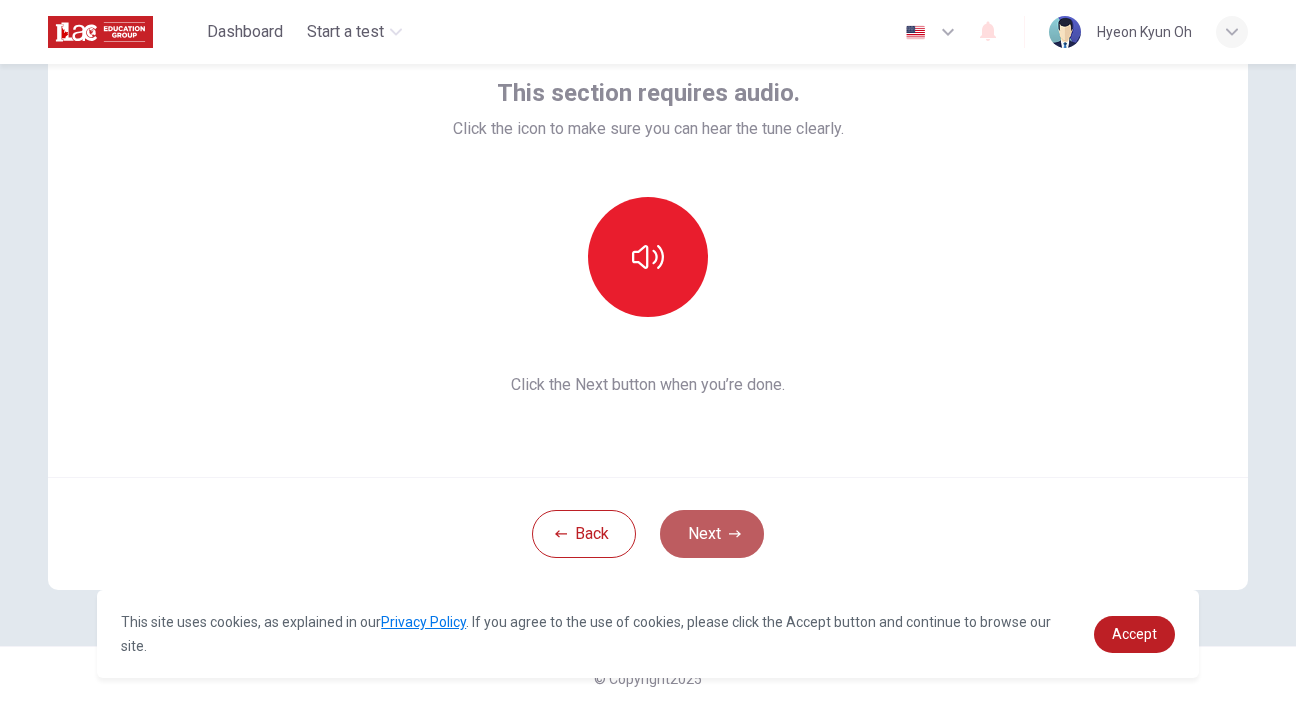 click on "Next" at bounding box center [712, 534] 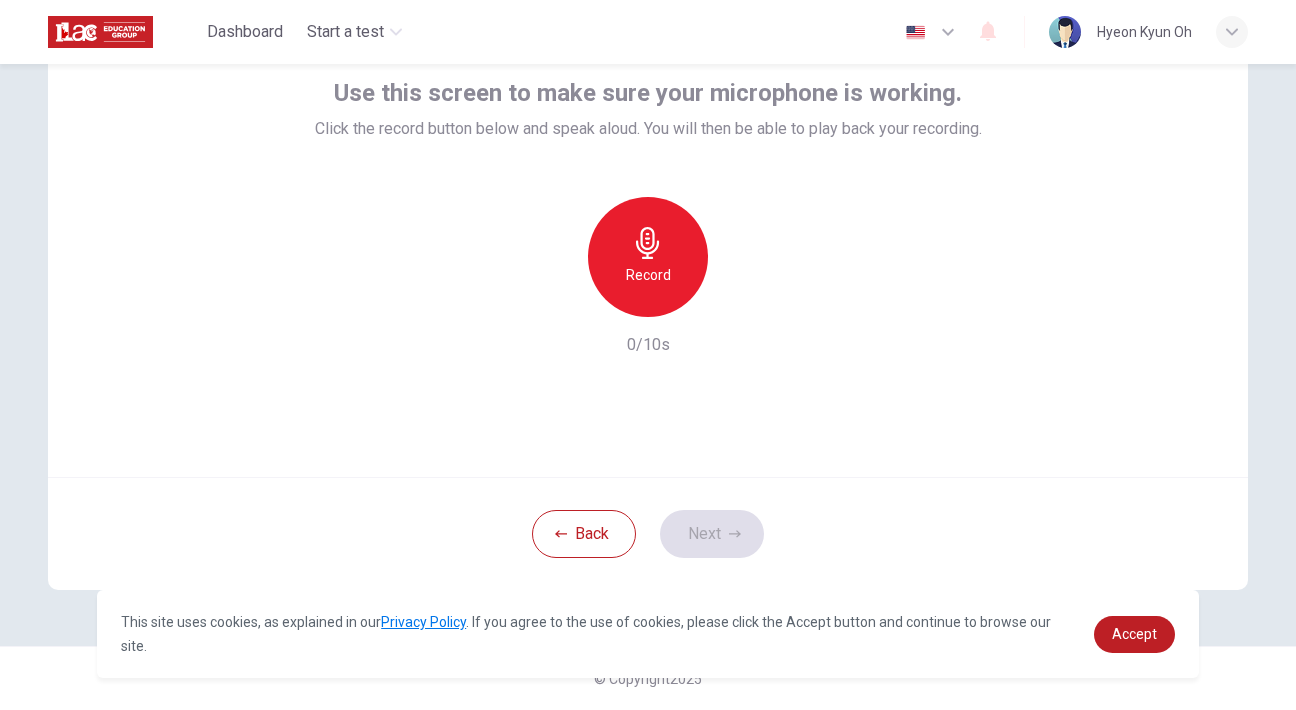 scroll, scrollTop: 87, scrollLeft: 0, axis: vertical 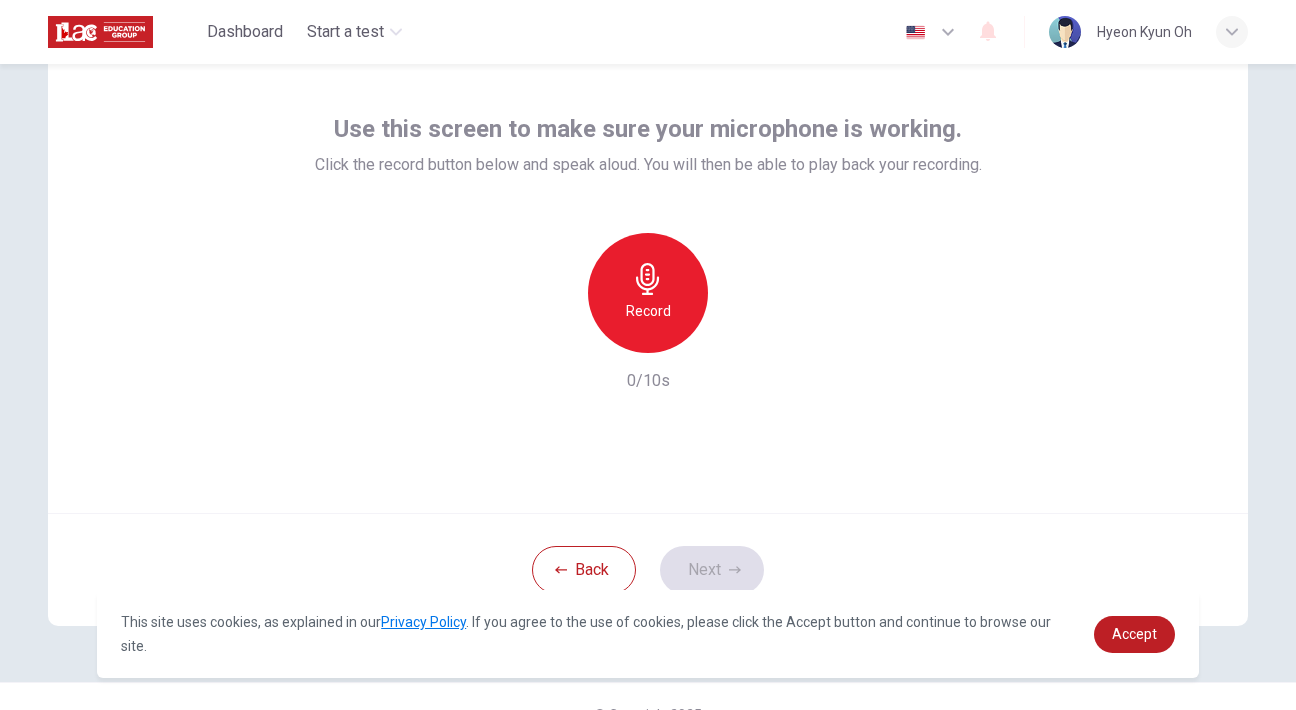 click on "Record" at bounding box center [648, 293] 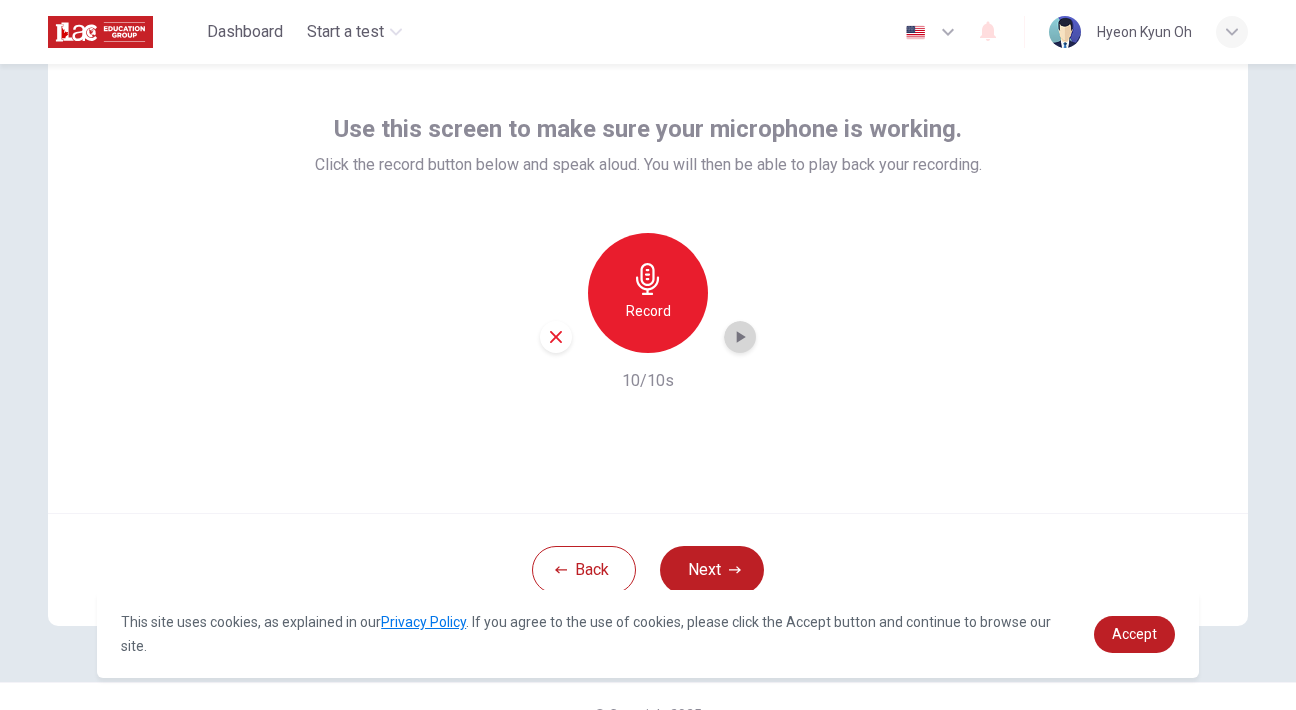 click 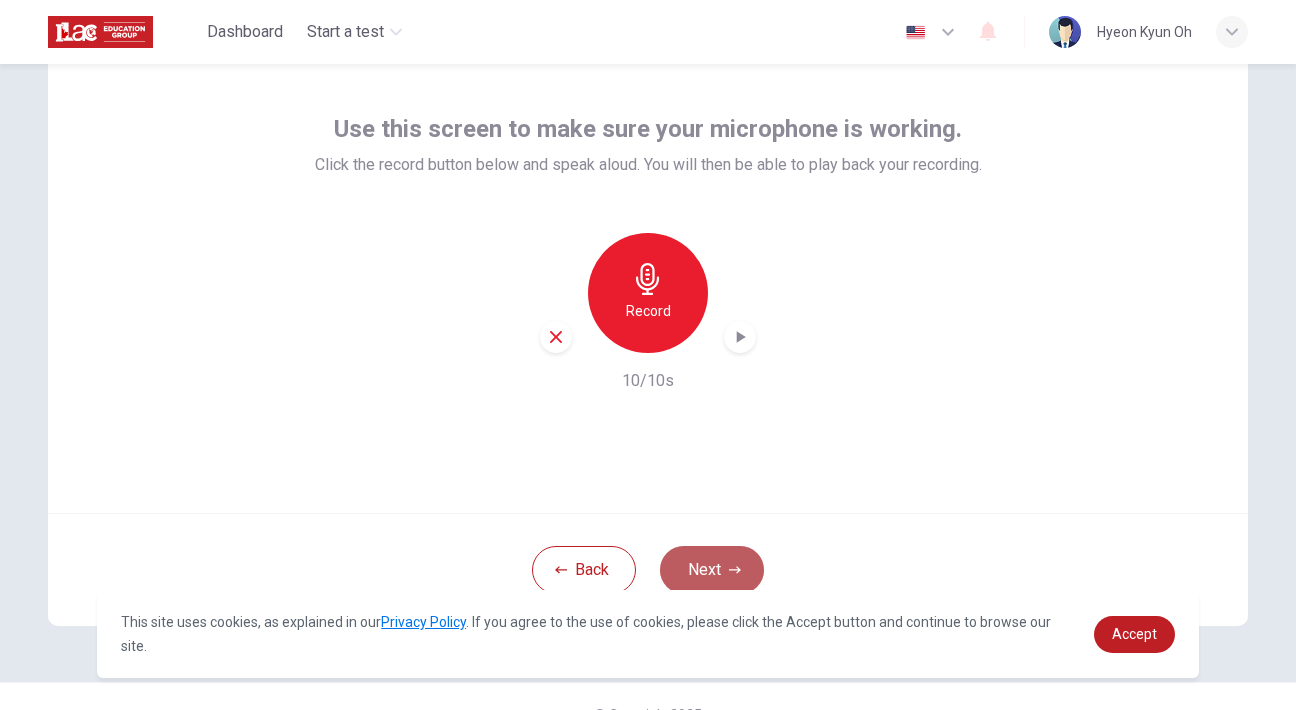click on "Next" at bounding box center (712, 570) 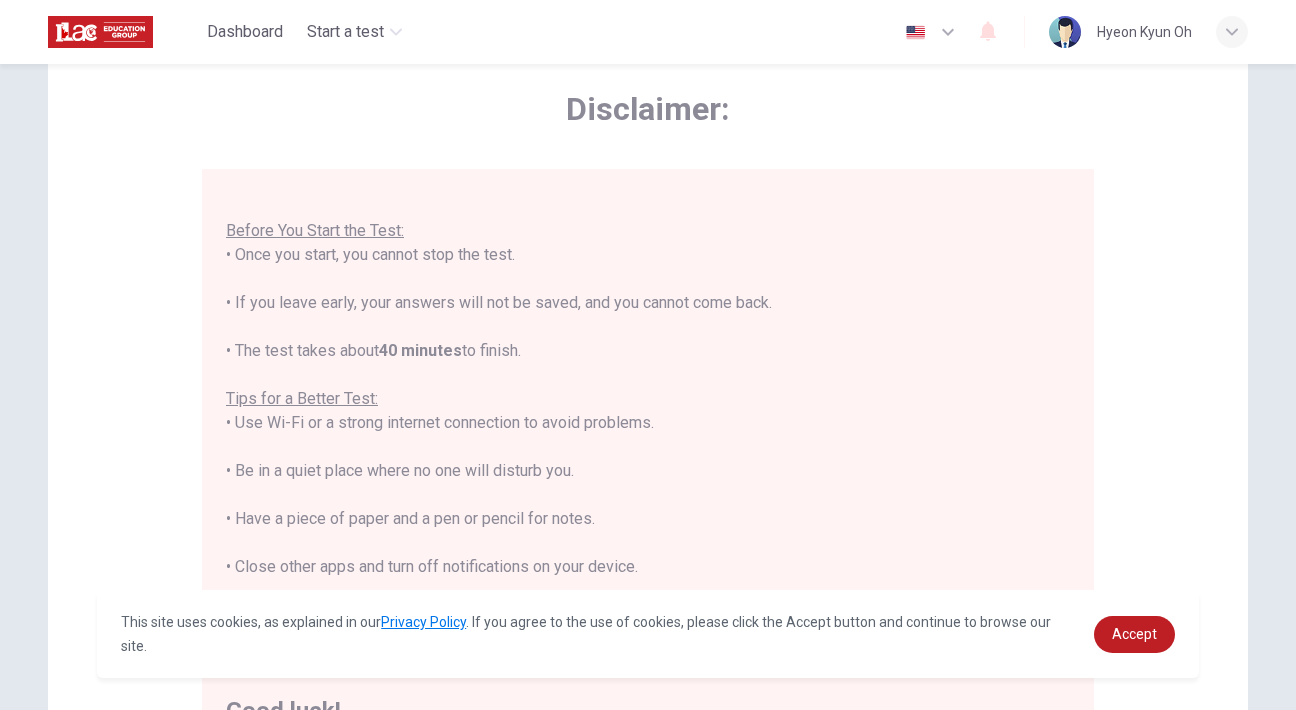 scroll, scrollTop: 21, scrollLeft: 0, axis: vertical 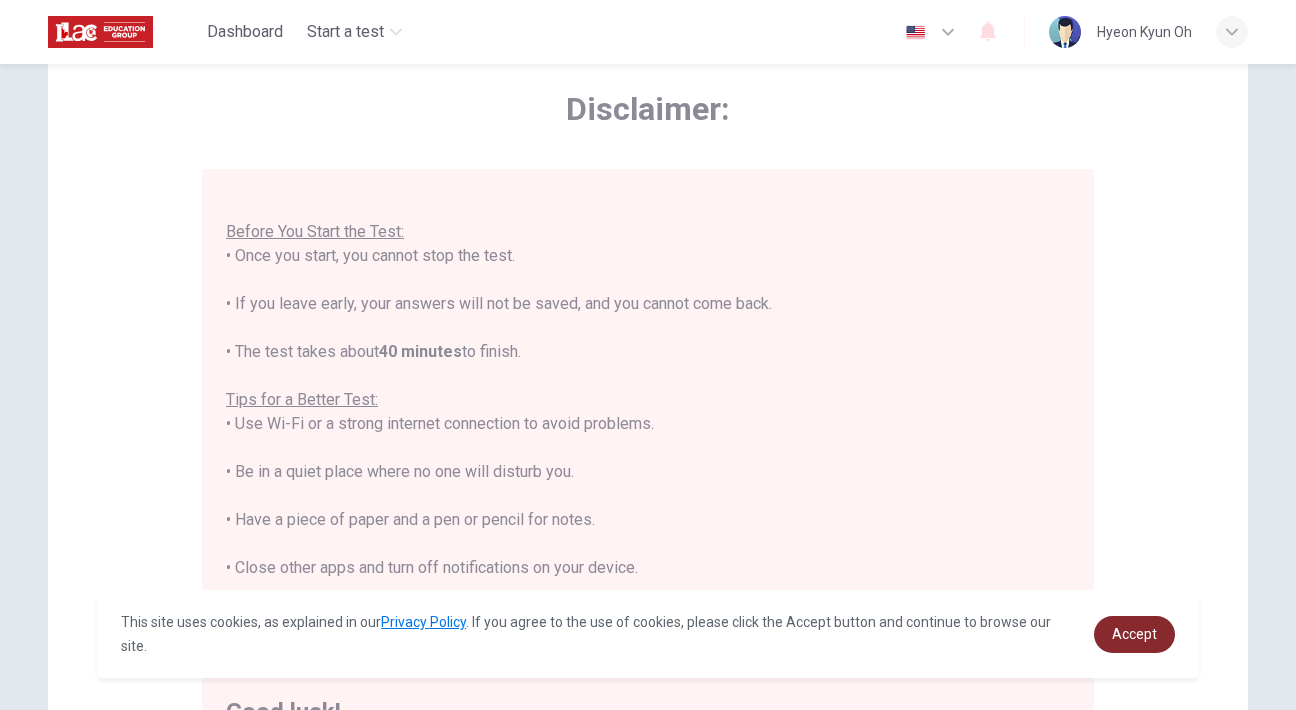 click on "Accept" at bounding box center [1134, 634] 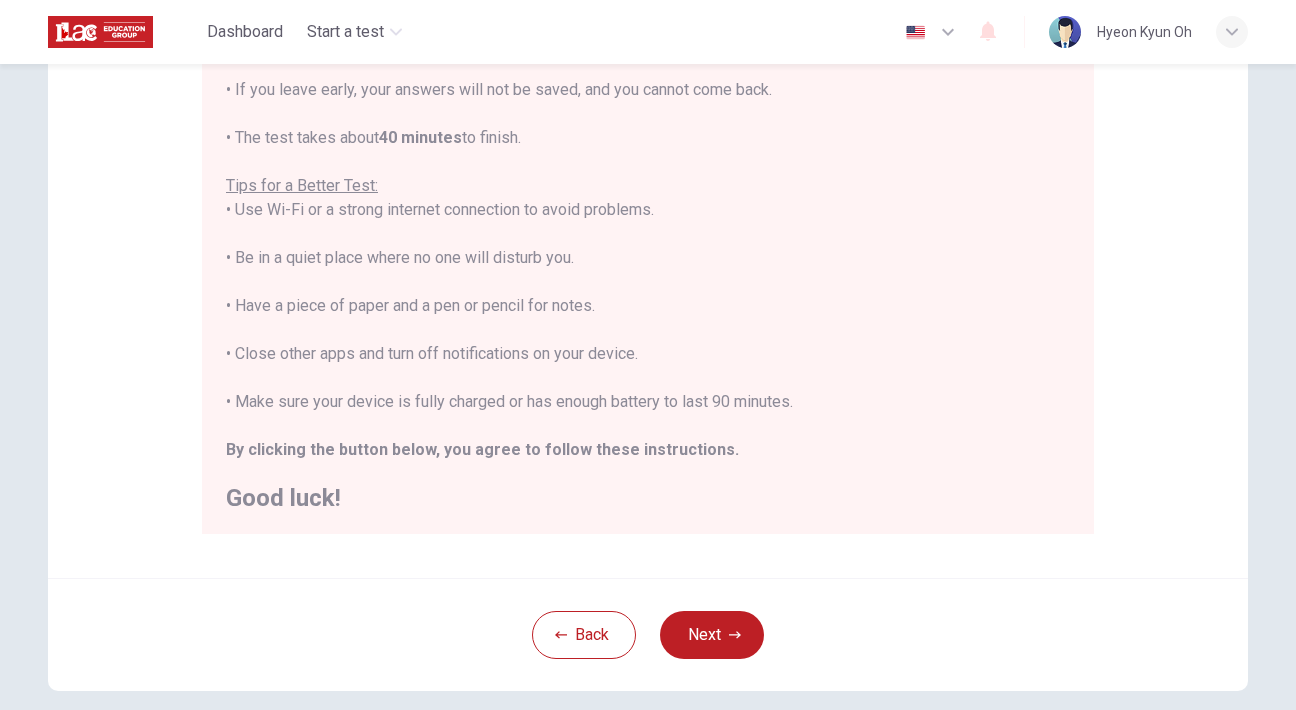 scroll, scrollTop: 302, scrollLeft: 0, axis: vertical 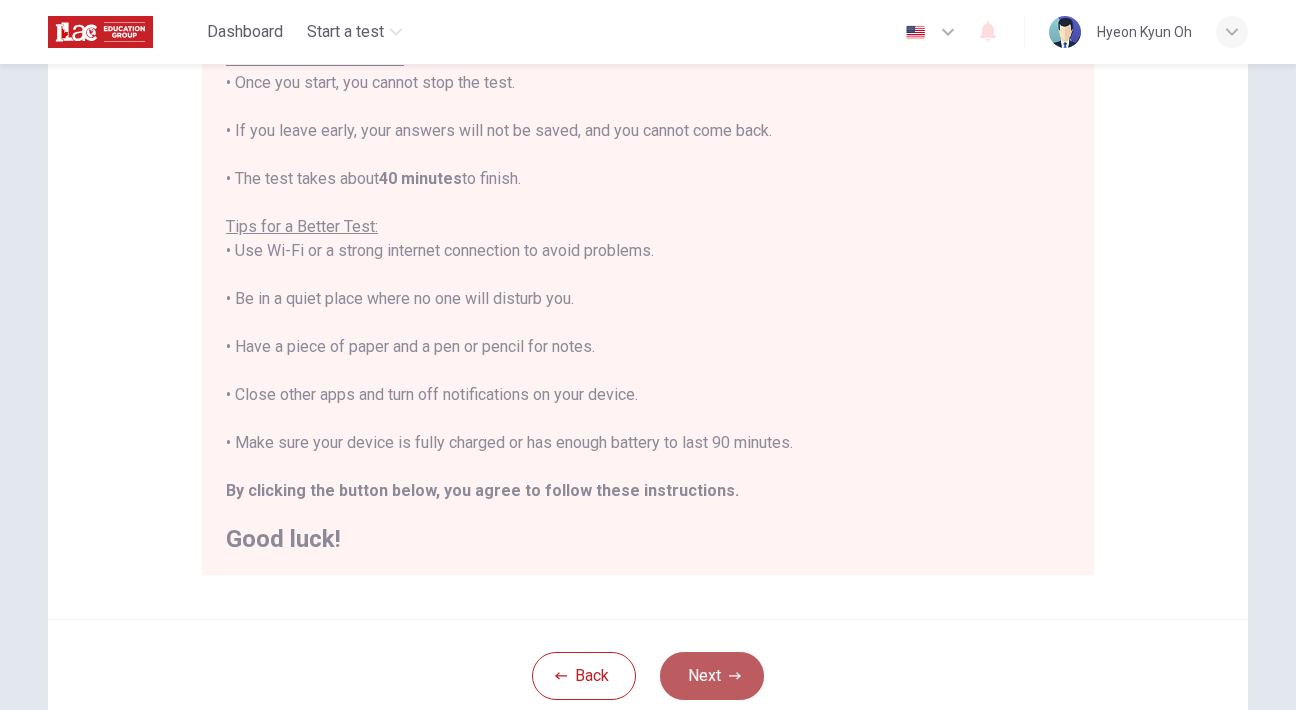 click on "Next" at bounding box center (712, 676) 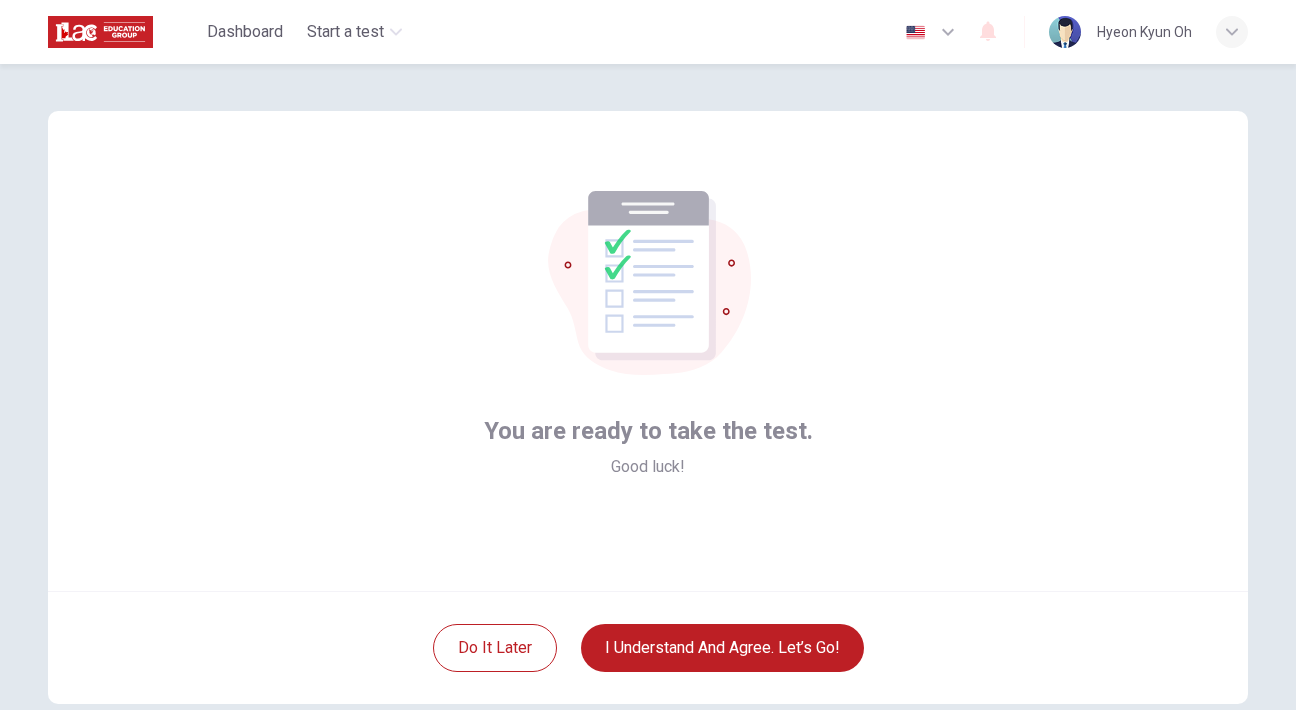 scroll, scrollTop: 19, scrollLeft: 0, axis: vertical 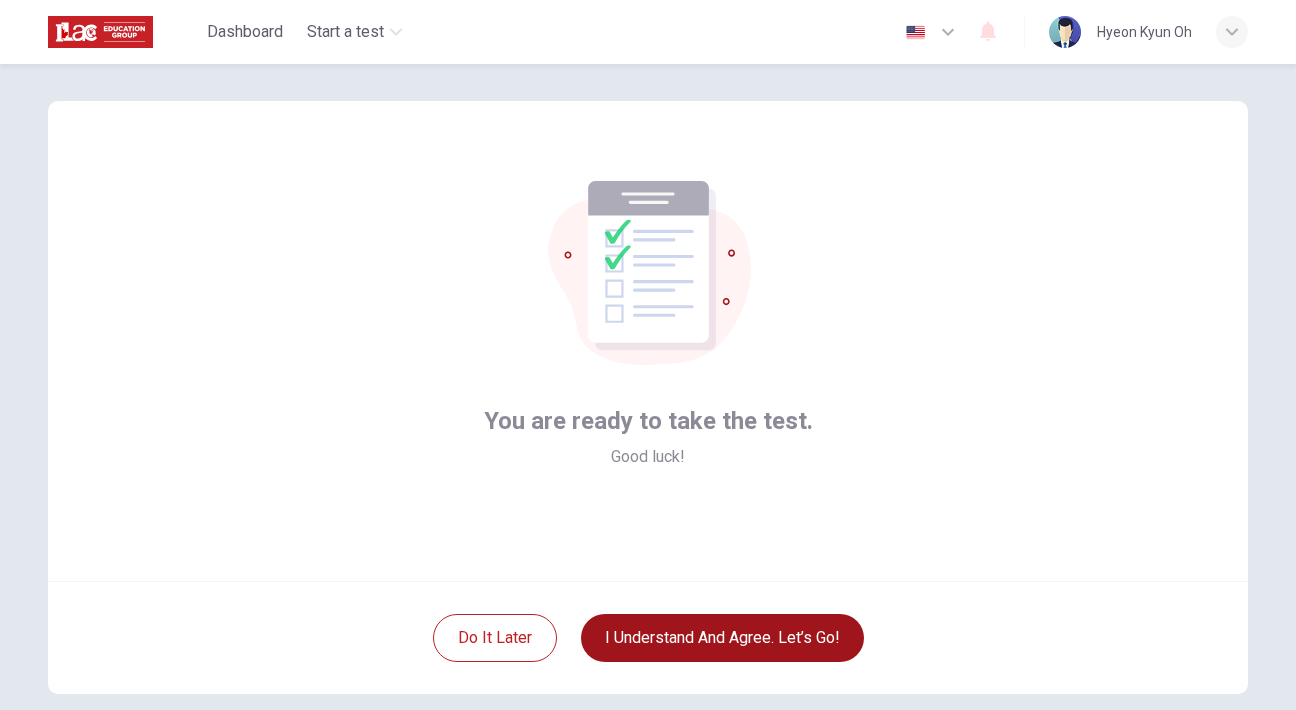 click on "I understand and agree. Let’s go!" at bounding box center (722, 638) 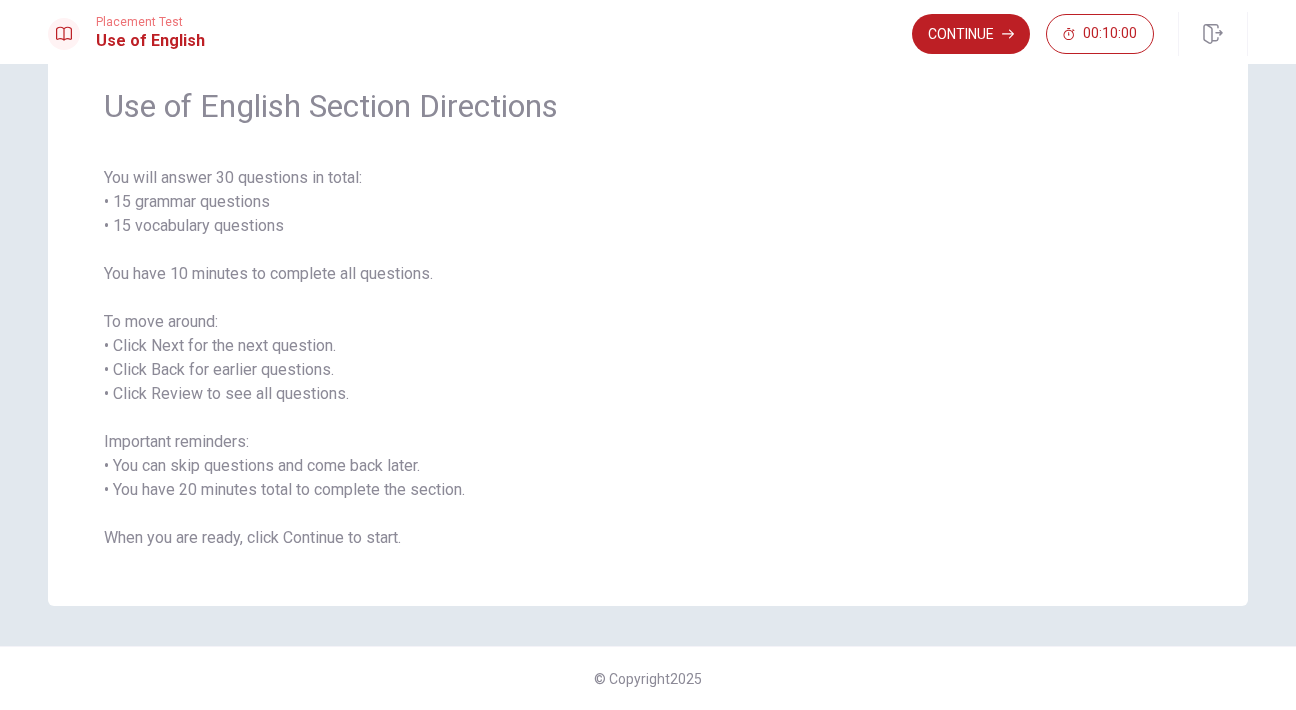 scroll, scrollTop: 74, scrollLeft: 0, axis: vertical 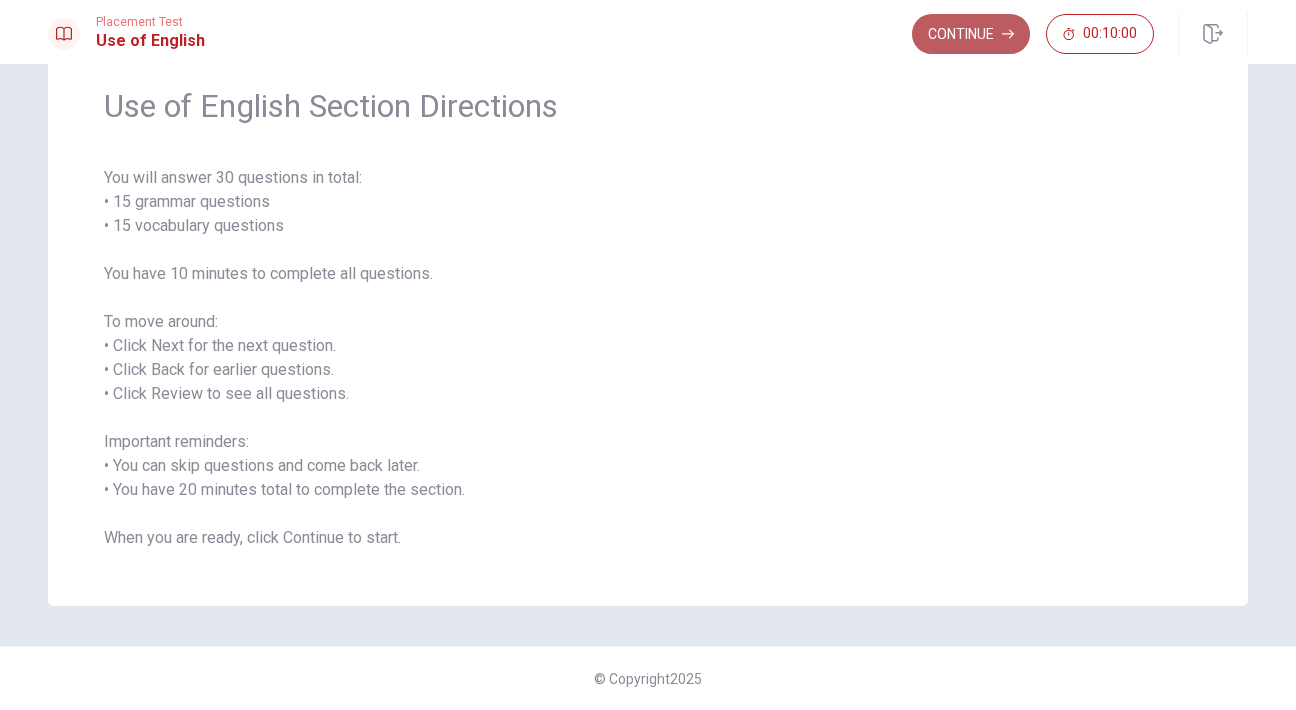 click on "Continue" at bounding box center (971, 34) 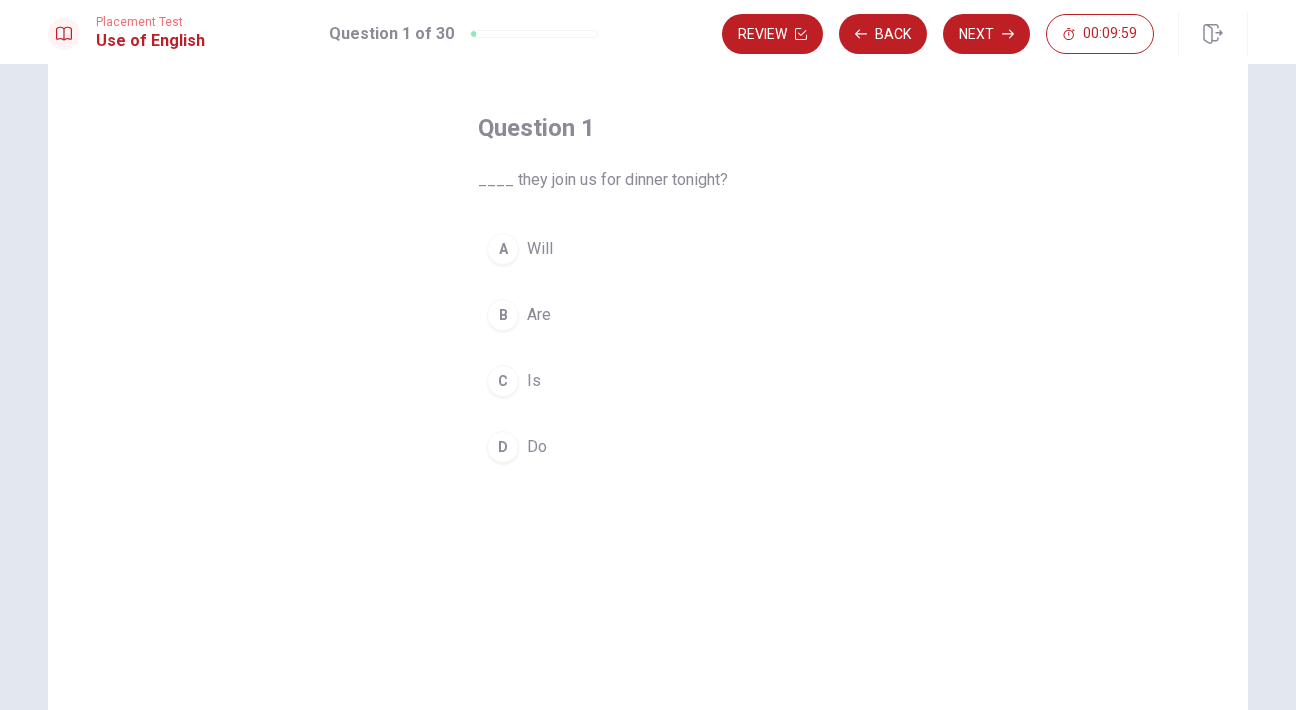 scroll, scrollTop: 0, scrollLeft: 0, axis: both 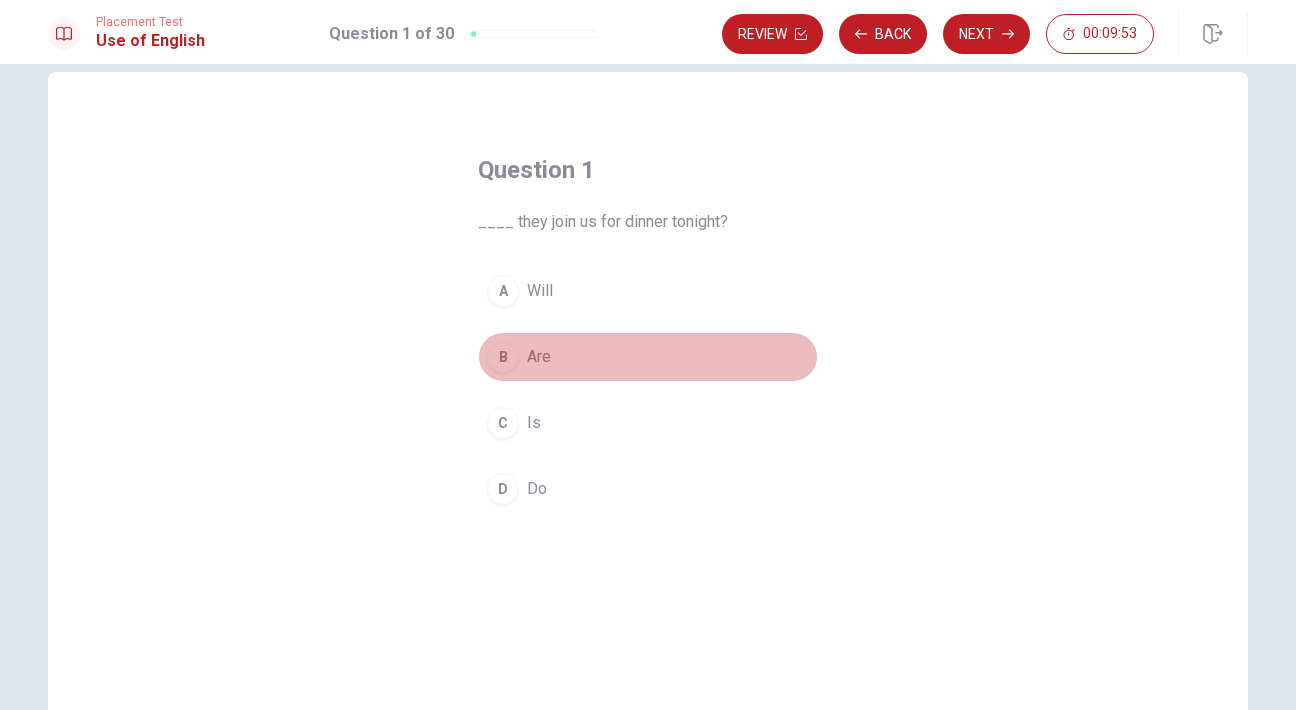 click on "B" at bounding box center (503, 357) 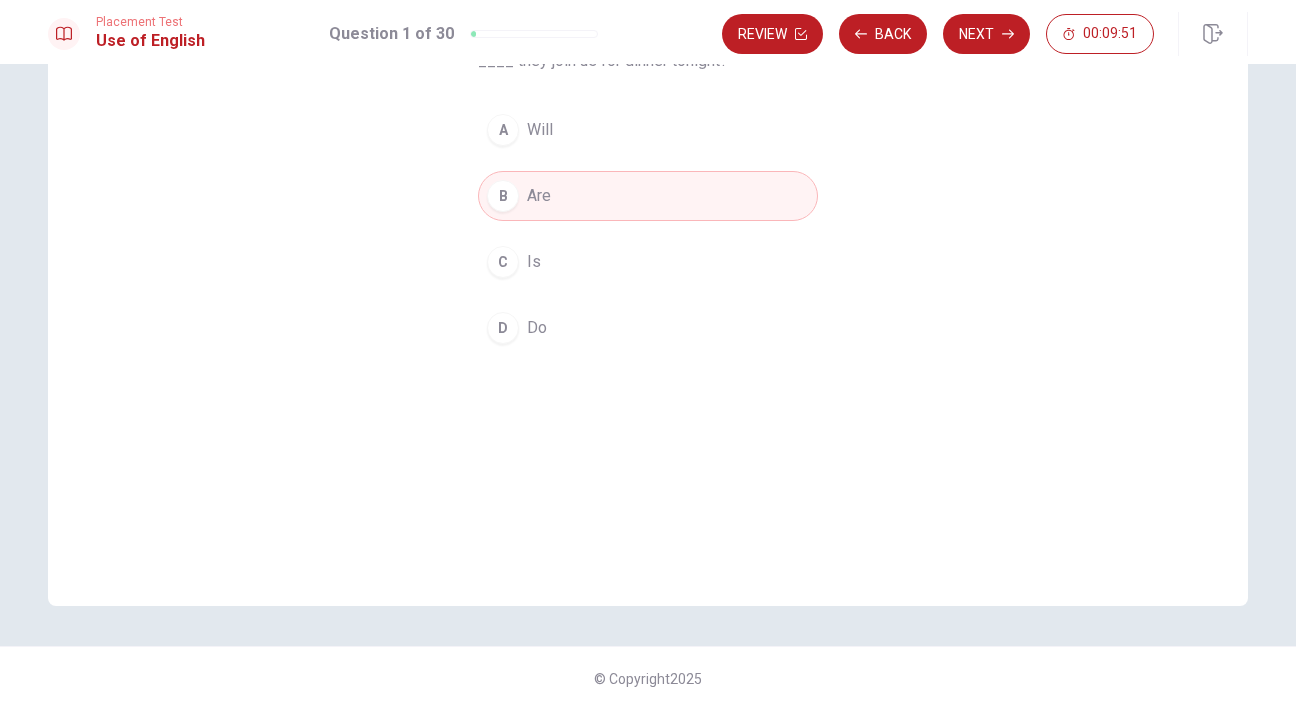 scroll, scrollTop: 193, scrollLeft: 0, axis: vertical 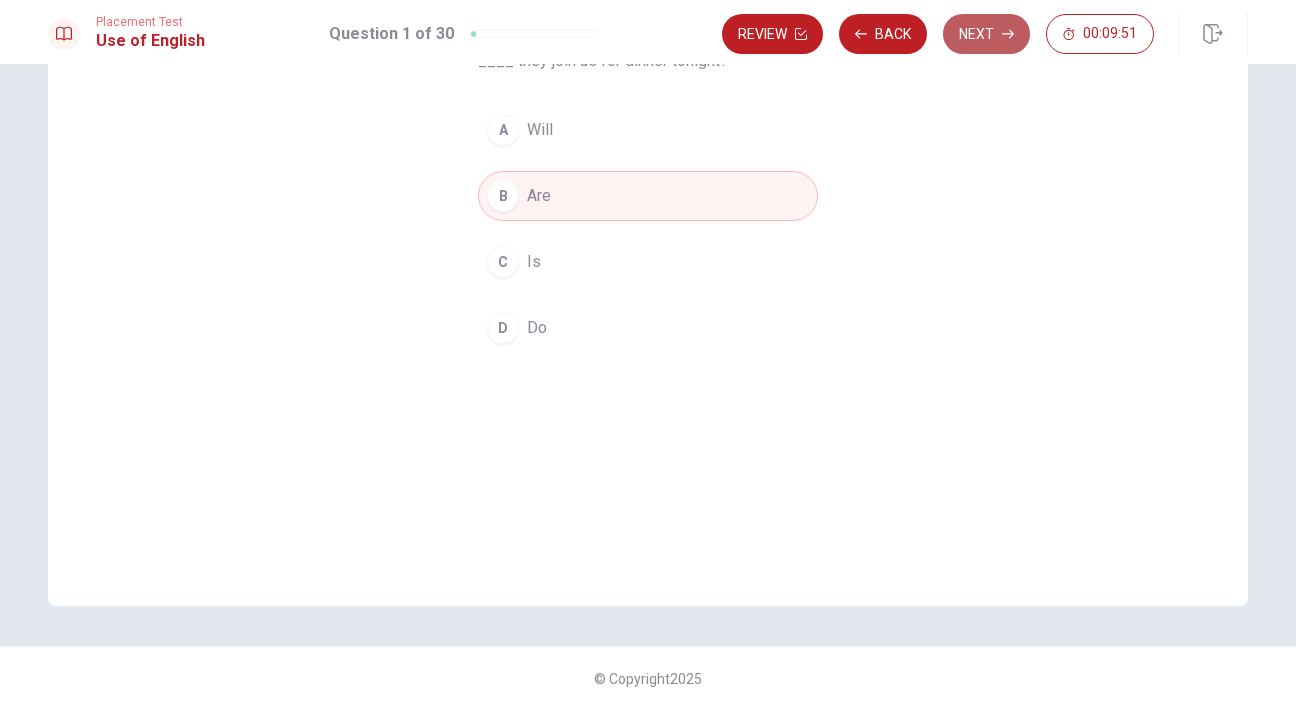 click on "Next" at bounding box center (986, 34) 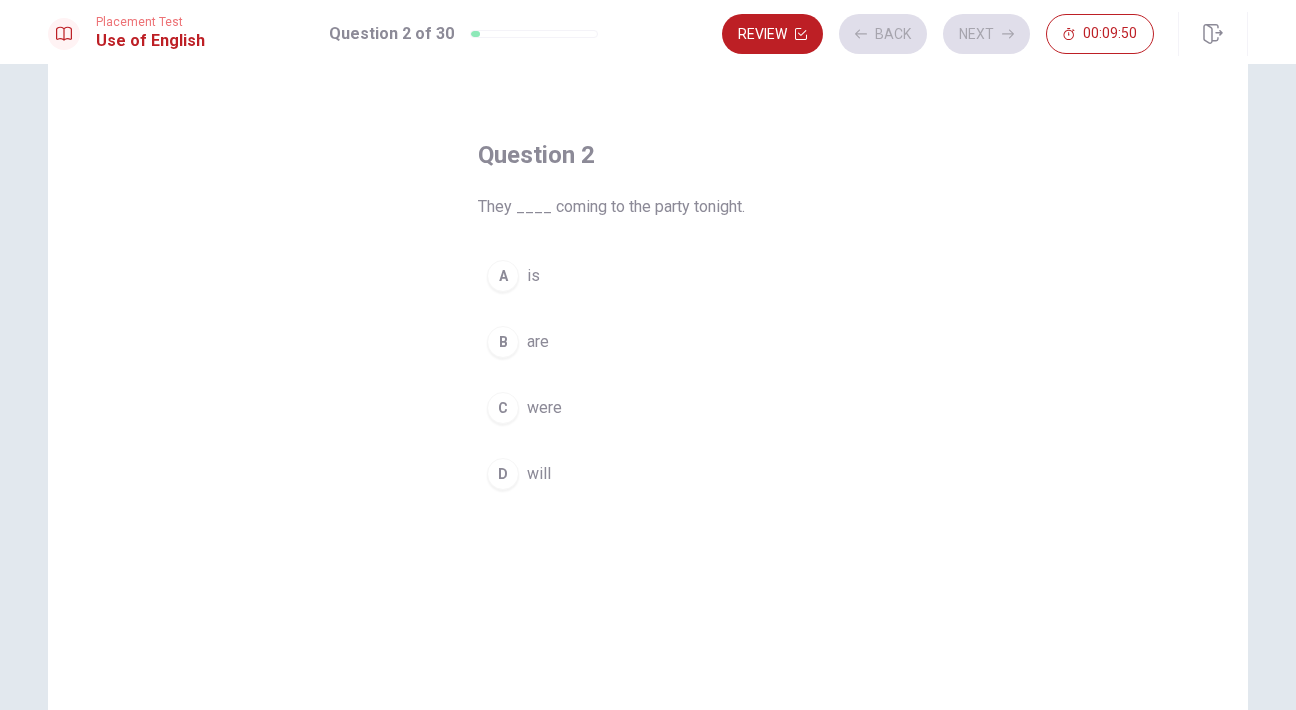 scroll, scrollTop: 46, scrollLeft: 0, axis: vertical 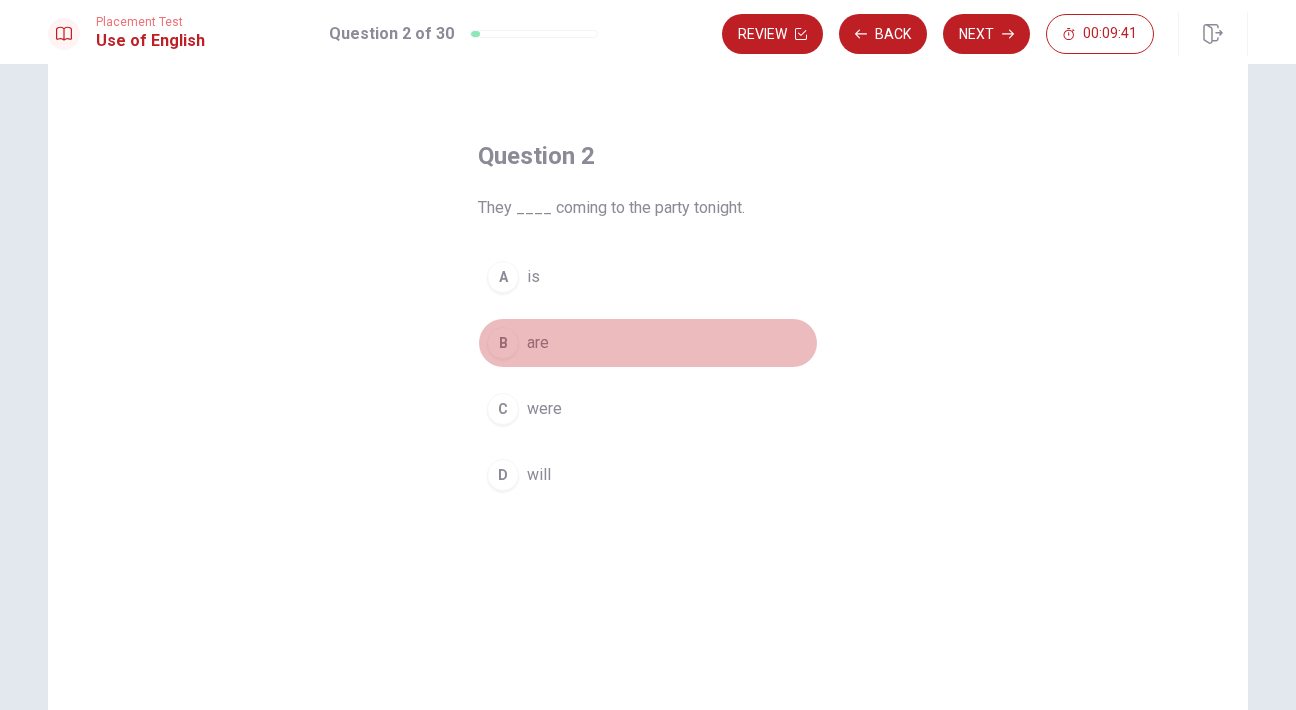 click on "are" at bounding box center [538, 343] 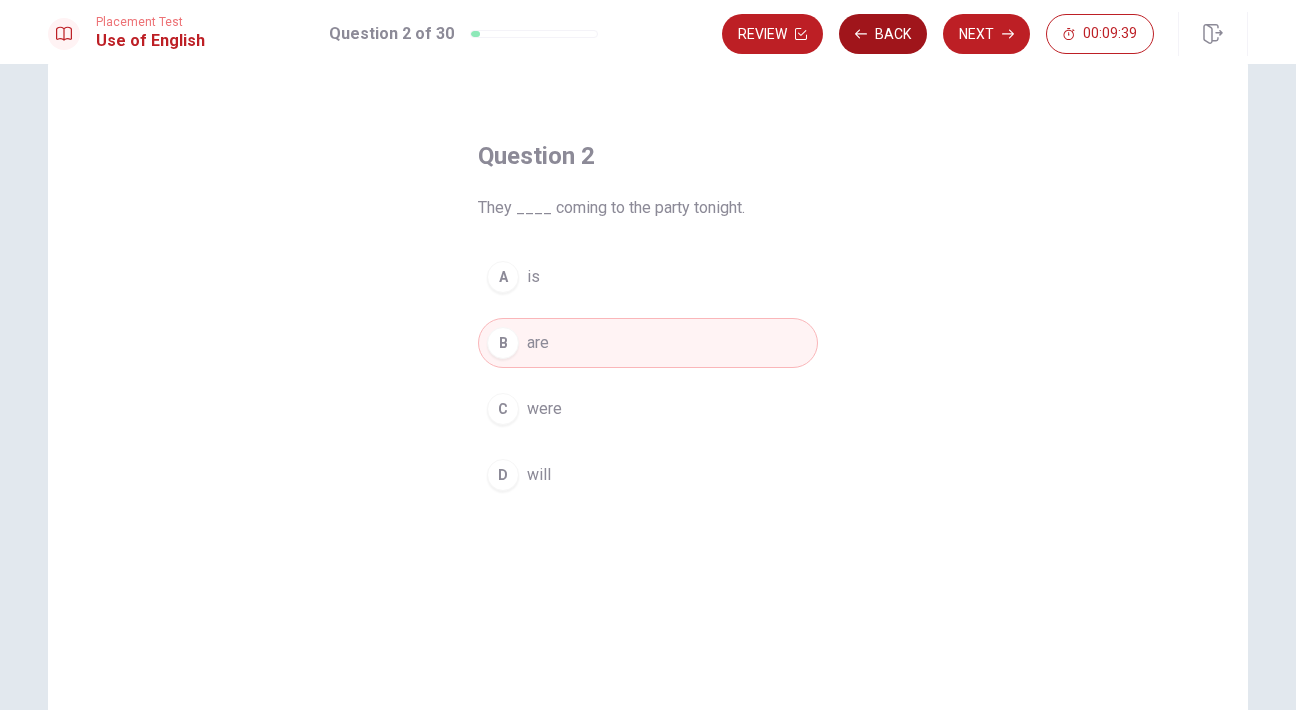 click 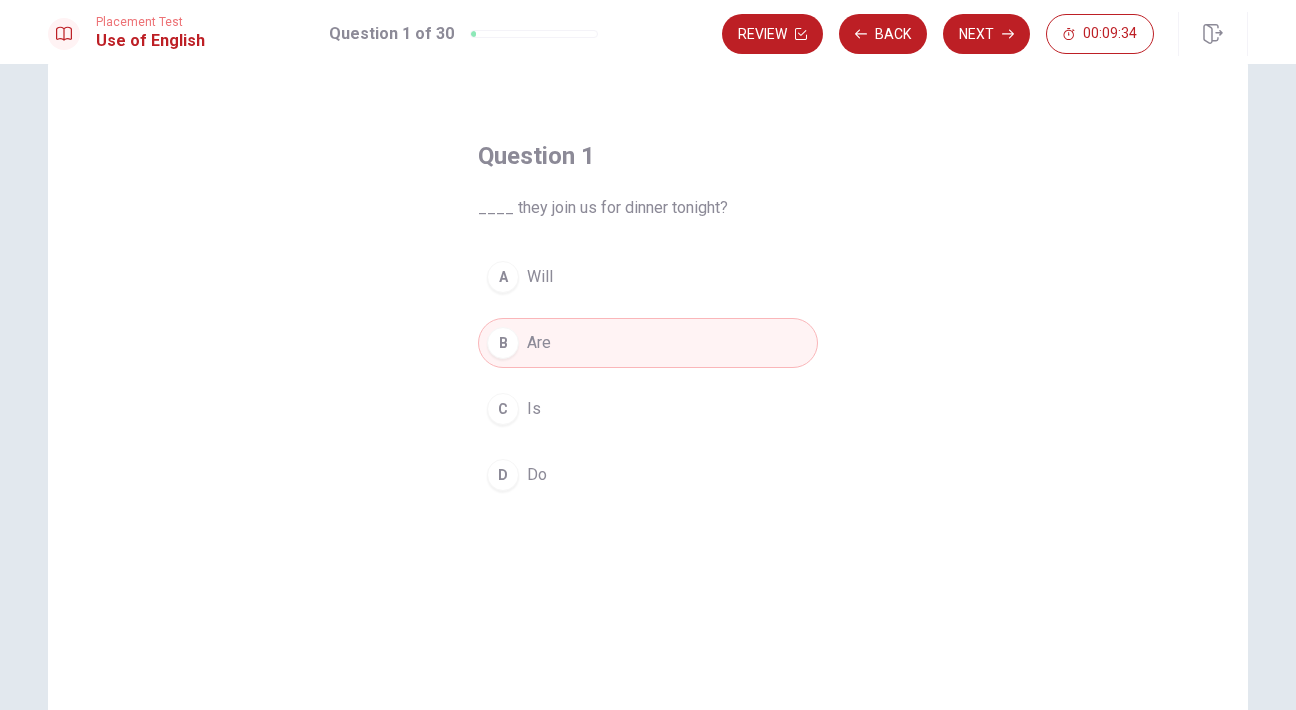 click on "A Will" at bounding box center [648, 277] 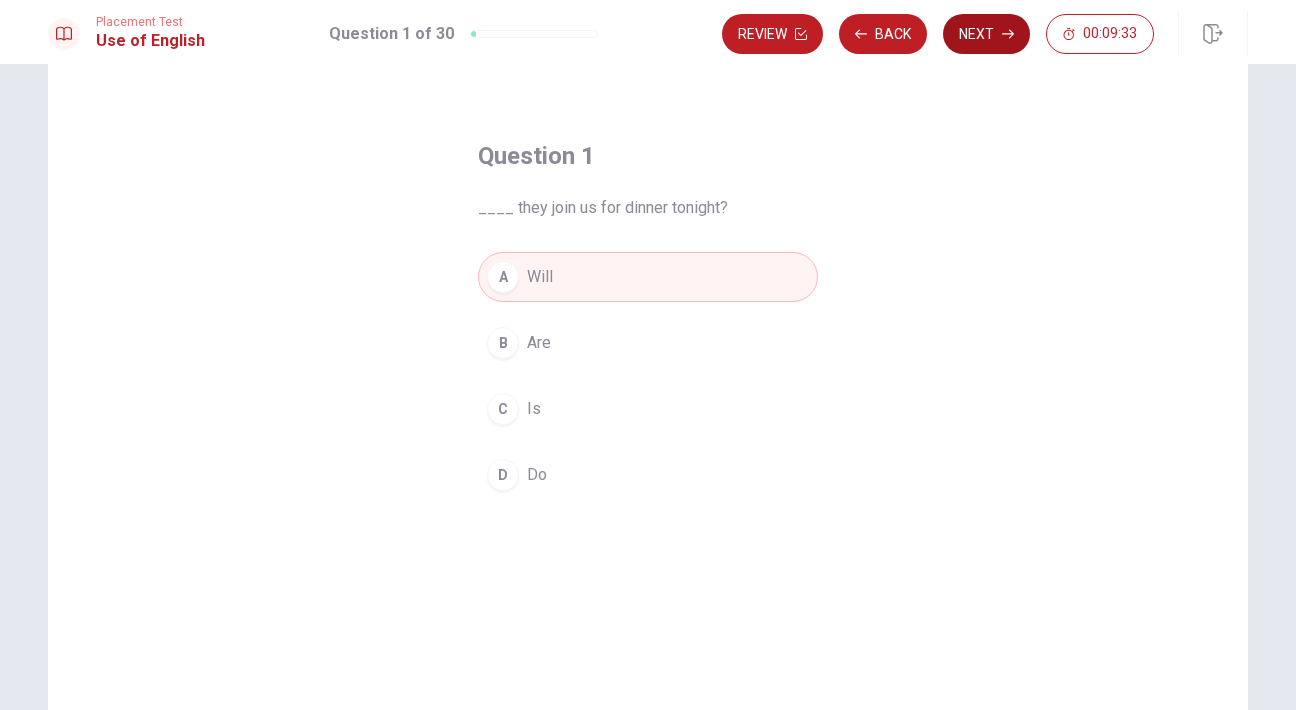 click on "Next" at bounding box center [986, 34] 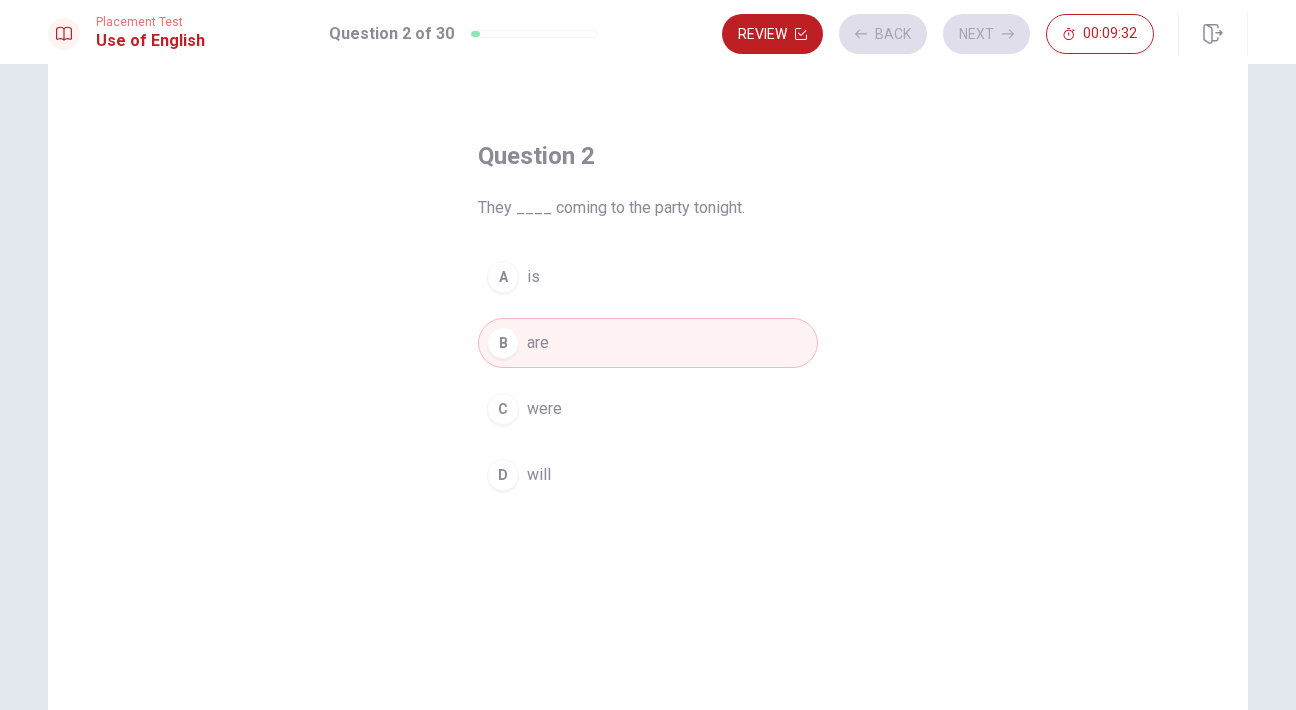 click on "Review Back Next 00:09:32" at bounding box center [938, 34] 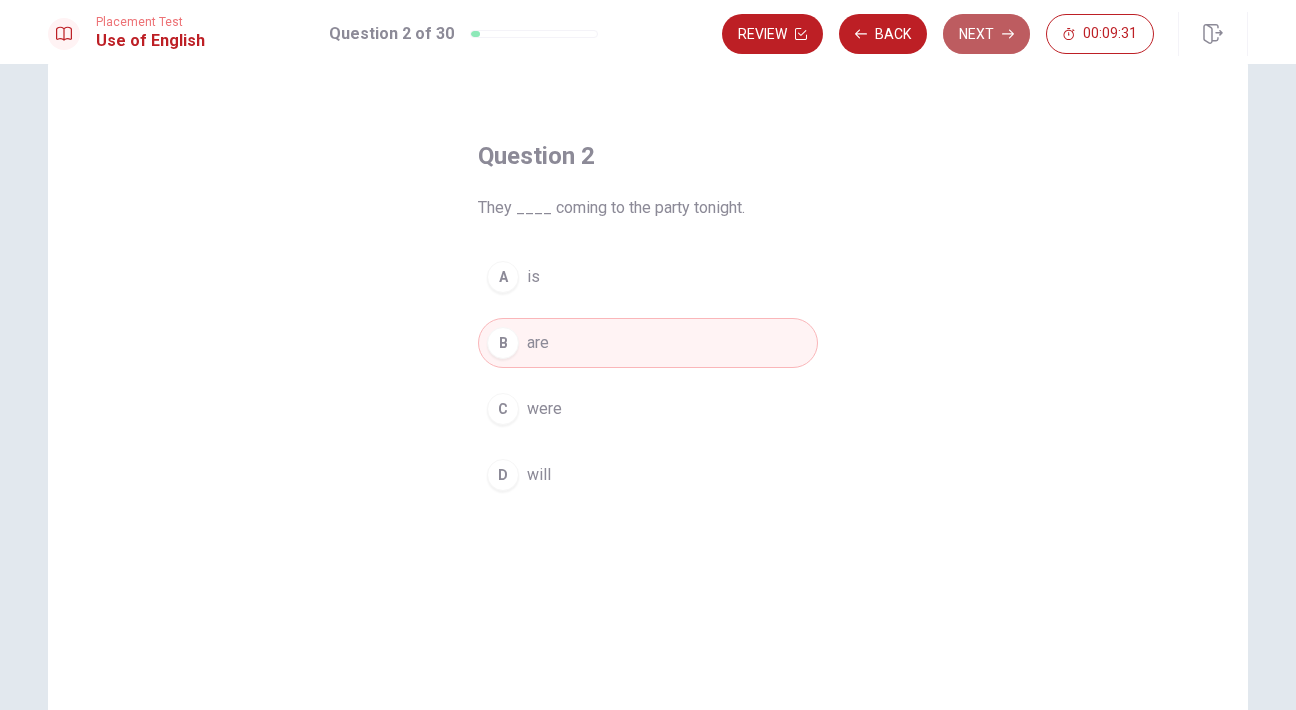 click on "Next" at bounding box center (986, 34) 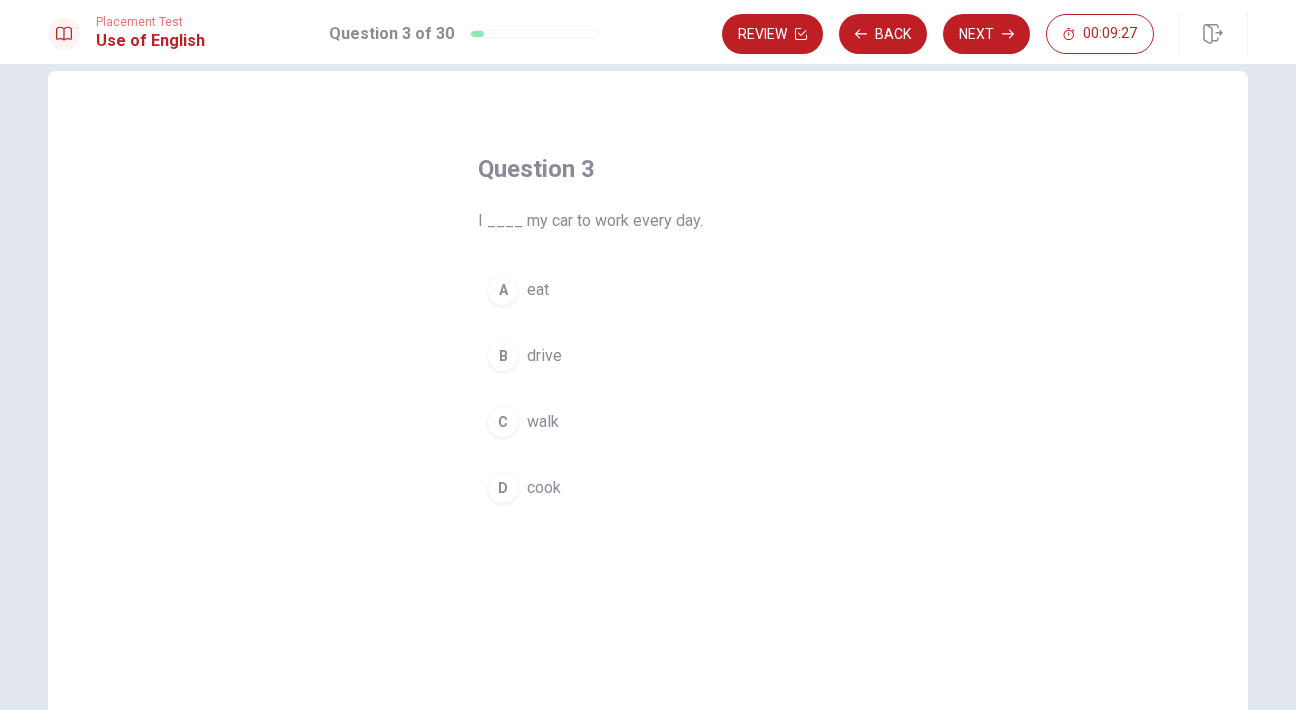 scroll, scrollTop: 31, scrollLeft: 0, axis: vertical 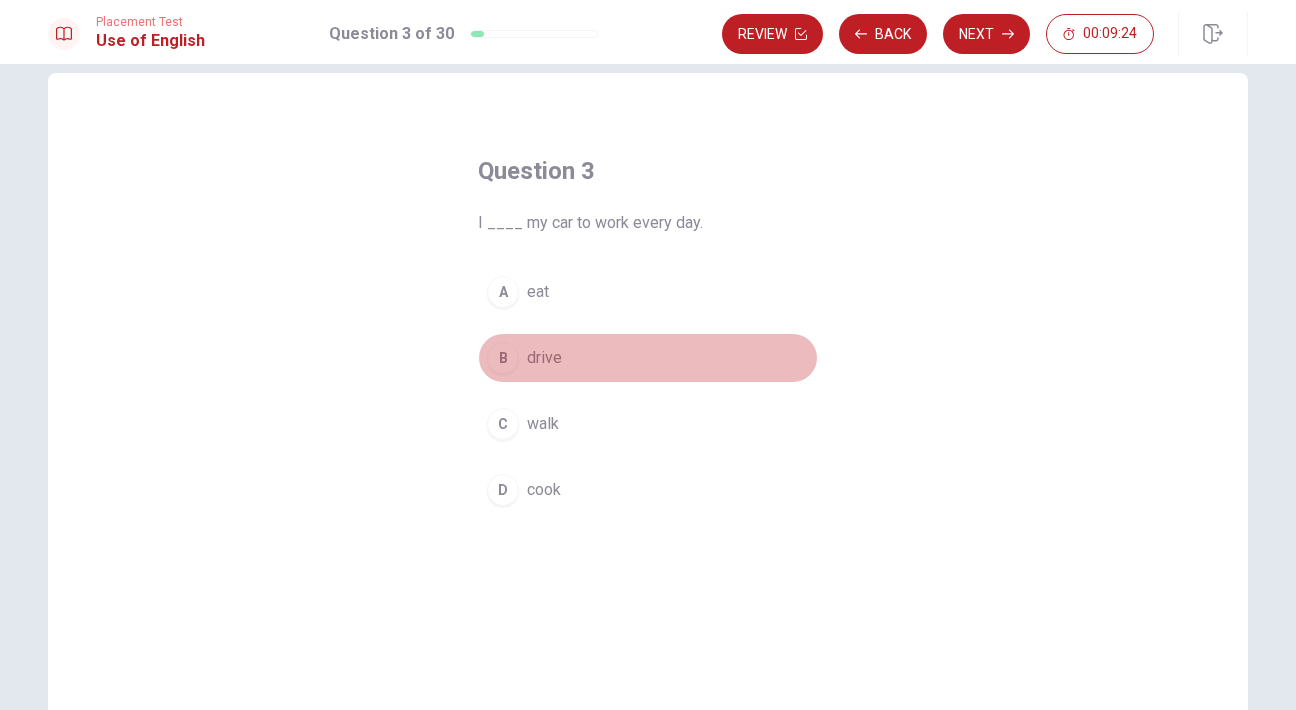 click on "B drive" at bounding box center [648, 358] 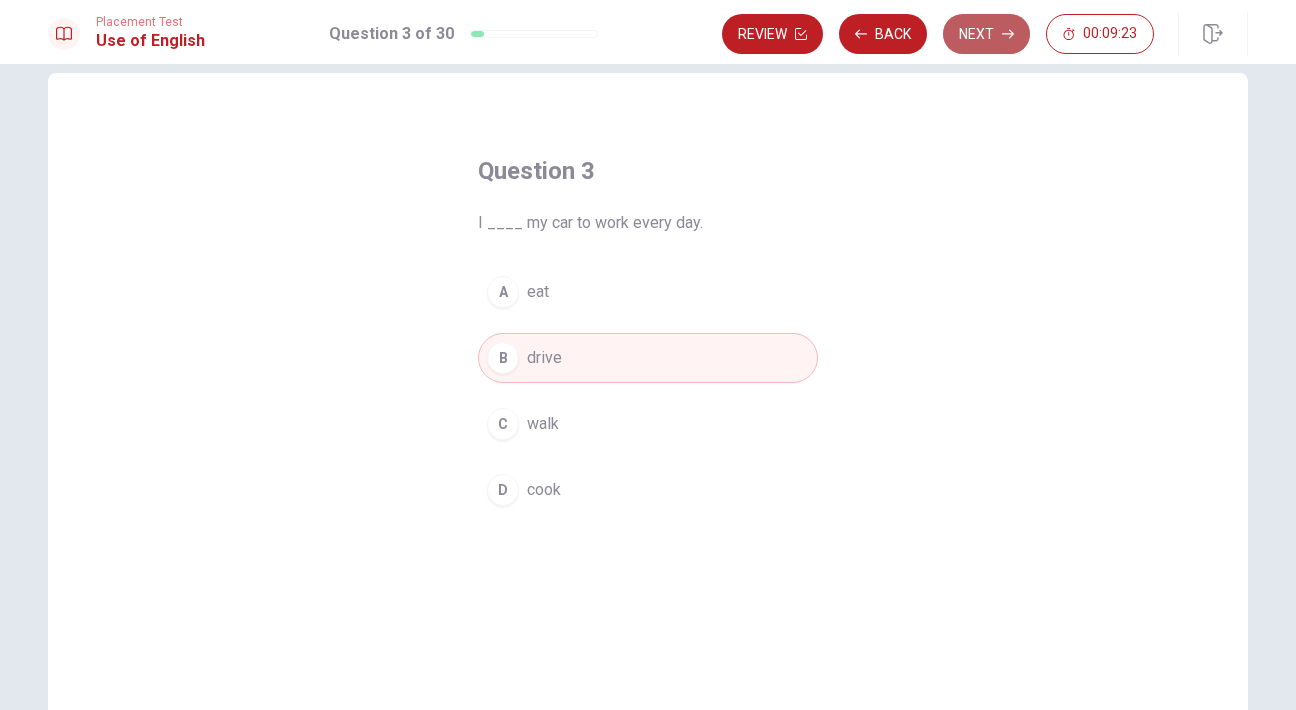 click on "Next" at bounding box center [986, 34] 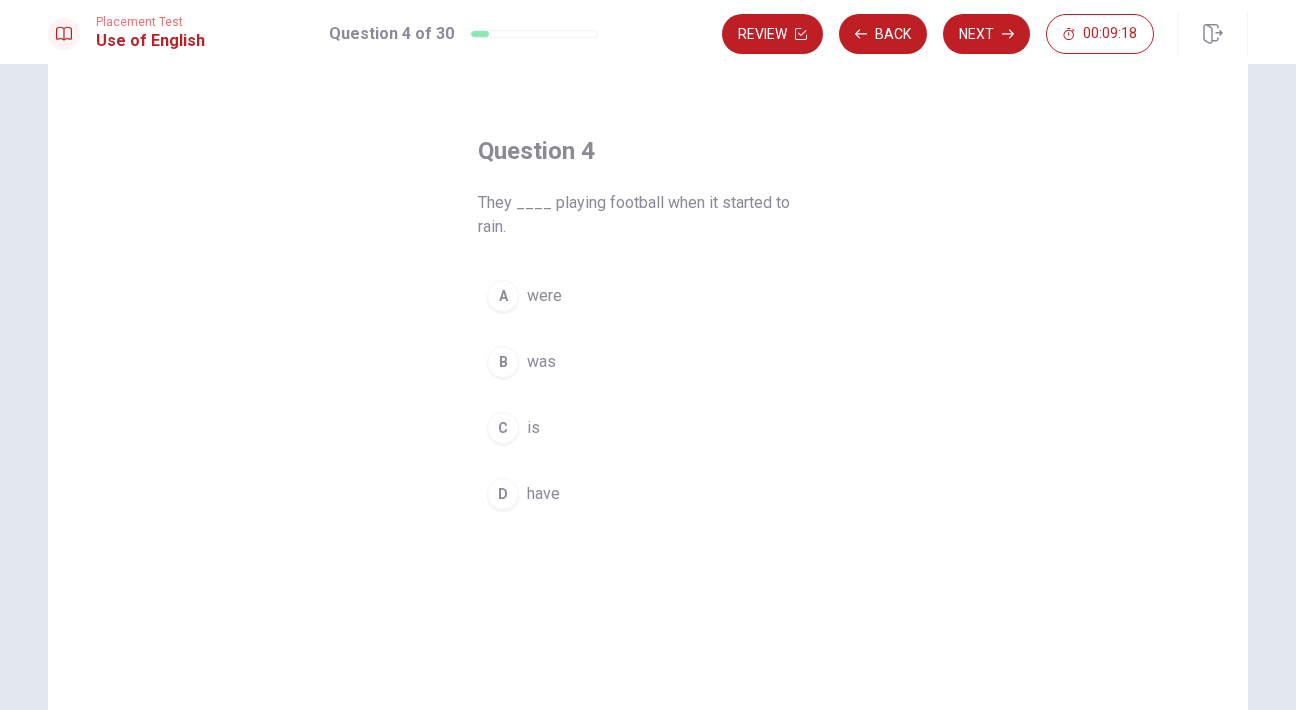 scroll, scrollTop: 49, scrollLeft: 0, axis: vertical 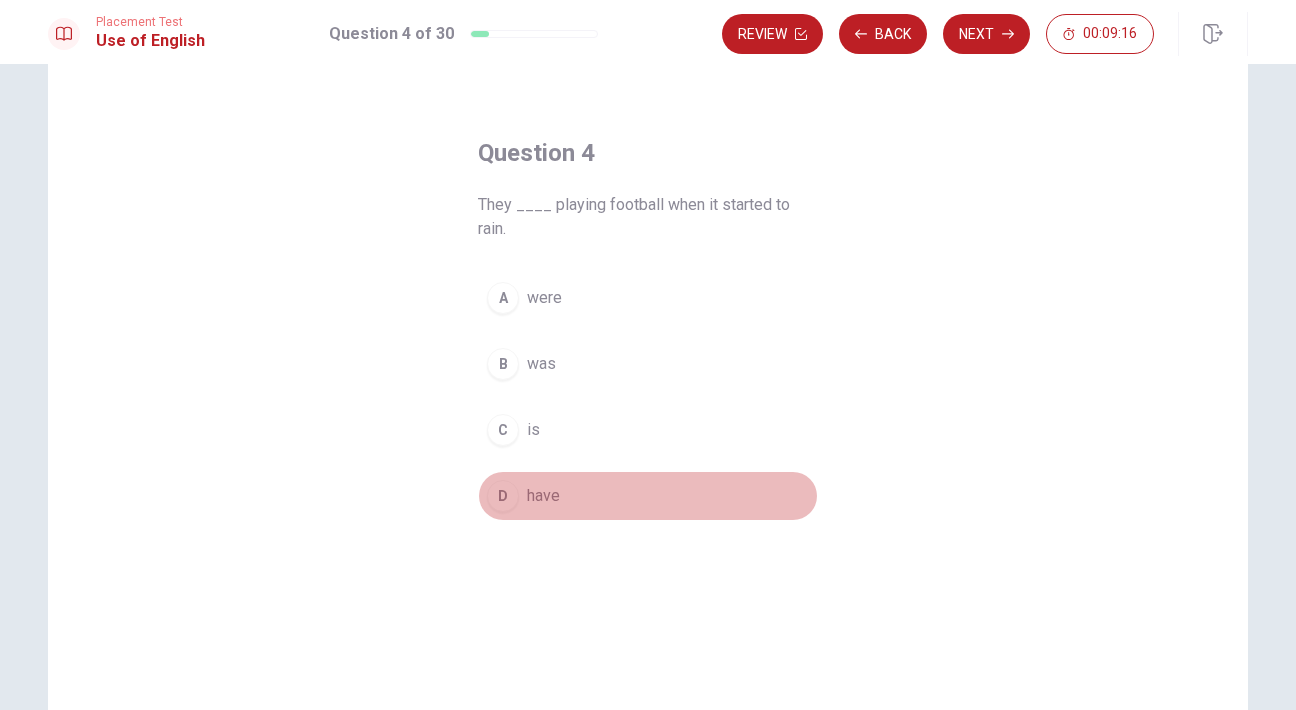 click on "D have" at bounding box center [648, 496] 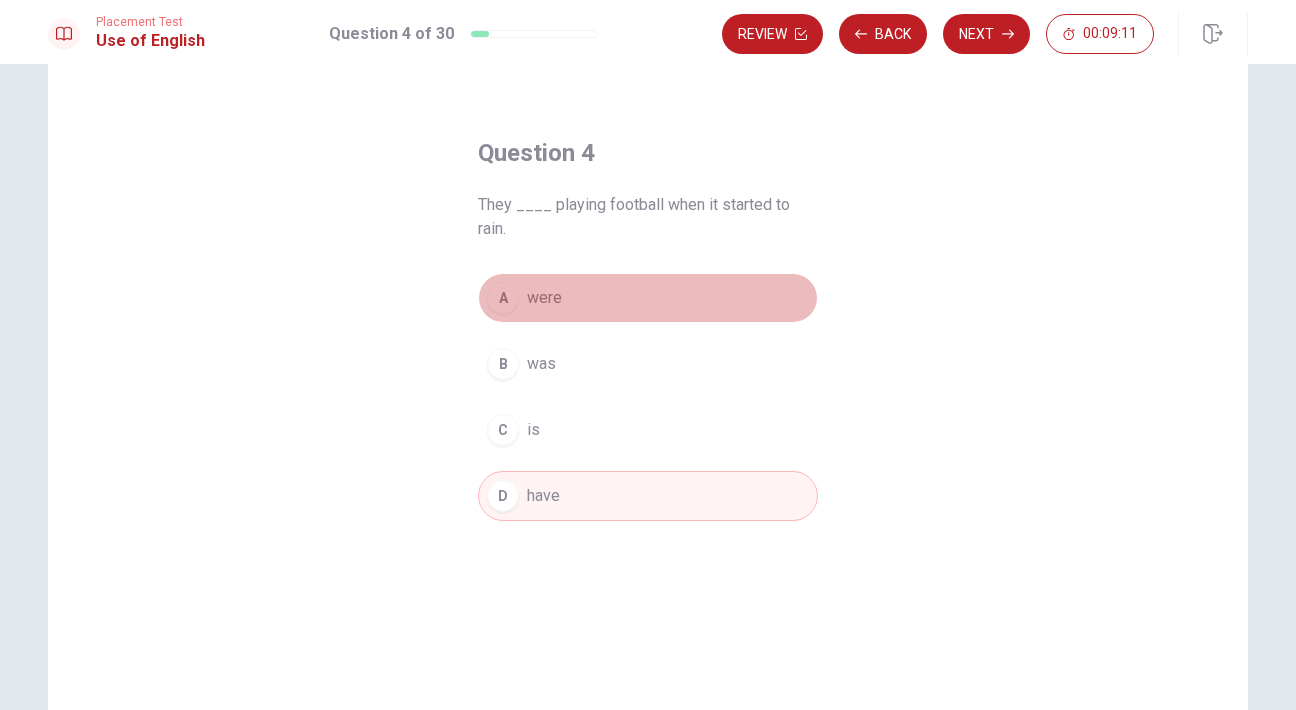 click on "A were" at bounding box center [648, 298] 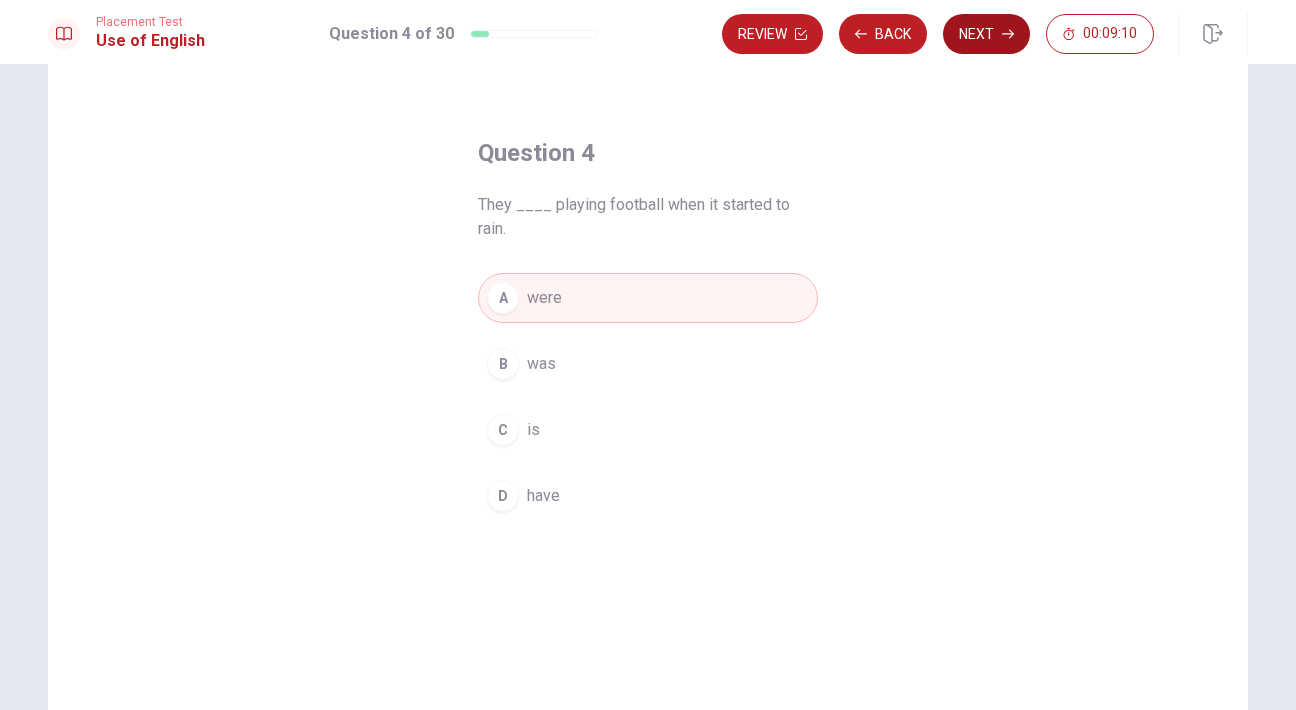 click 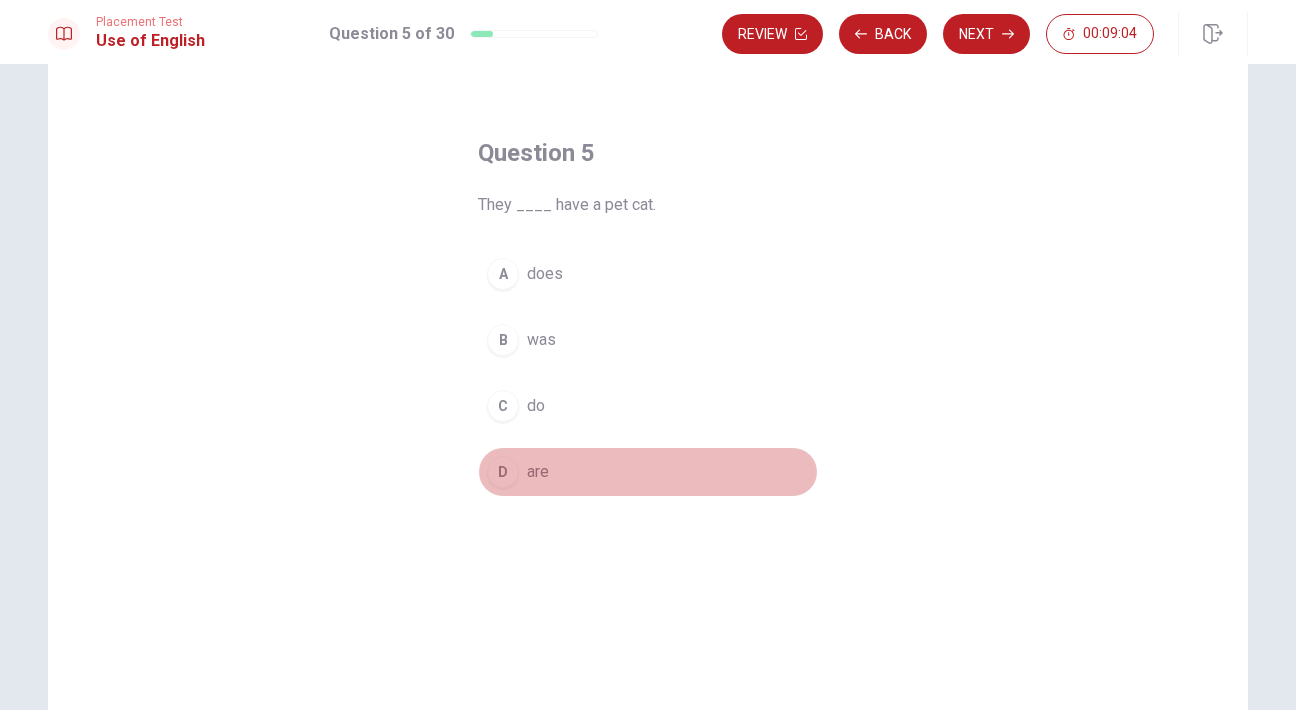 click on "D are" at bounding box center (648, 472) 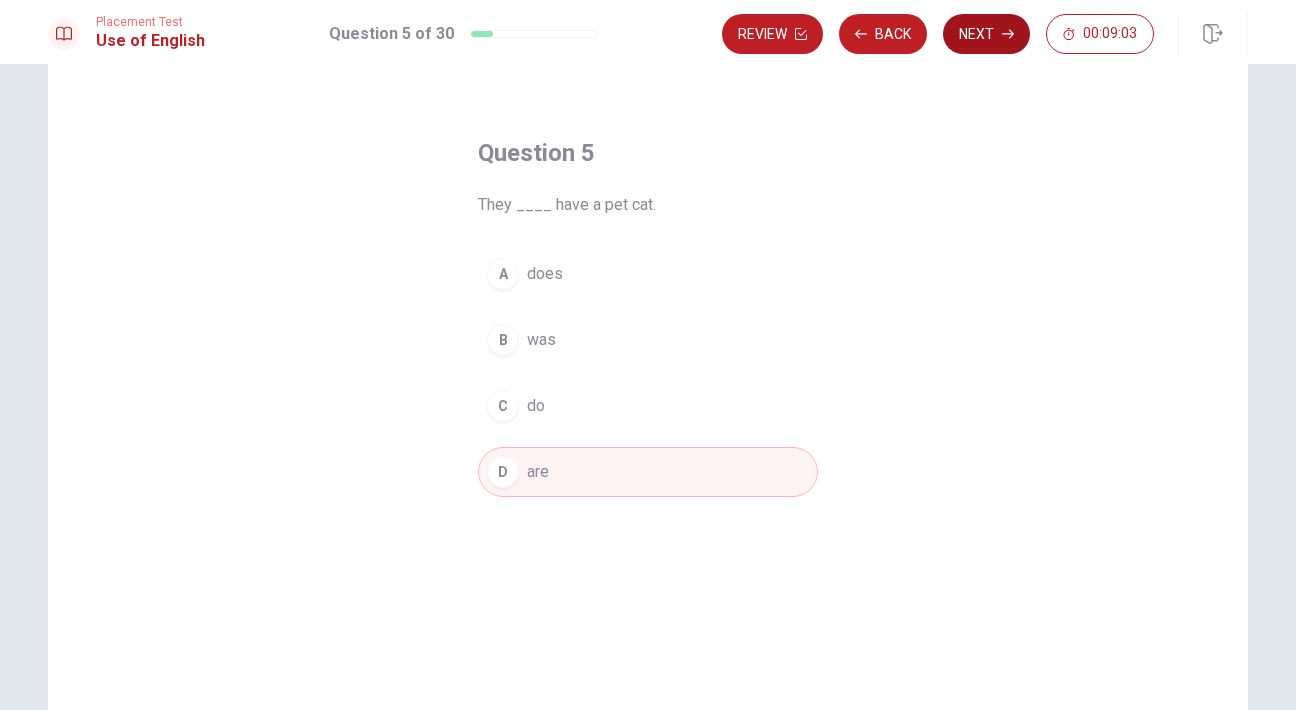 click on "Next" at bounding box center (986, 34) 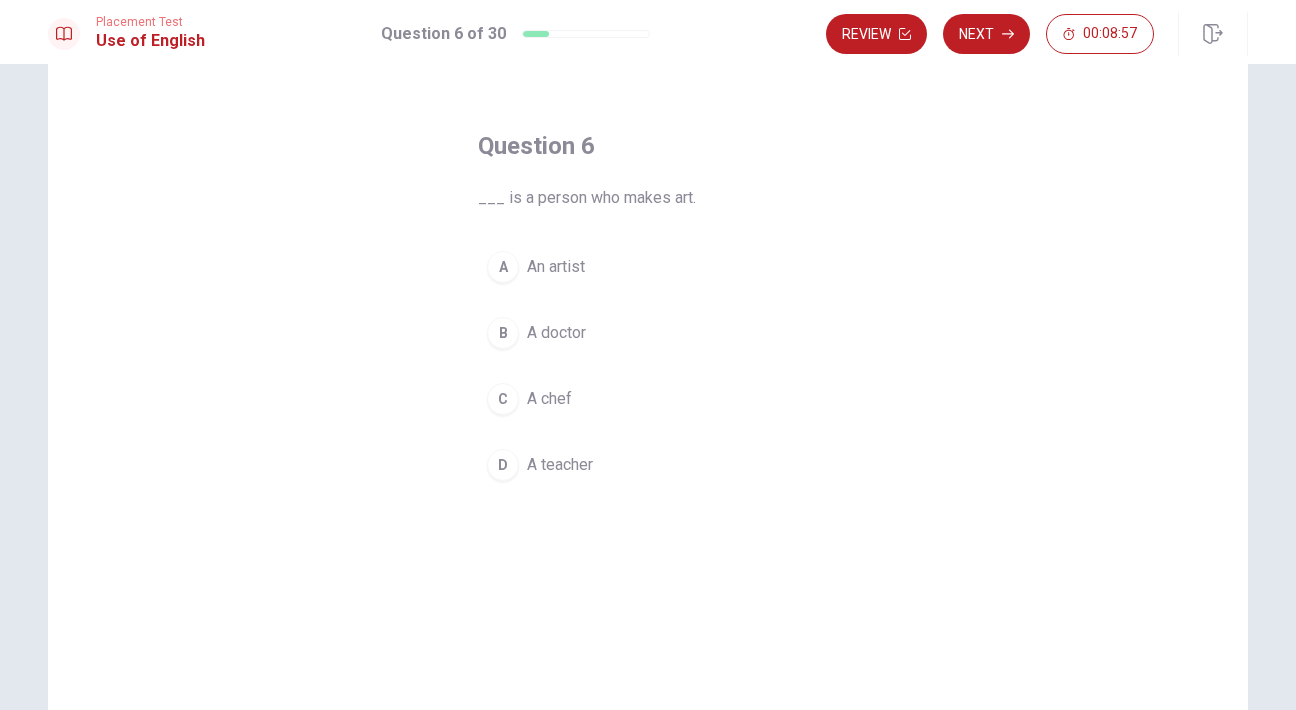 scroll, scrollTop: 48, scrollLeft: 0, axis: vertical 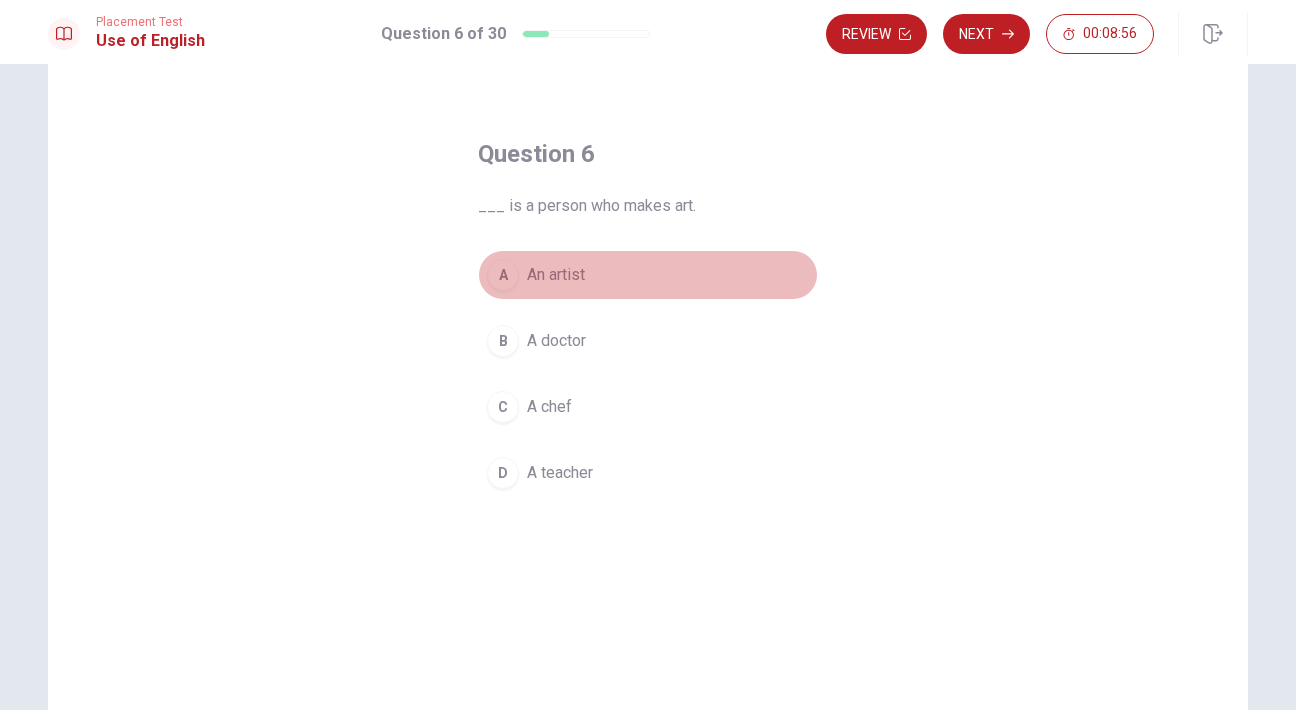 click on "A An artist" at bounding box center (648, 275) 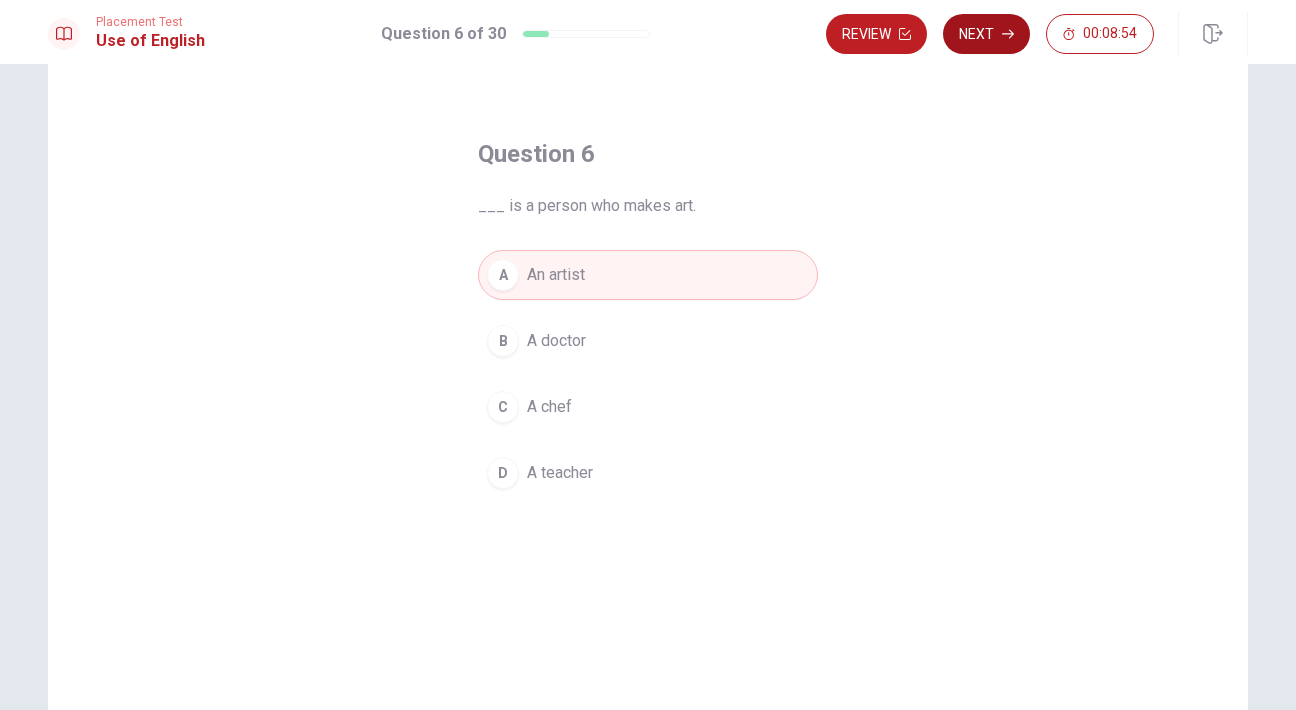 click 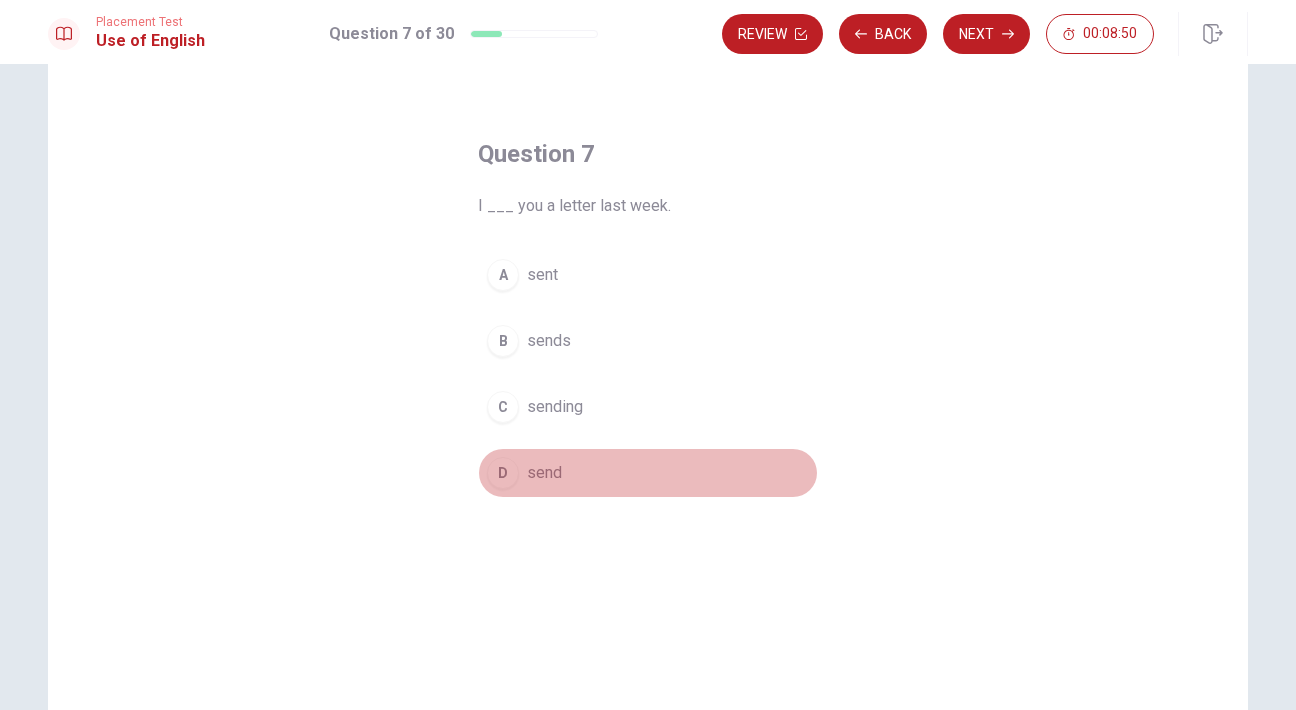 click on "D send" at bounding box center (648, 473) 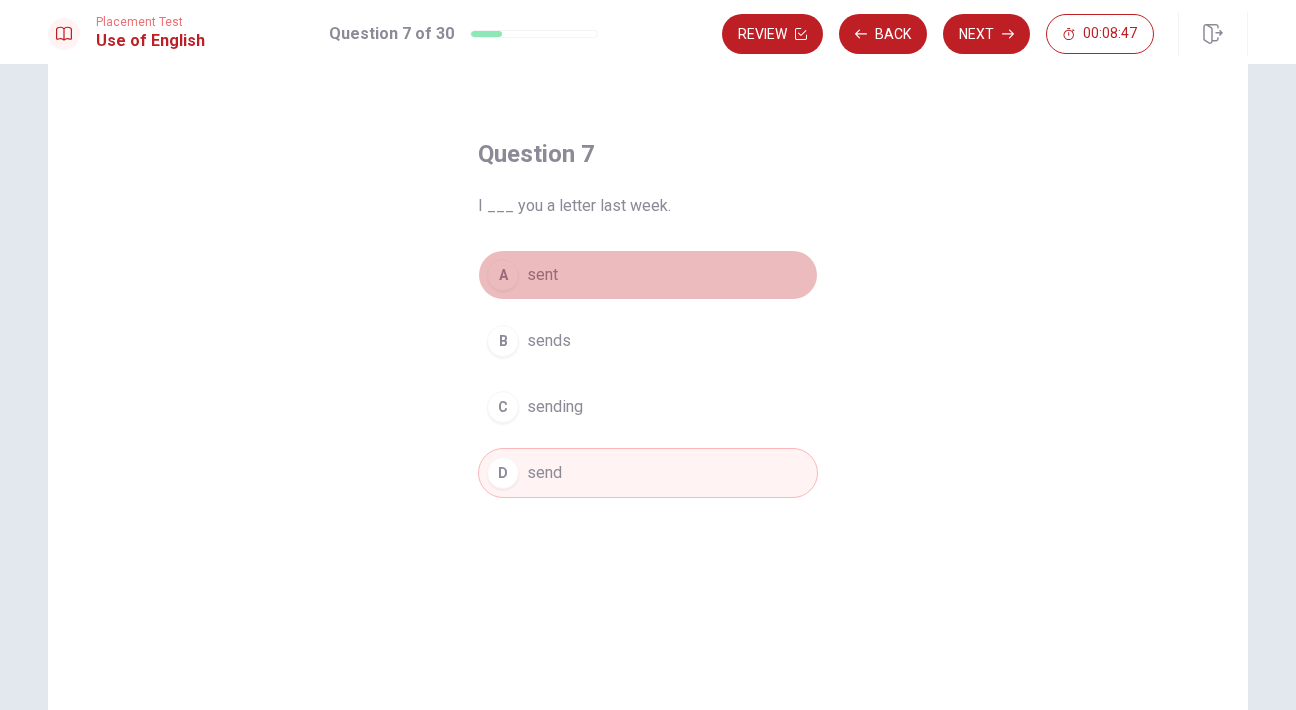 click on "A sent" at bounding box center [648, 275] 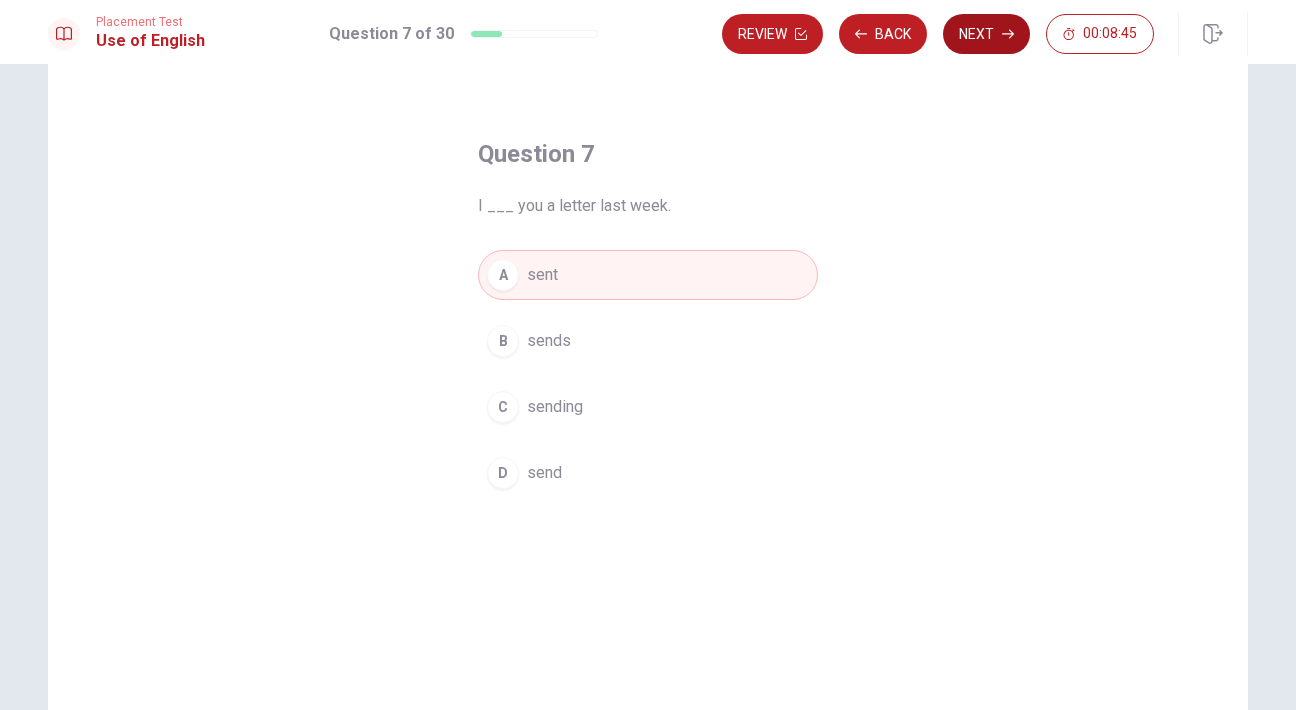 click on "Next" at bounding box center [986, 34] 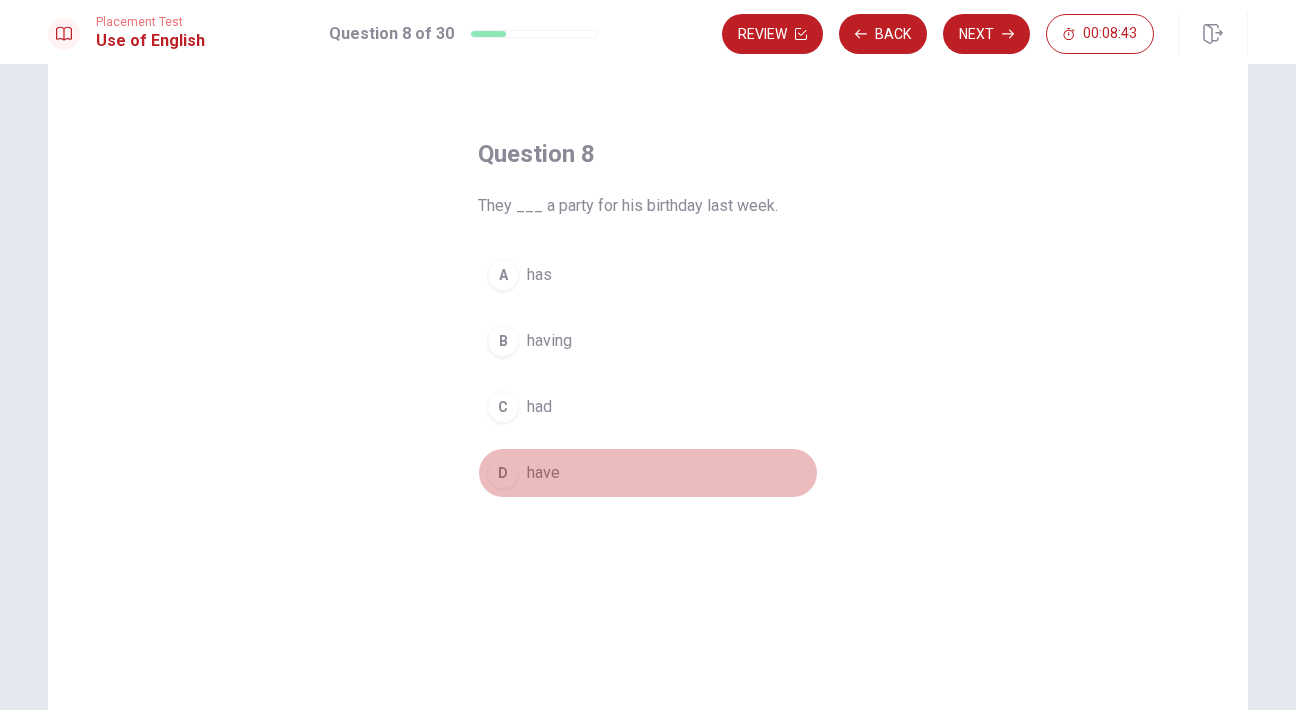 click on "D have" at bounding box center [648, 473] 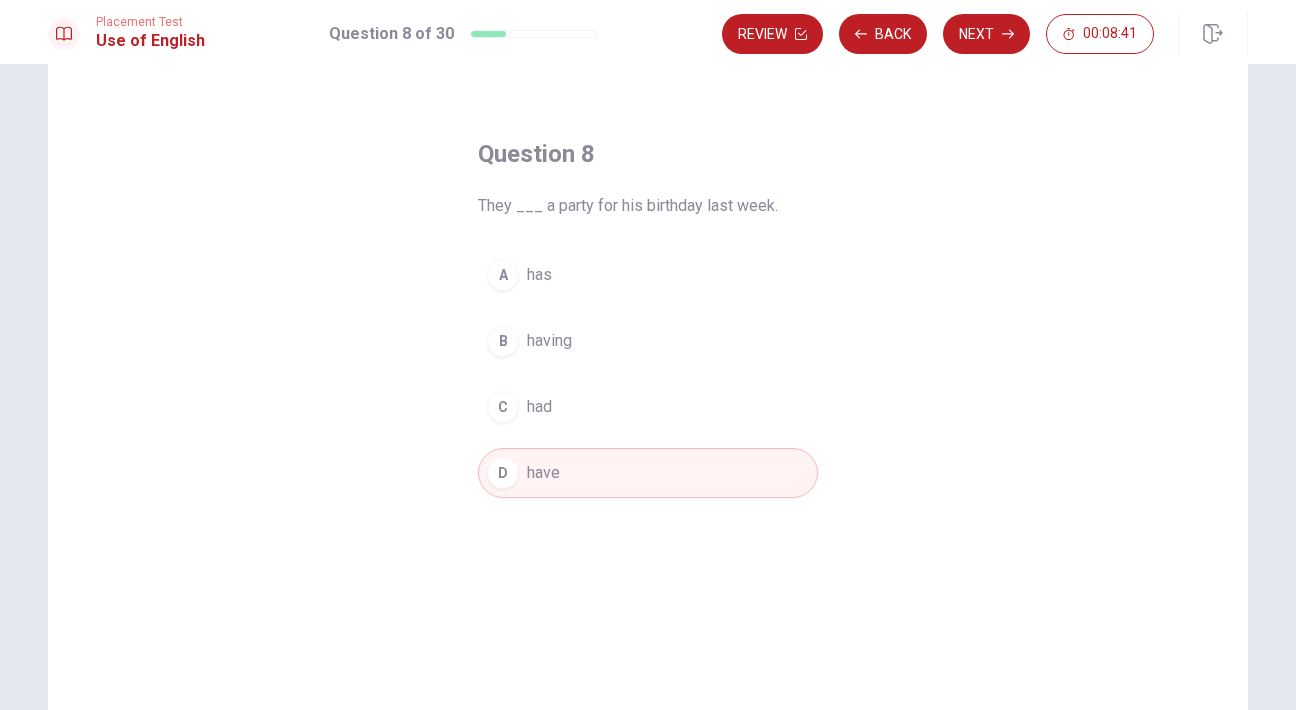 drag, startPoint x: 707, startPoint y: 207, endPoint x: 729, endPoint y: 208, distance: 22.022715 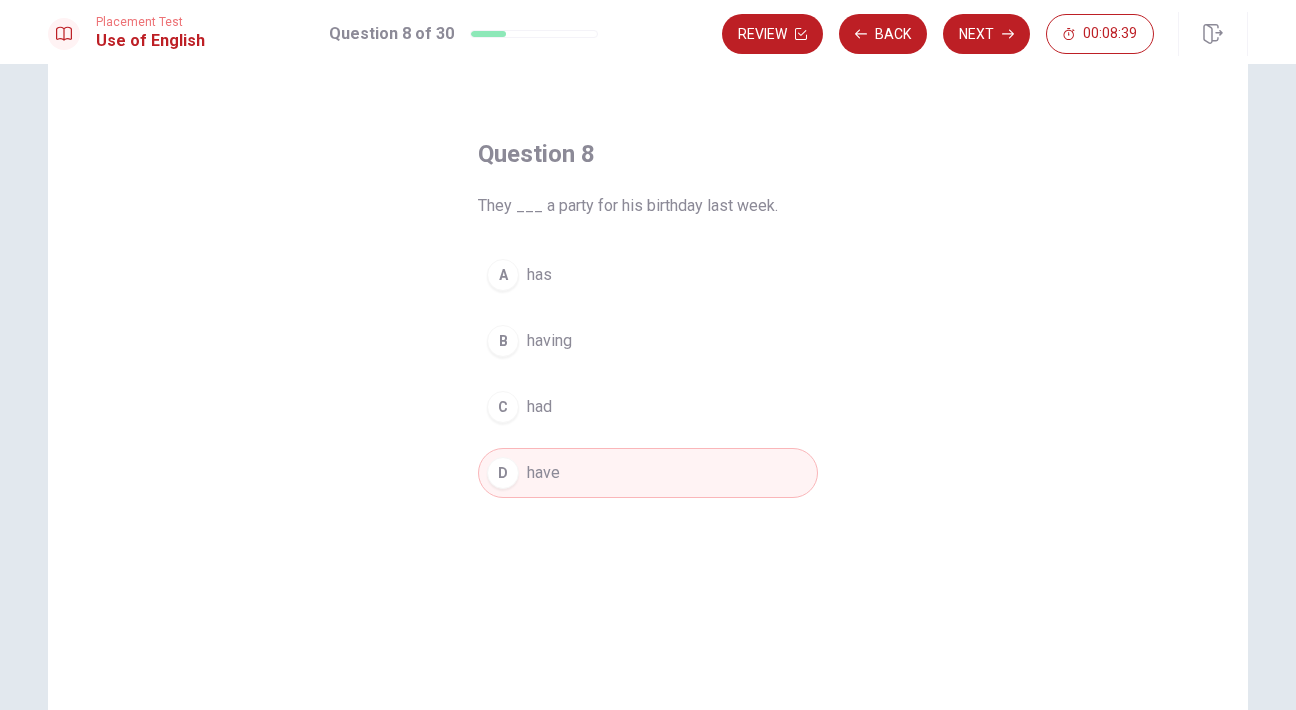click on "C had" at bounding box center [648, 407] 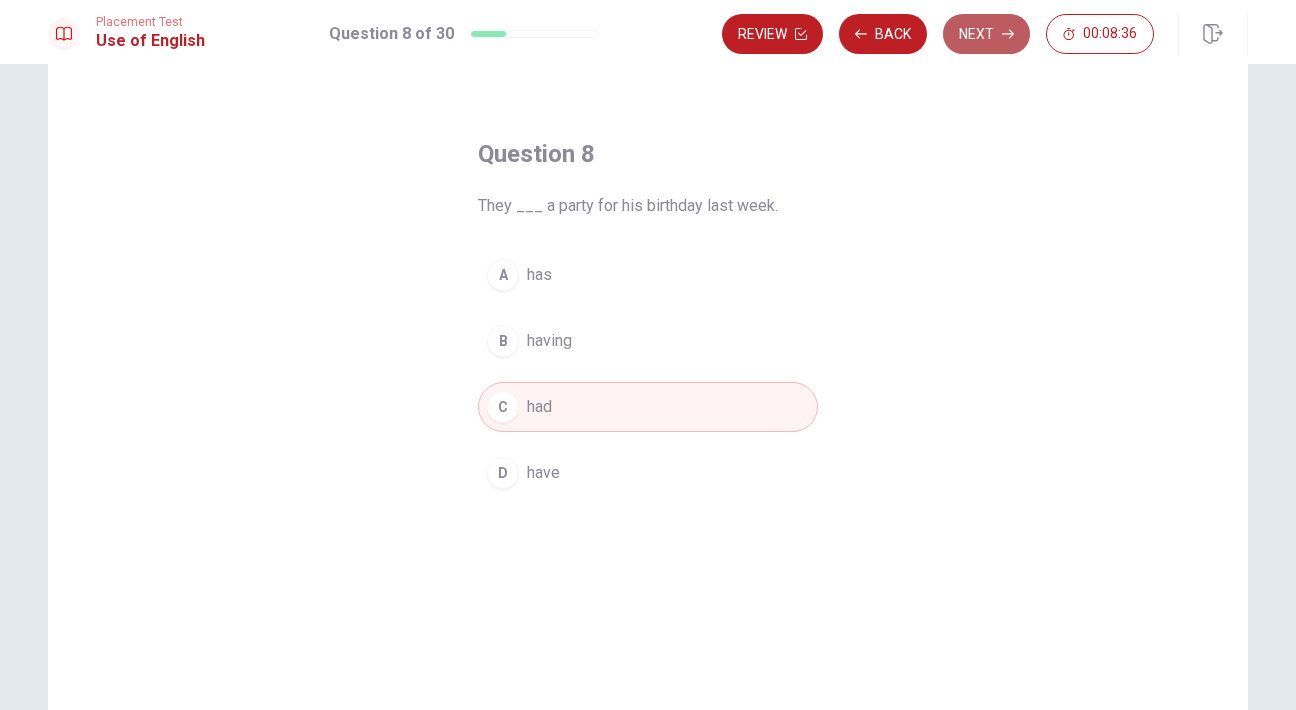 click on "Next" at bounding box center [986, 34] 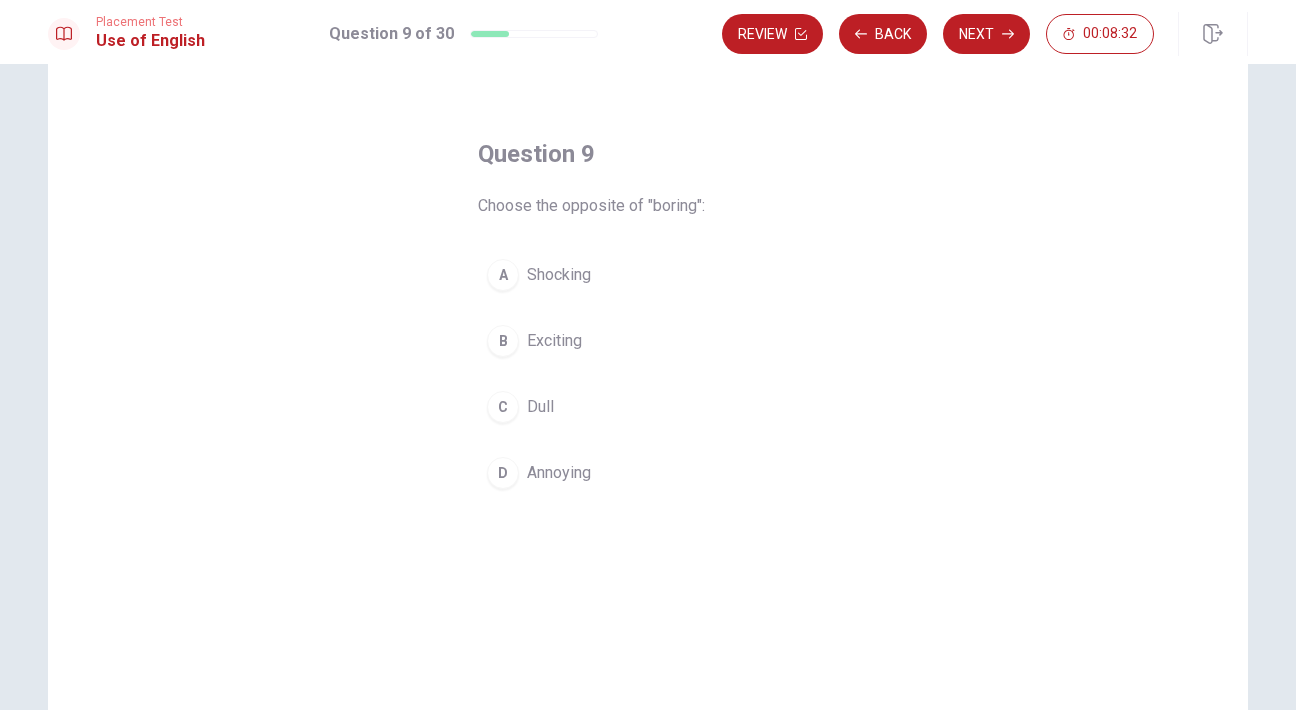 click on "C Dull" at bounding box center (648, 407) 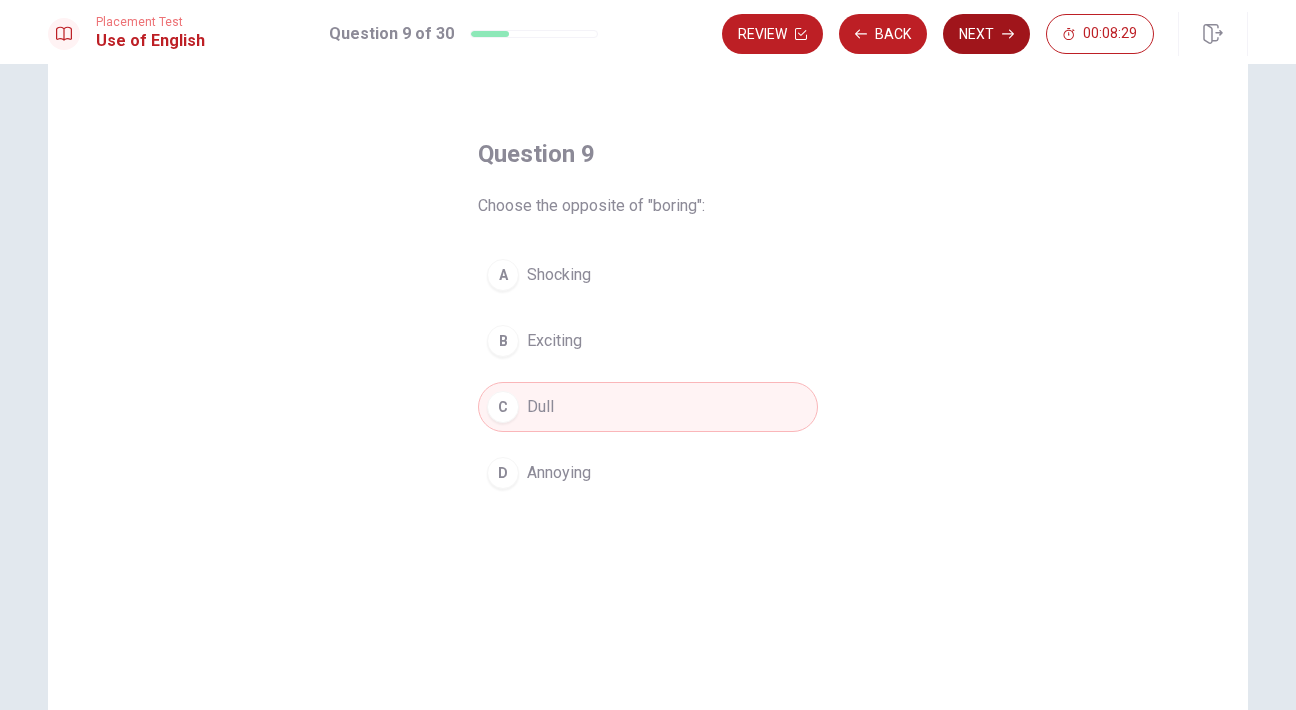 click on "Next" at bounding box center [986, 34] 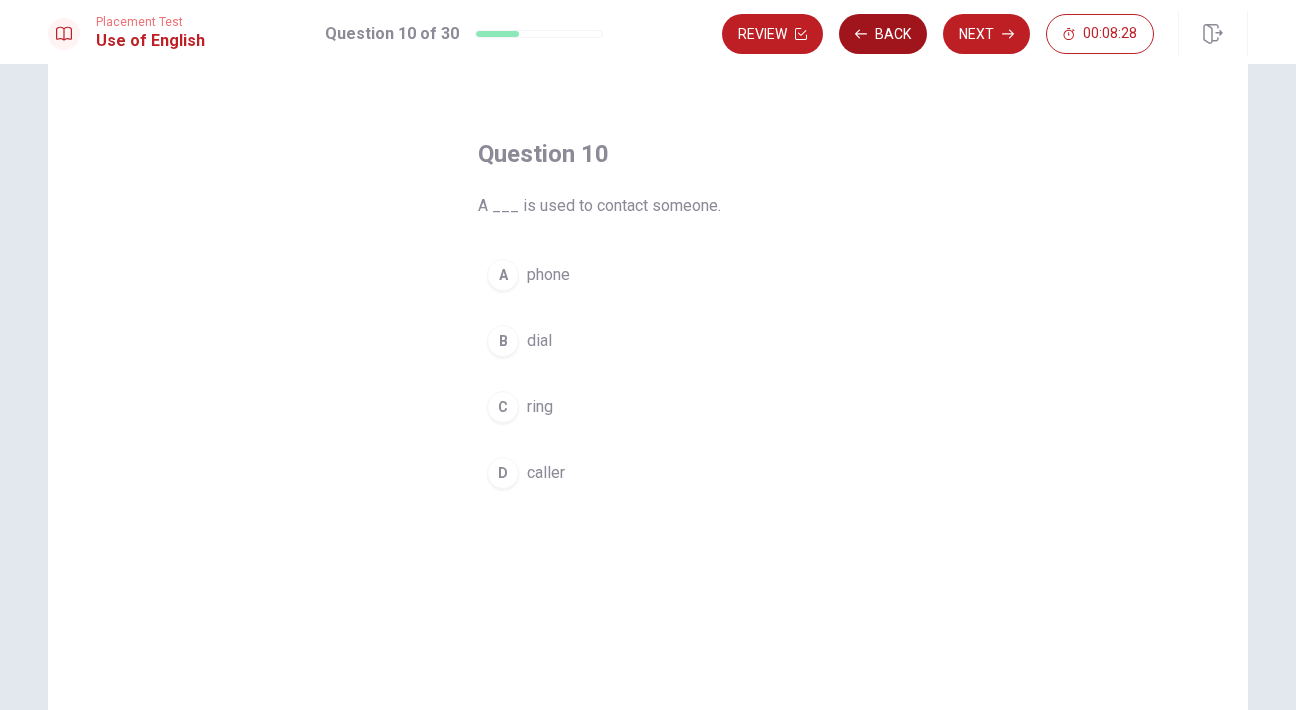 click on "Back" at bounding box center [883, 34] 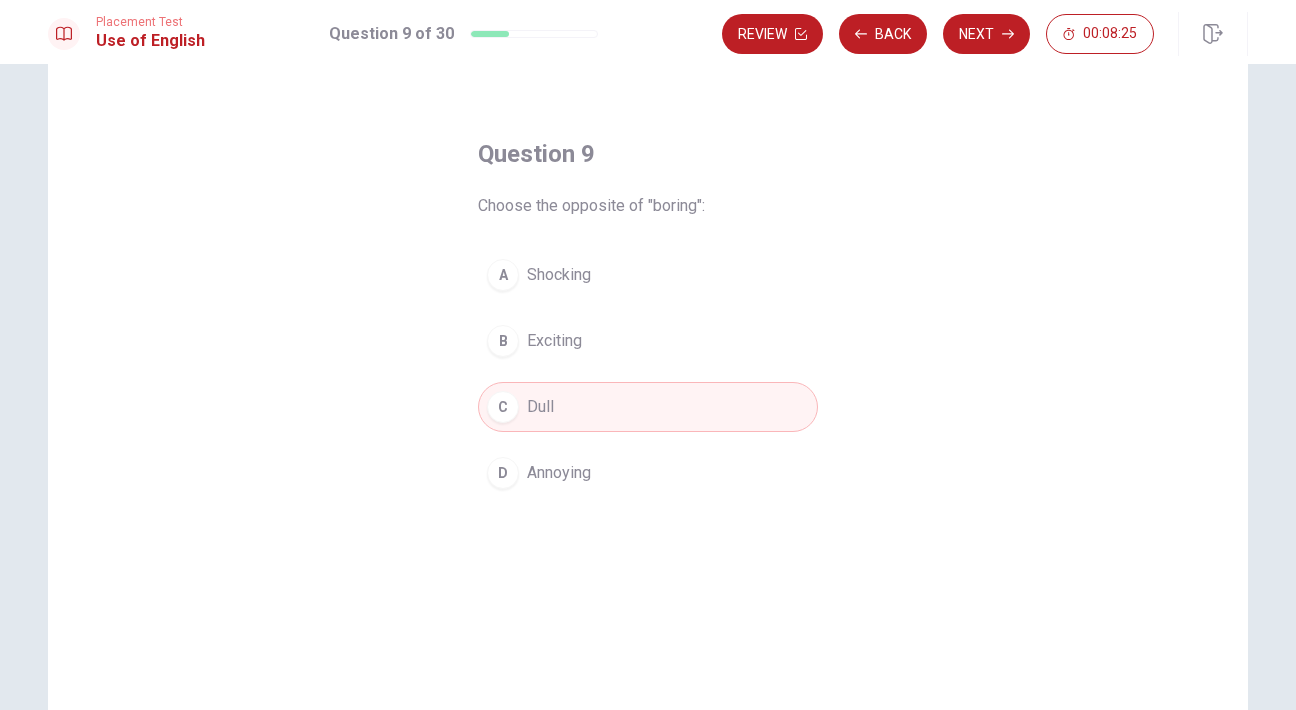 drag, startPoint x: 562, startPoint y: 207, endPoint x: 694, endPoint y: 207, distance: 132 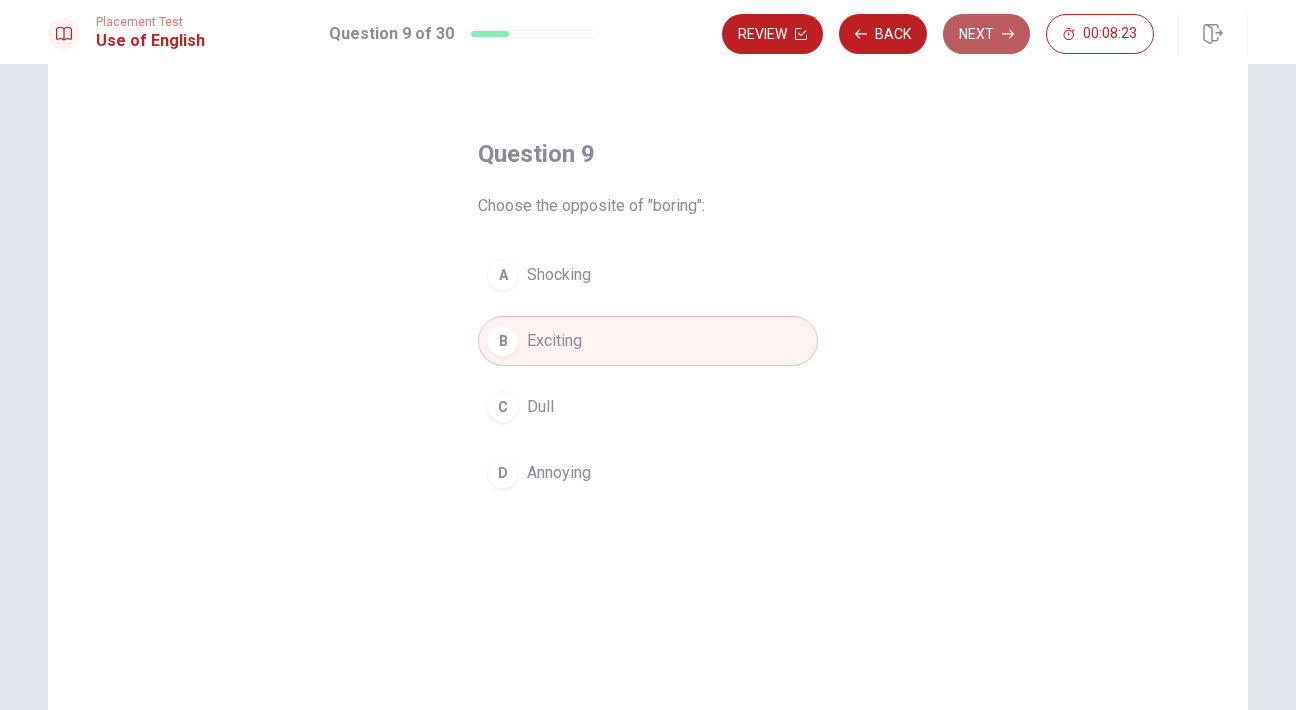click on "Next" at bounding box center [986, 34] 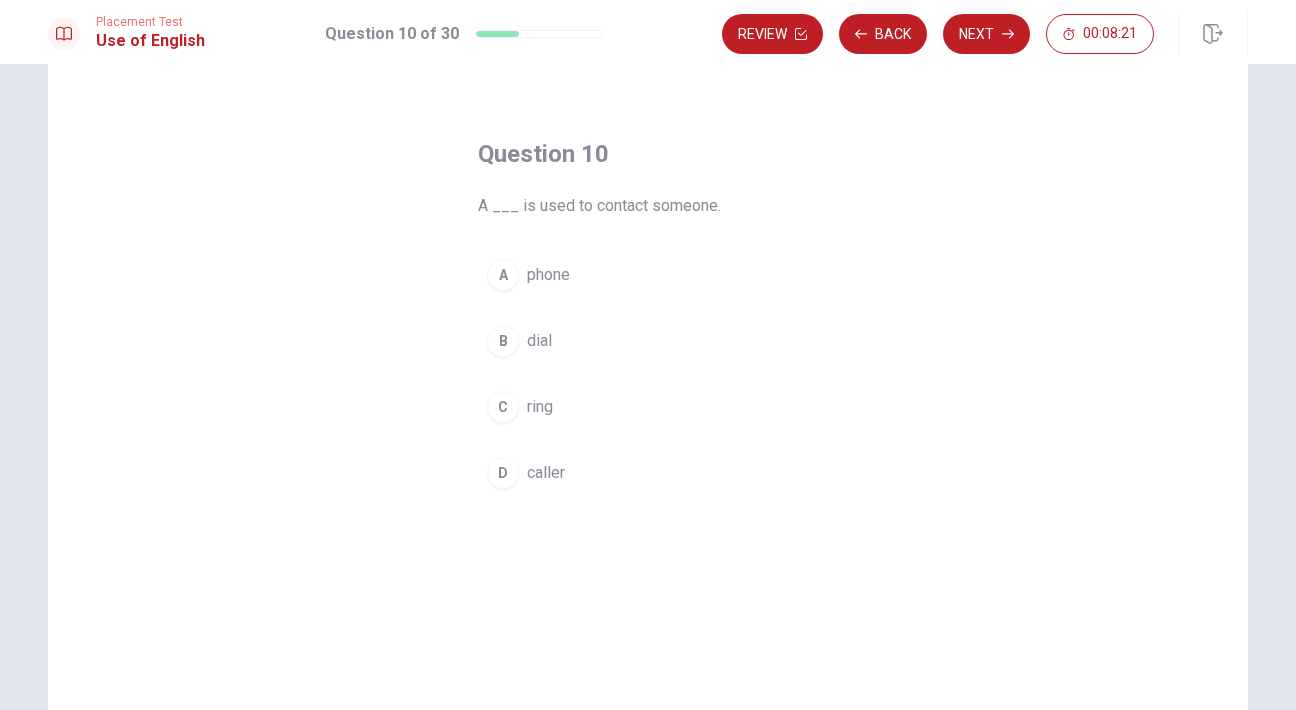 drag, startPoint x: 472, startPoint y: 208, endPoint x: 651, endPoint y: 253, distance: 184.56976 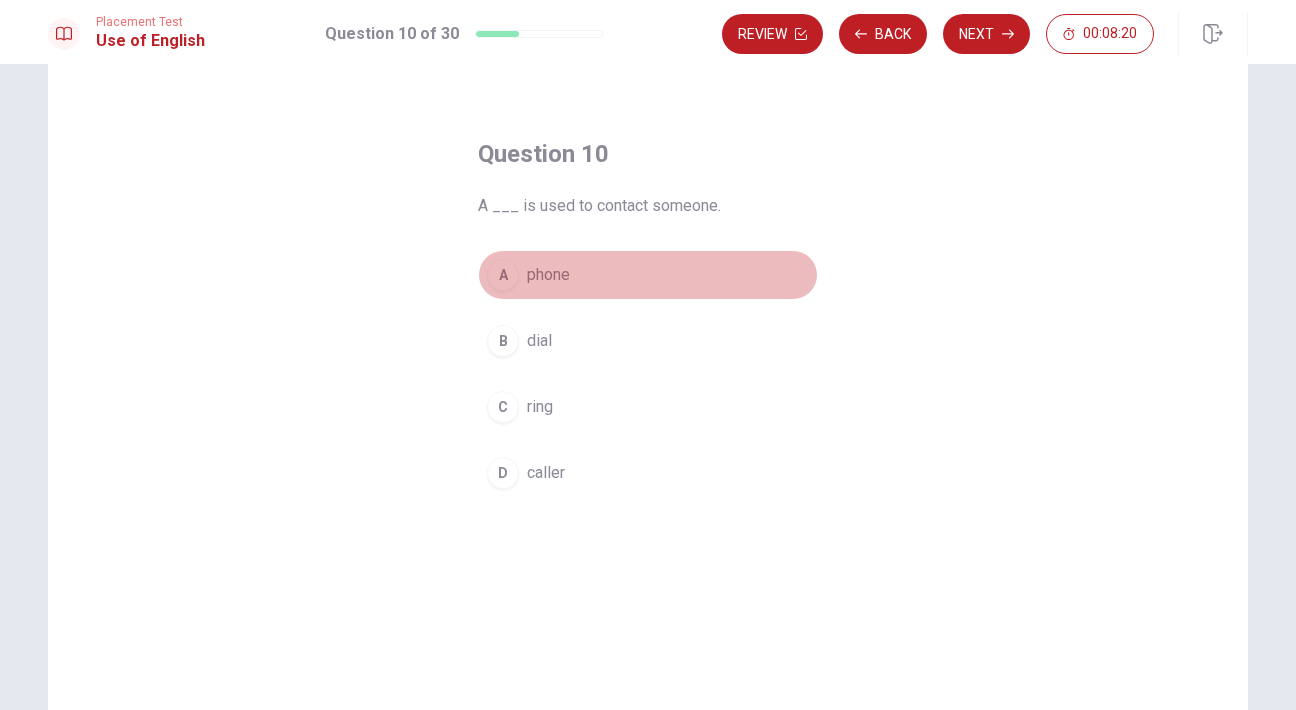click on "A phone" at bounding box center [648, 275] 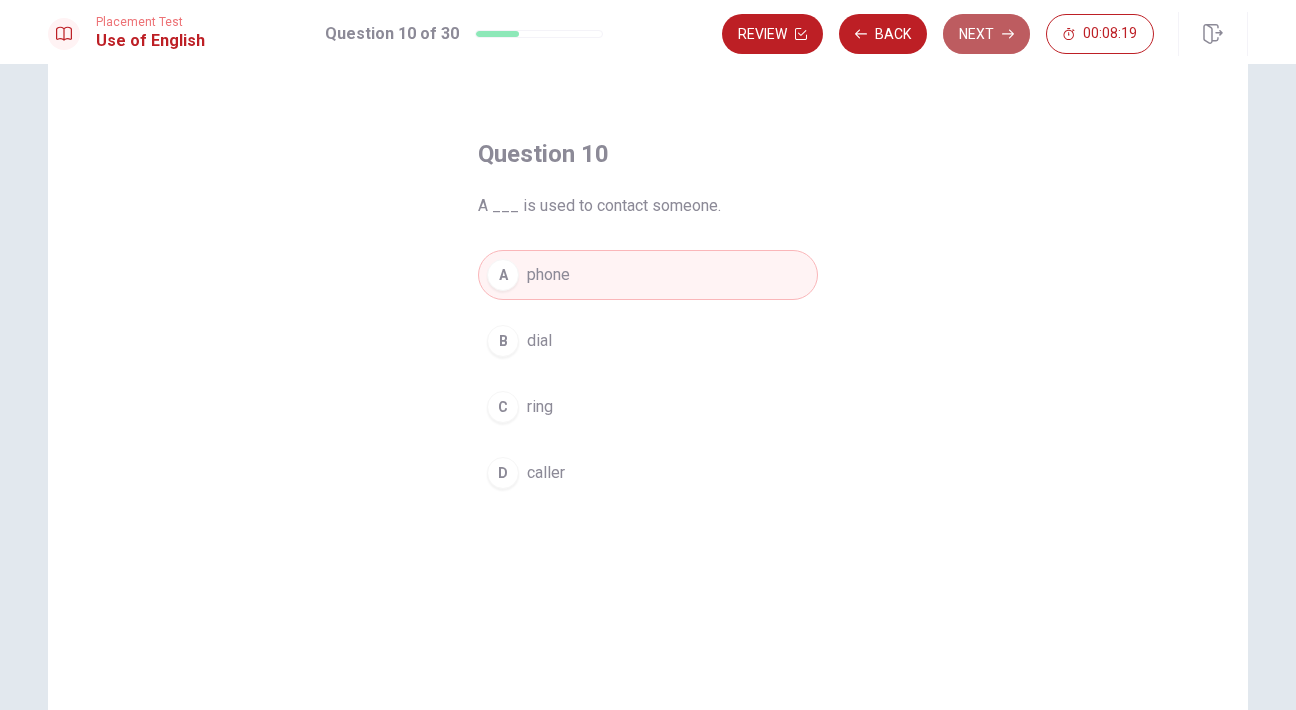 click on "Next" at bounding box center (986, 34) 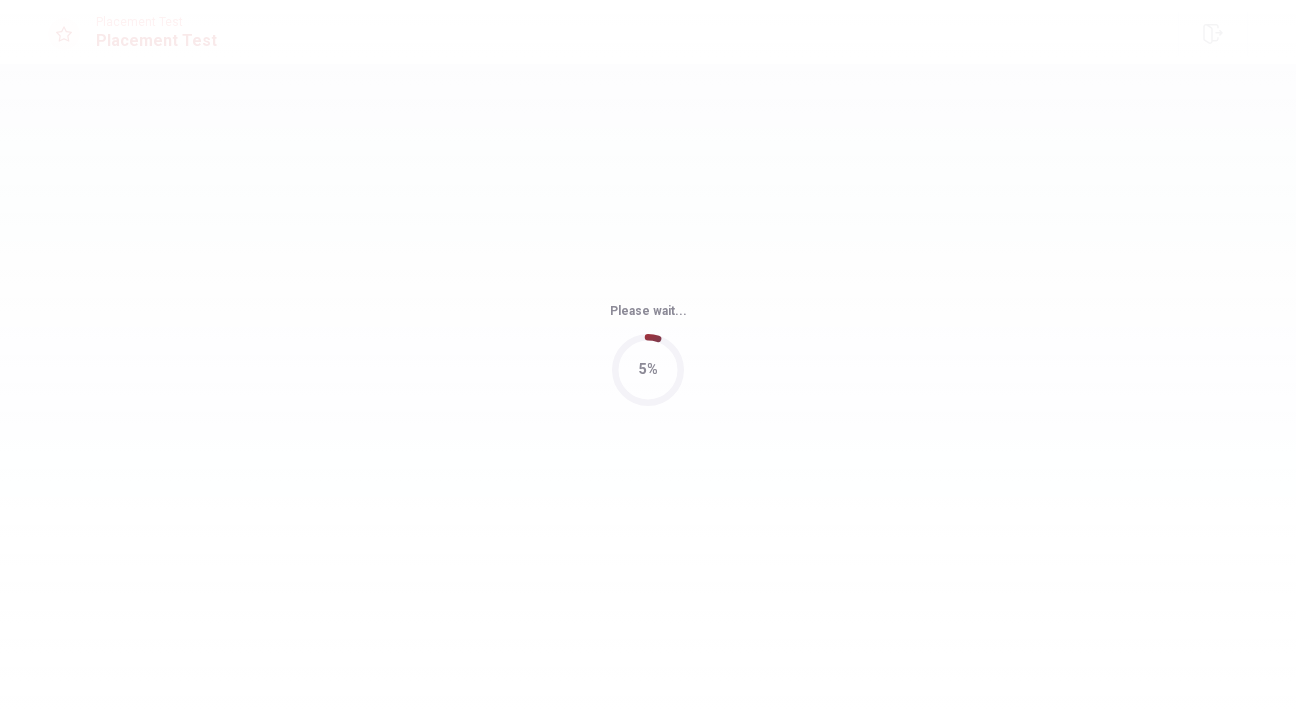 scroll, scrollTop: 0, scrollLeft: 0, axis: both 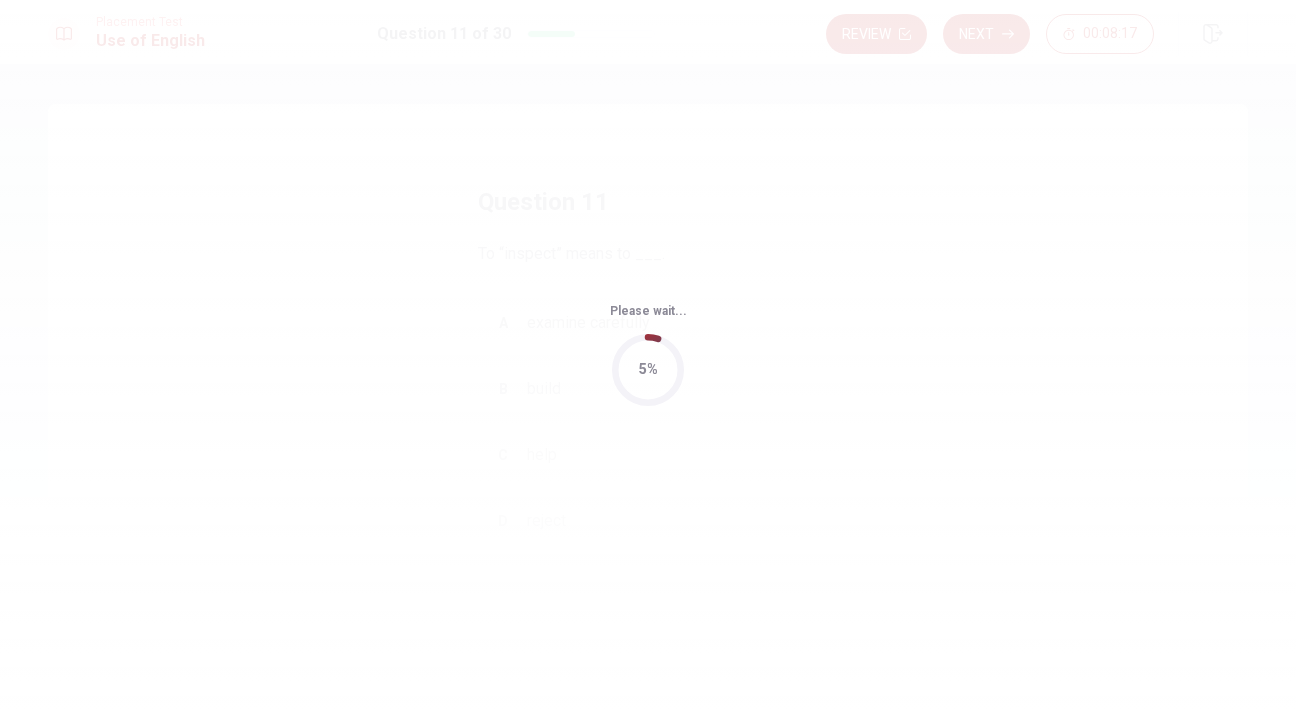 click on "Please wait... 5%" at bounding box center [648, 355] 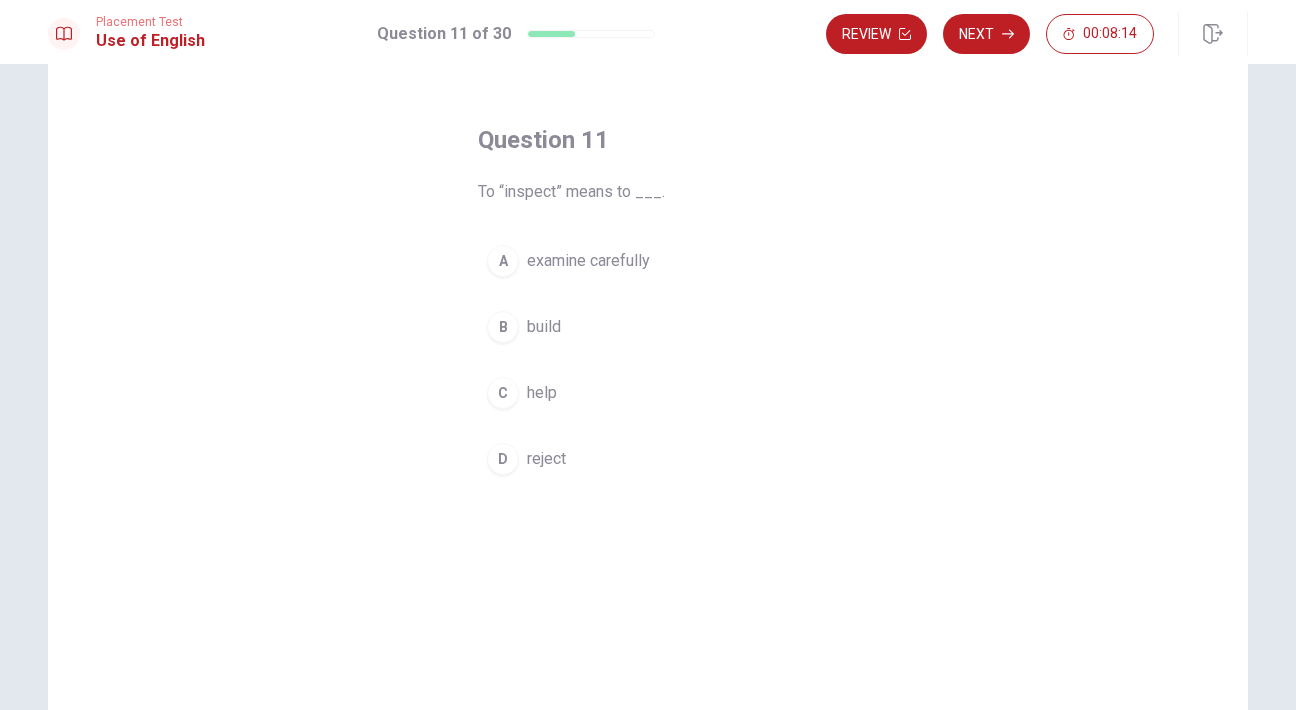 scroll, scrollTop: 63, scrollLeft: 0, axis: vertical 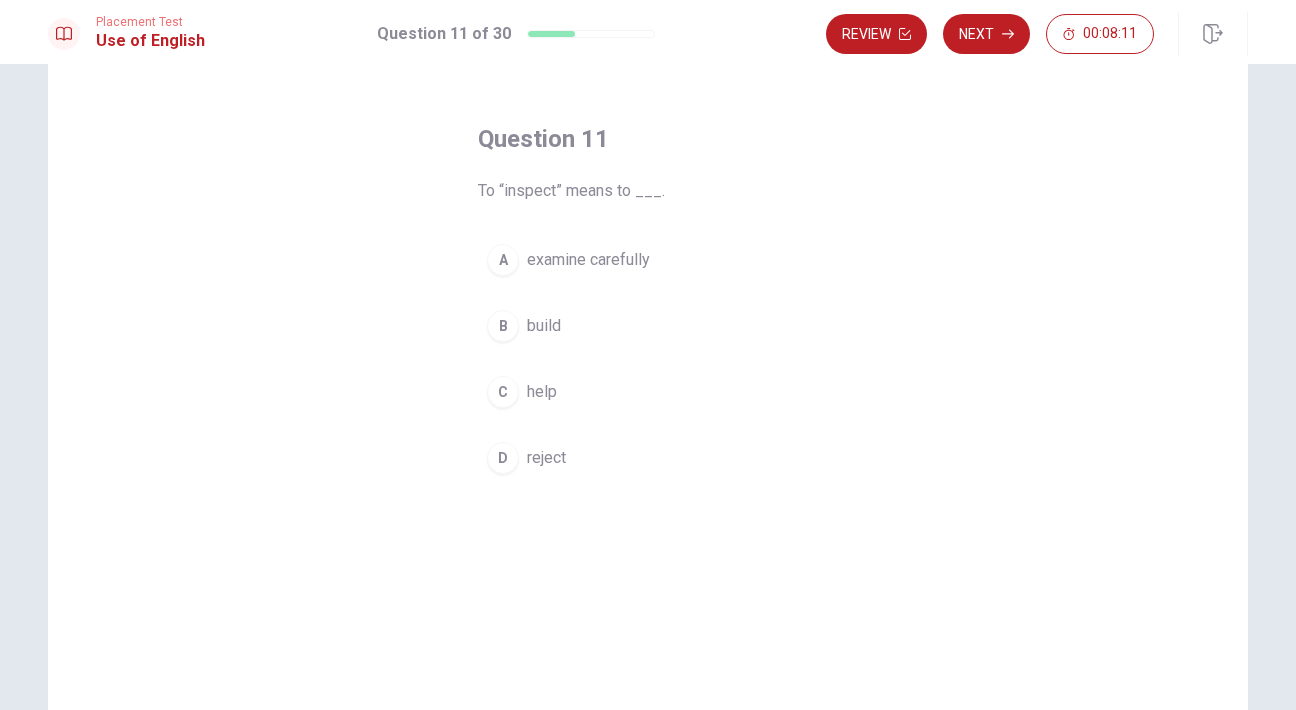 drag, startPoint x: 504, startPoint y: 192, endPoint x: 601, endPoint y: 225, distance: 102.45975 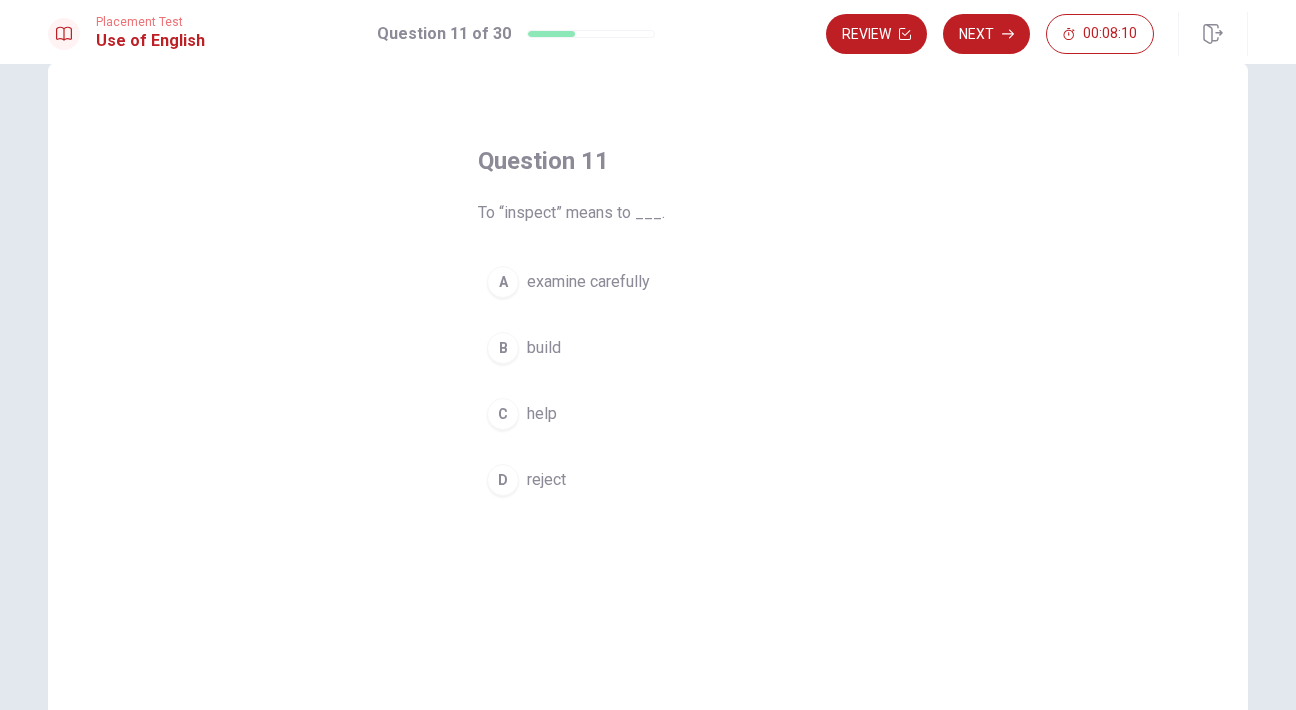 scroll, scrollTop: 39, scrollLeft: 0, axis: vertical 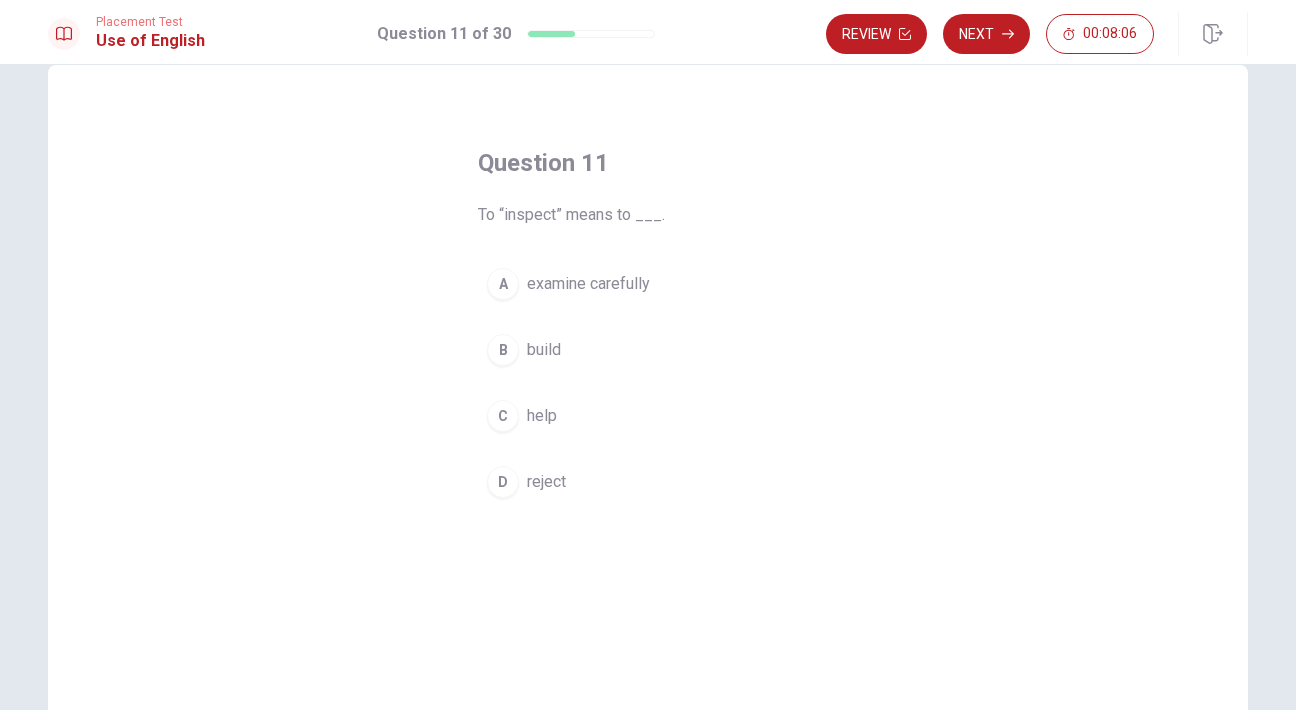 click on "A examine carefully" at bounding box center [648, 284] 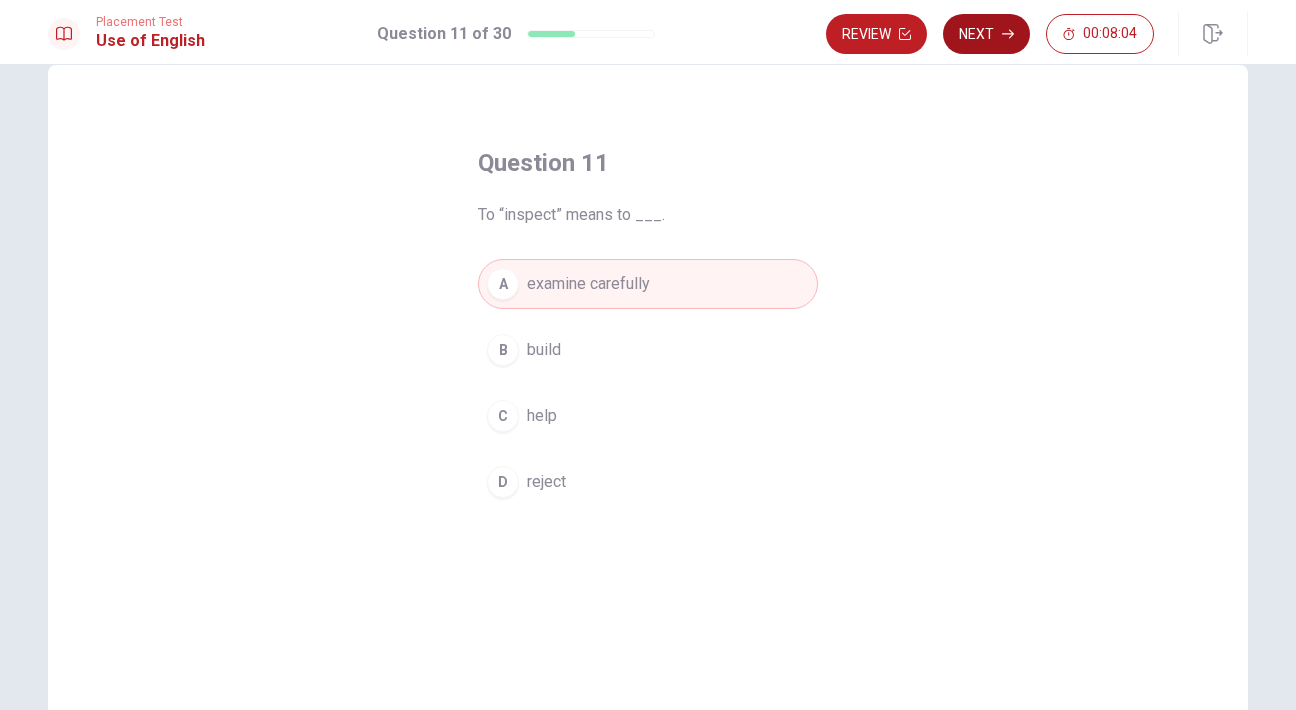 click on "Next" at bounding box center [986, 34] 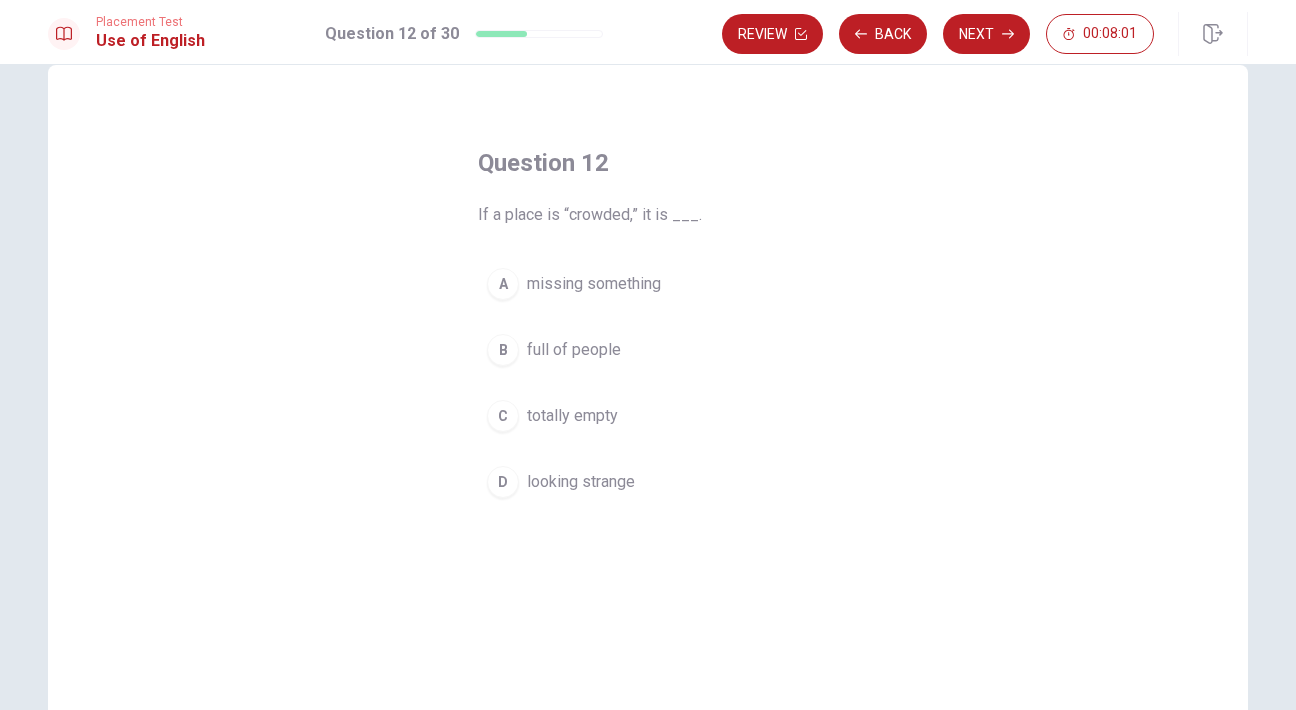 click on "full of people" at bounding box center [574, 350] 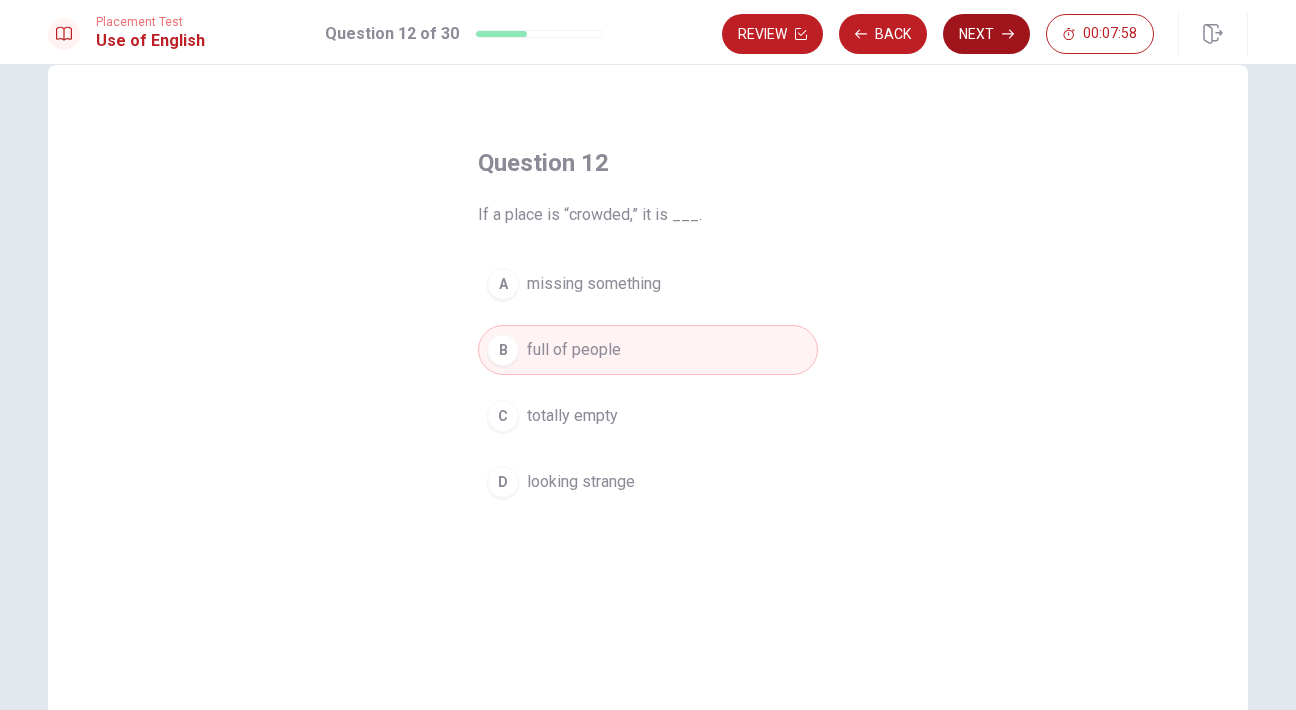 click on "Next" at bounding box center (986, 34) 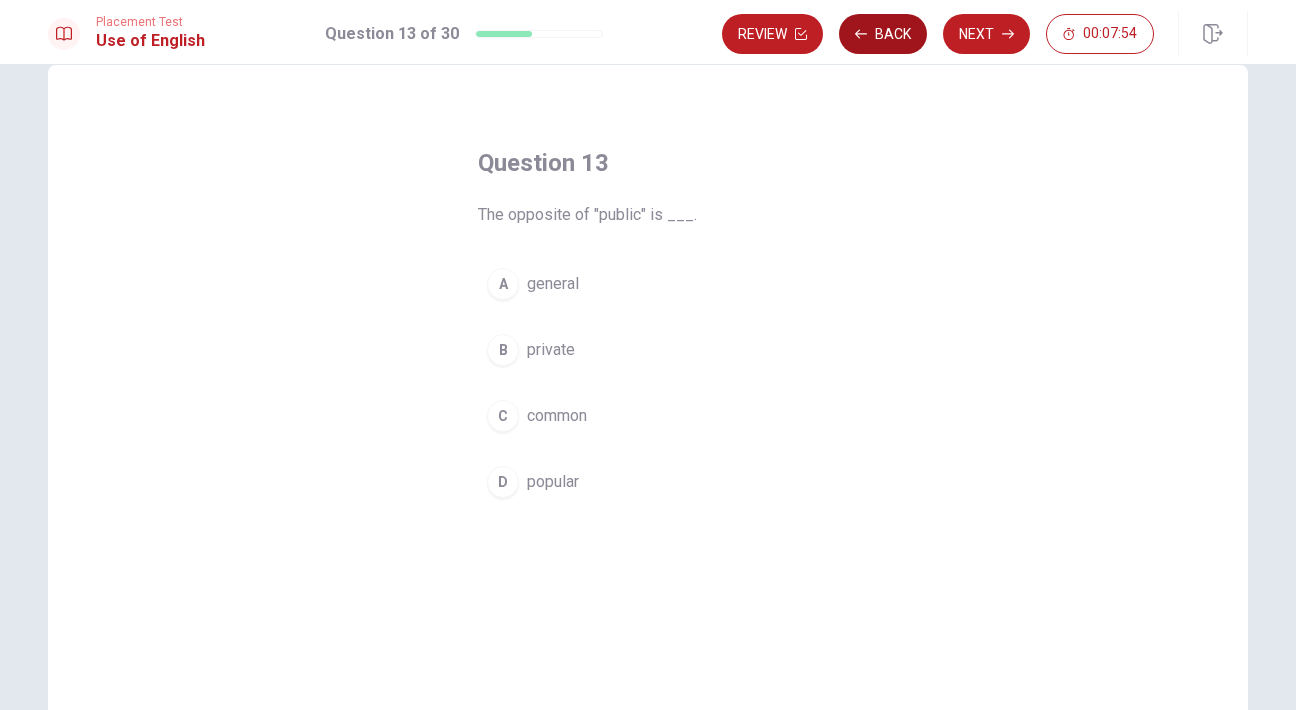 click on "Back" at bounding box center [883, 34] 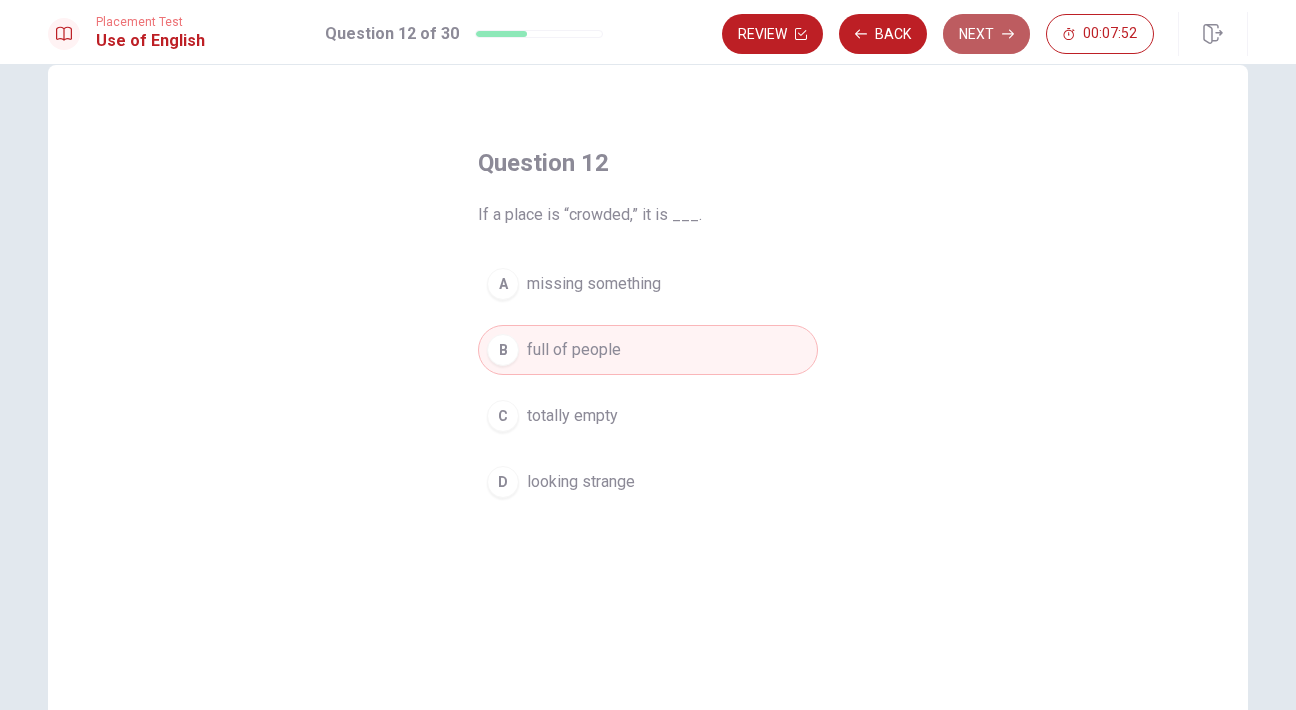 click on "Next" at bounding box center (986, 34) 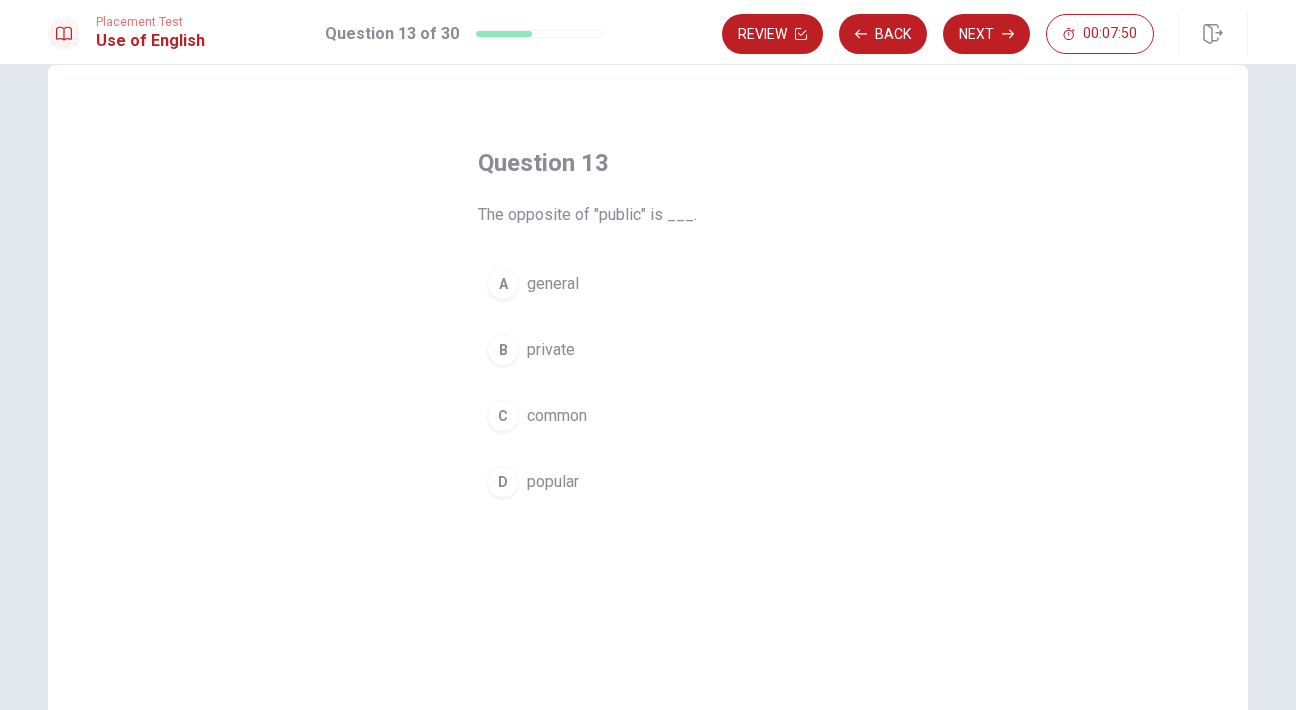 drag, startPoint x: 586, startPoint y: 218, endPoint x: 675, endPoint y: 249, distance: 94.24436 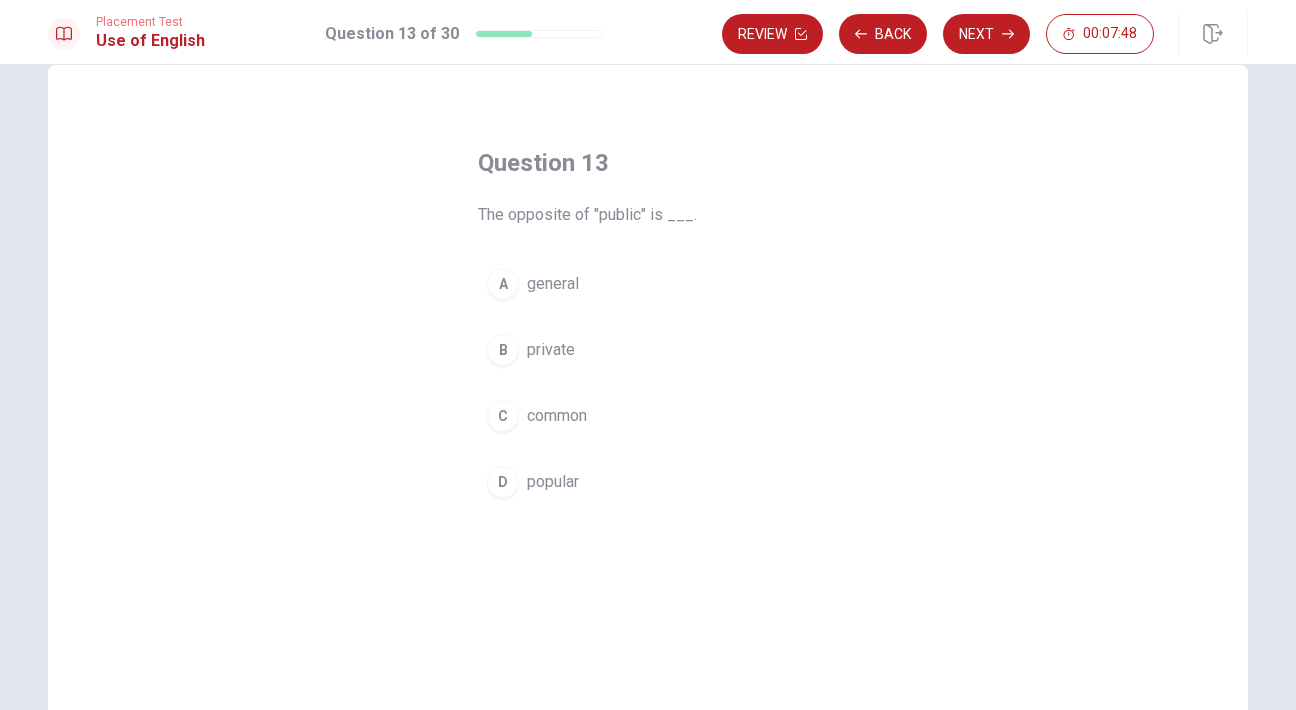 click on "B private" at bounding box center (648, 350) 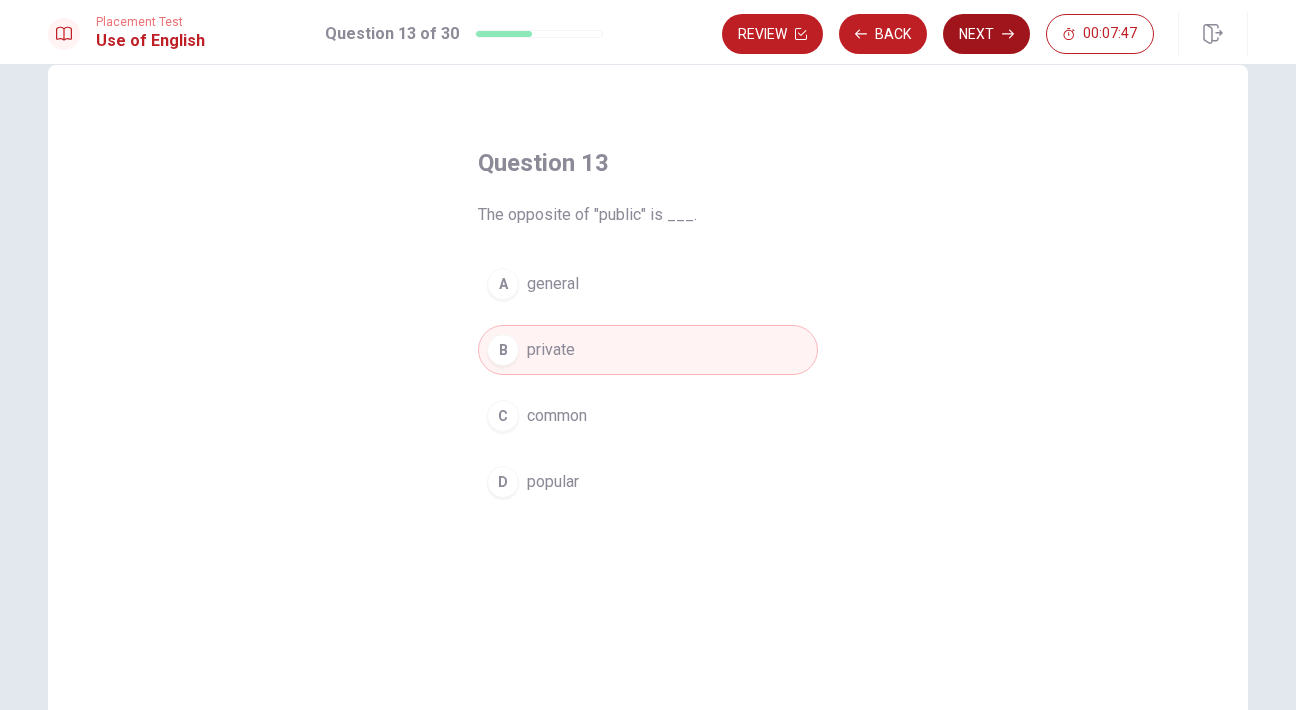 click on "Next" at bounding box center (986, 34) 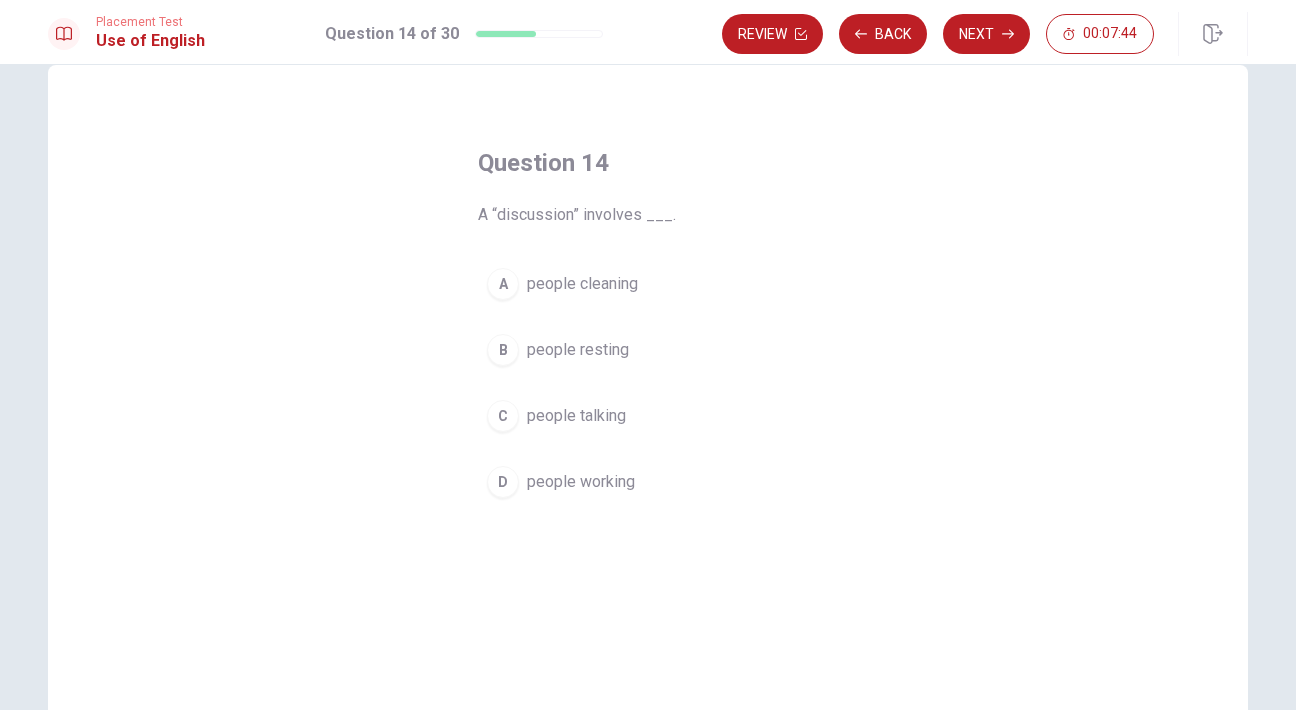 drag, startPoint x: 497, startPoint y: 219, endPoint x: 574, endPoint y: 353, distance: 154.54773 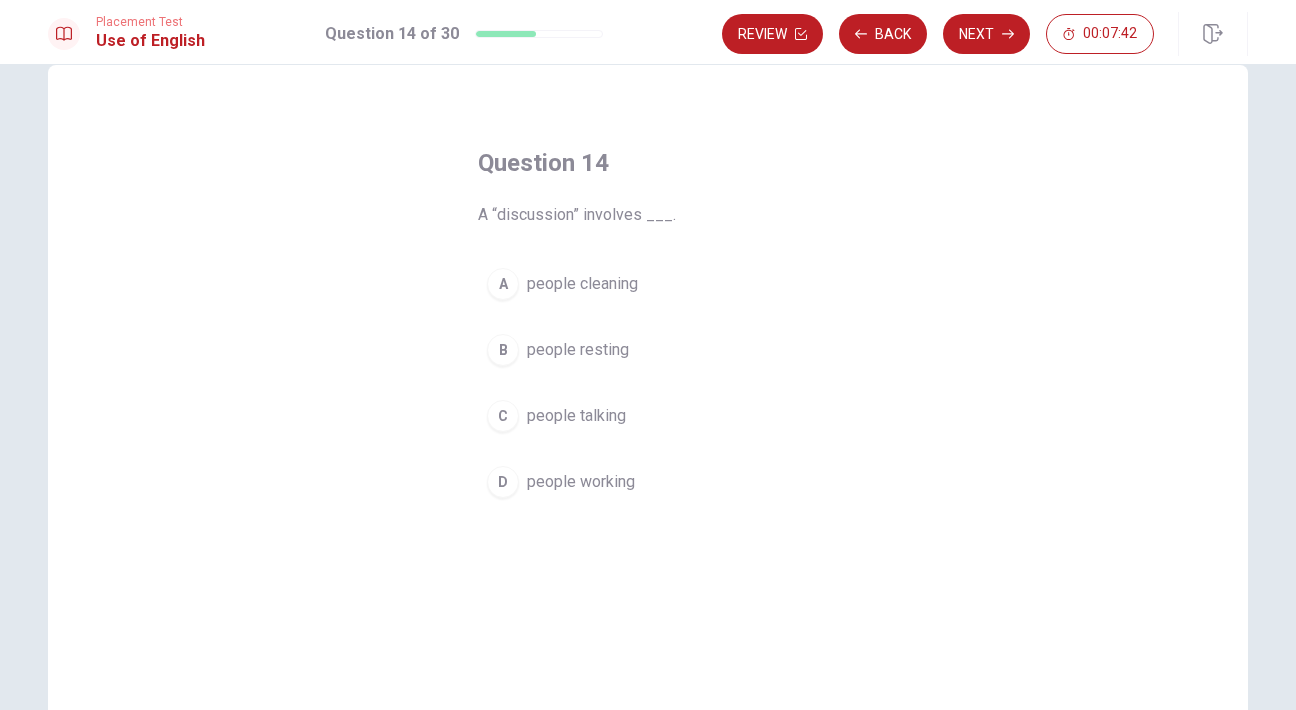 click on "C people talking" at bounding box center (648, 416) 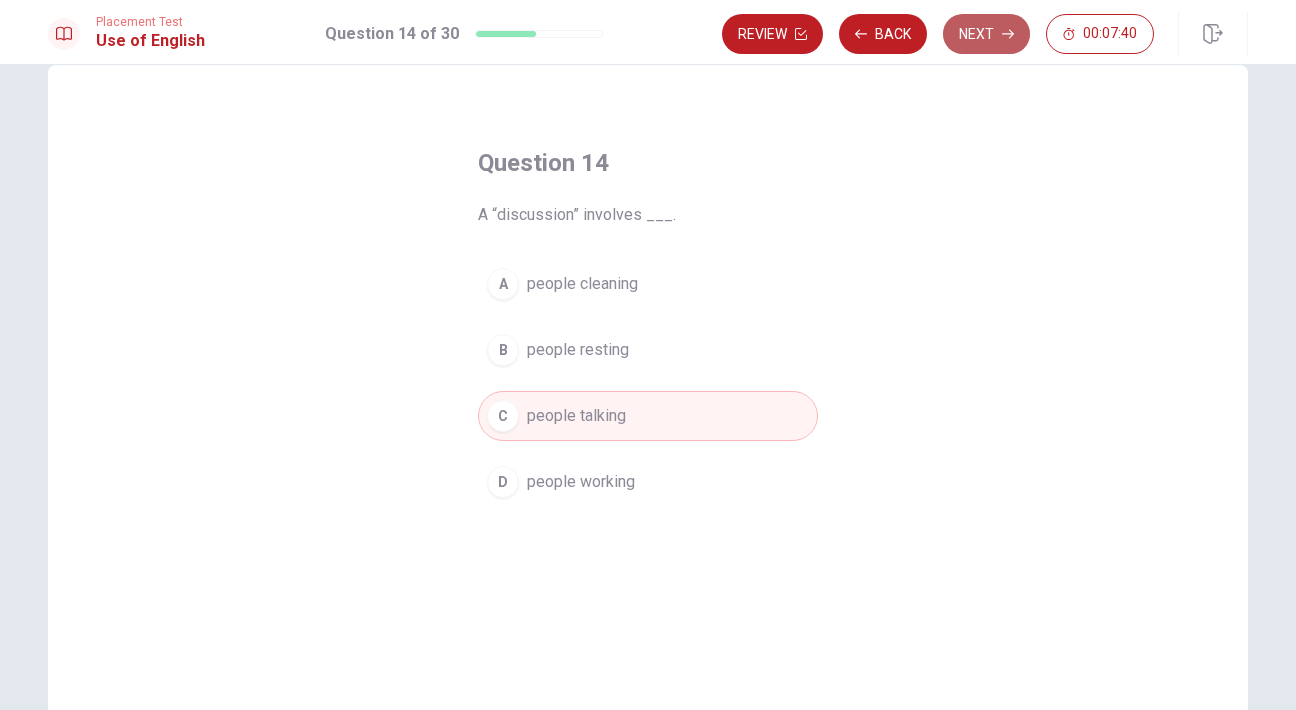 click on "Next" at bounding box center (986, 34) 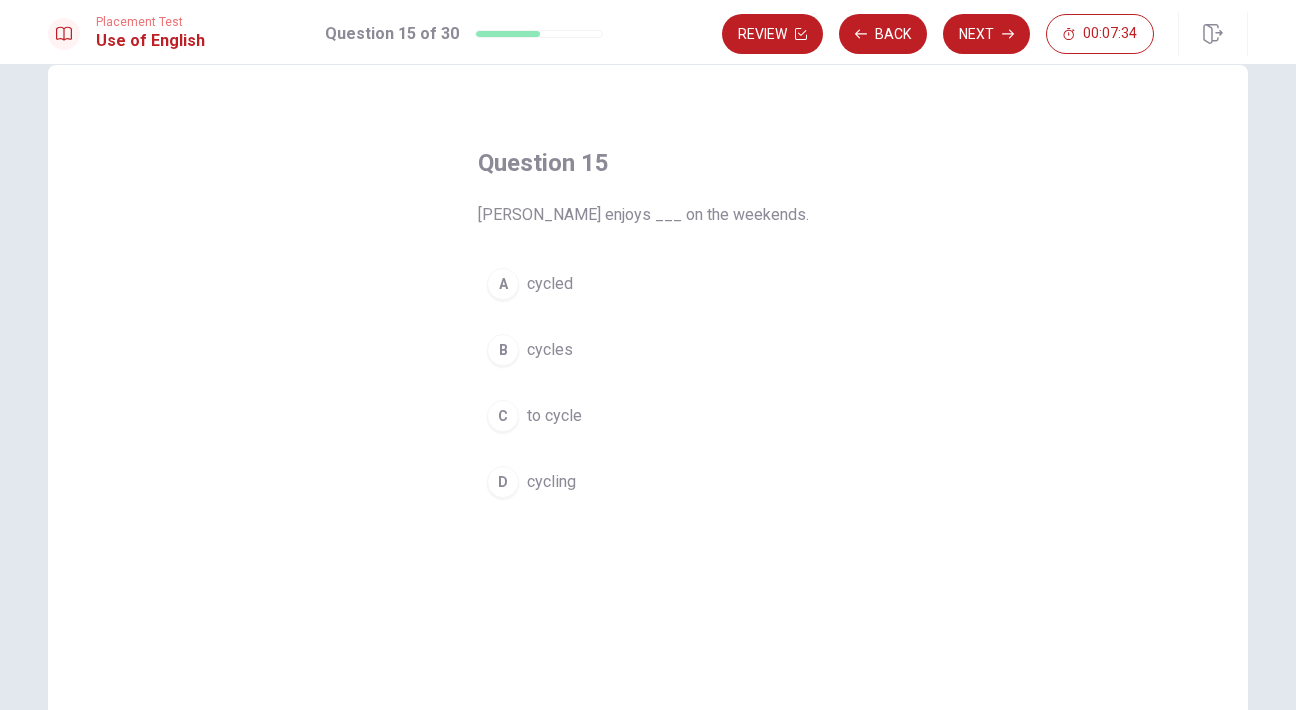 drag, startPoint x: 590, startPoint y: 214, endPoint x: 650, endPoint y: 367, distance: 164.34415 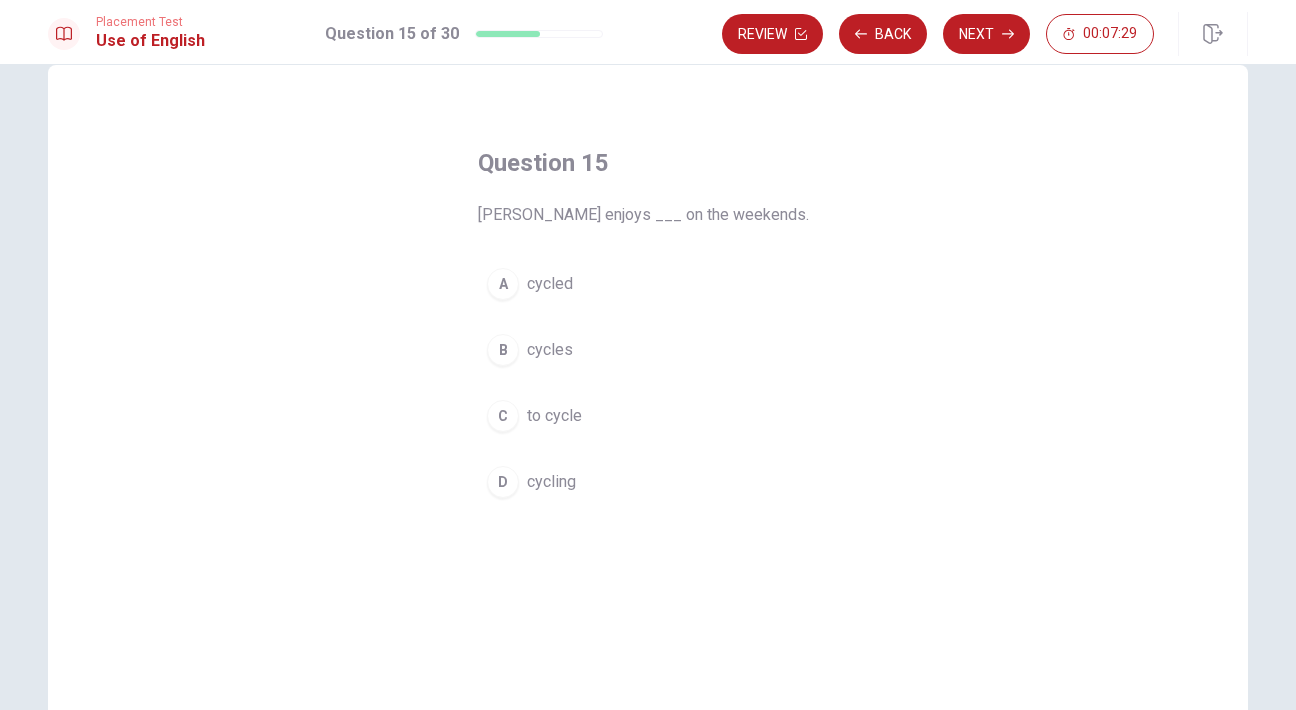 drag, startPoint x: 558, startPoint y: 218, endPoint x: 667, endPoint y: 311, distance: 143.28294 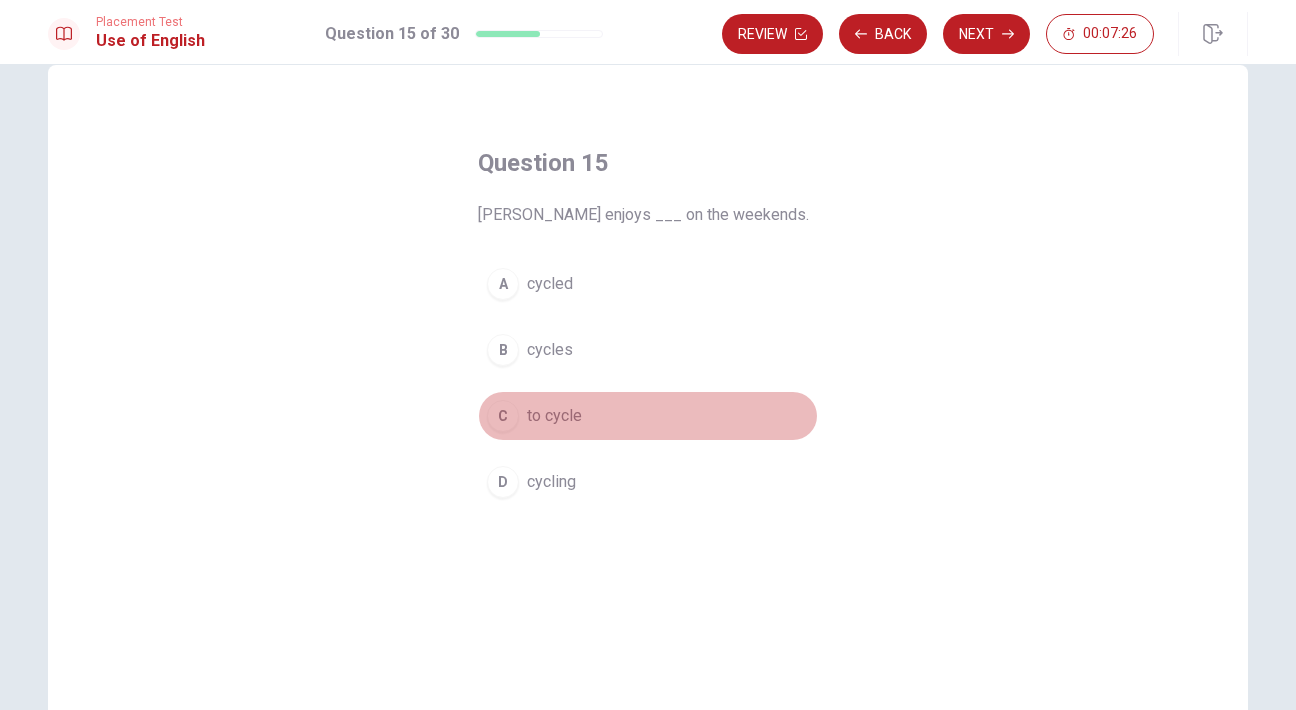 click on "C to cycle" at bounding box center [648, 416] 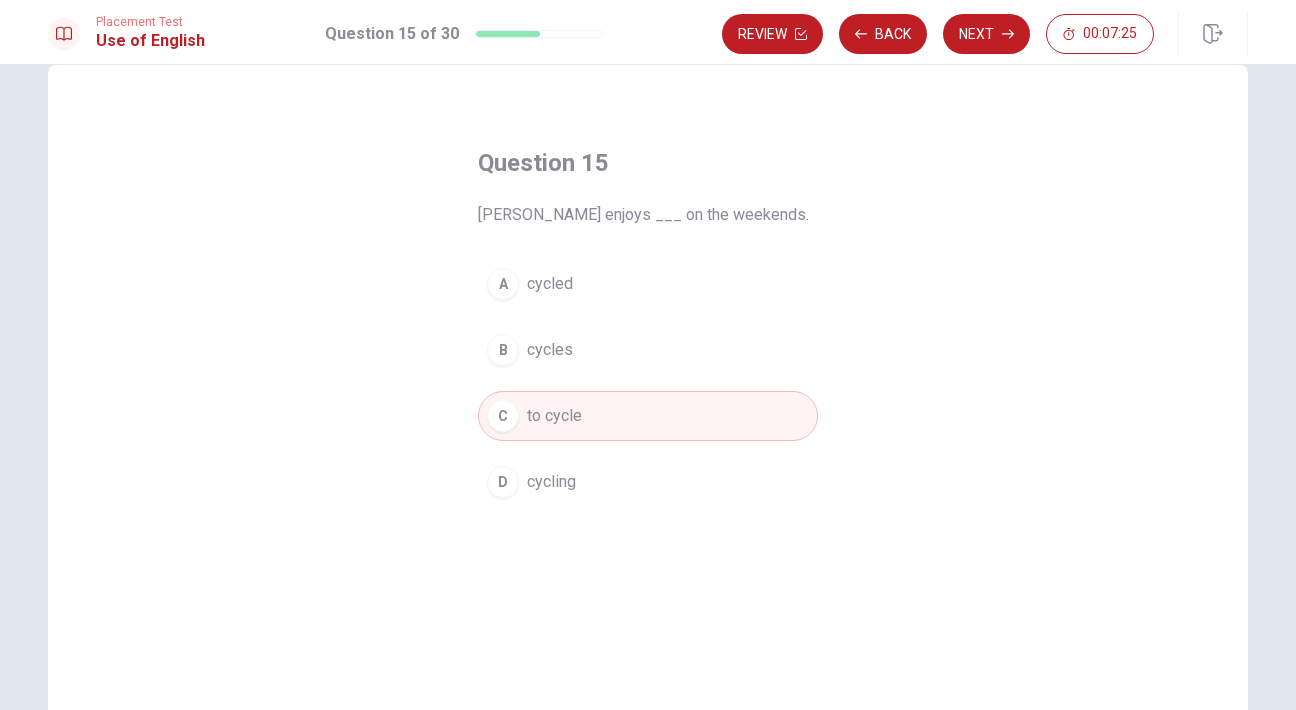 click on "Question 15 [PERSON_NAME] enjoys ___ on the weekends. A cycled
B cycles C to cycle
D cycling" at bounding box center [648, 327] 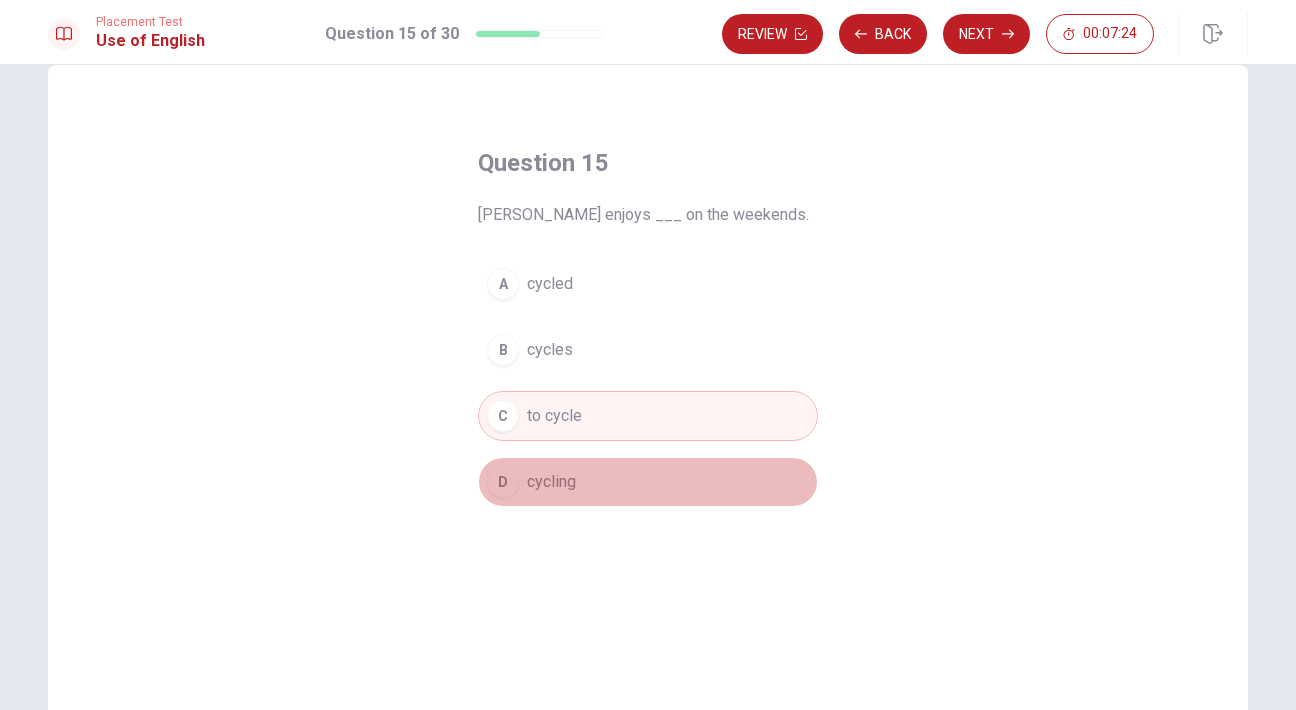 click on "D cycling" at bounding box center (648, 482) 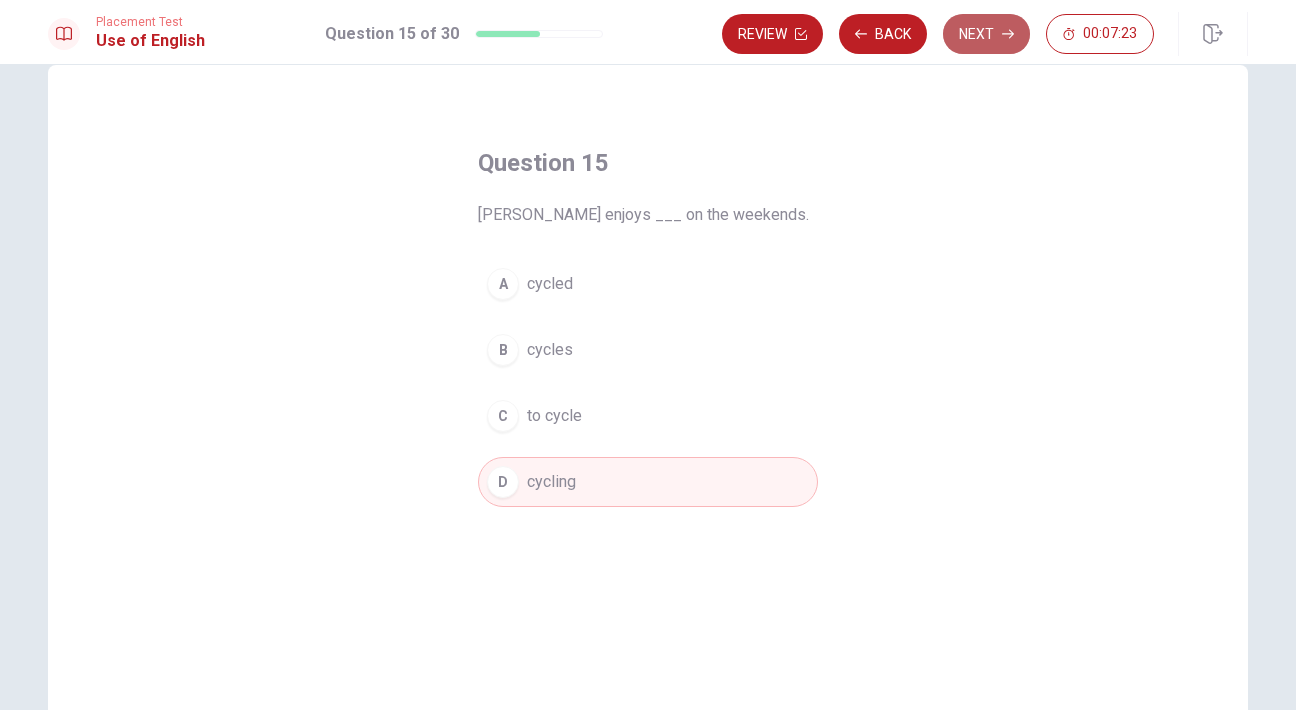 click on "Next" at bounding box center (986, 34) 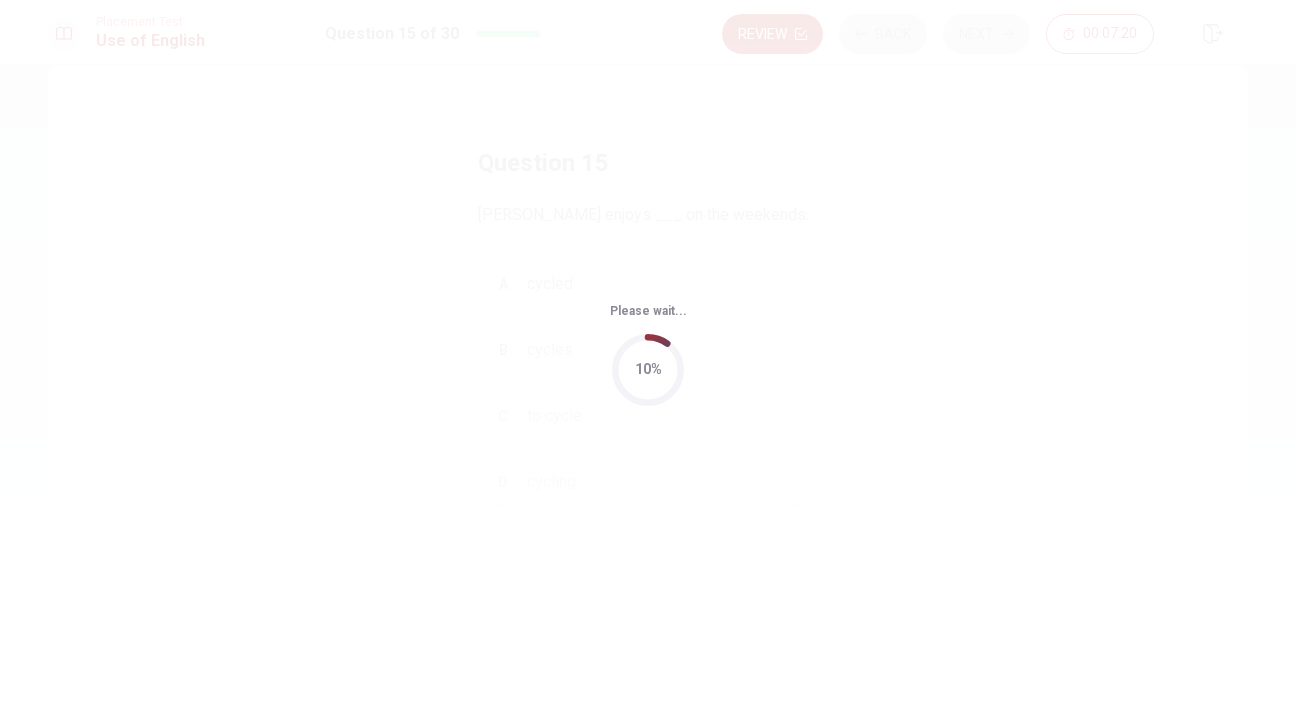 scroll, scrollTop: 0, scrollLeft: 0, axis: both 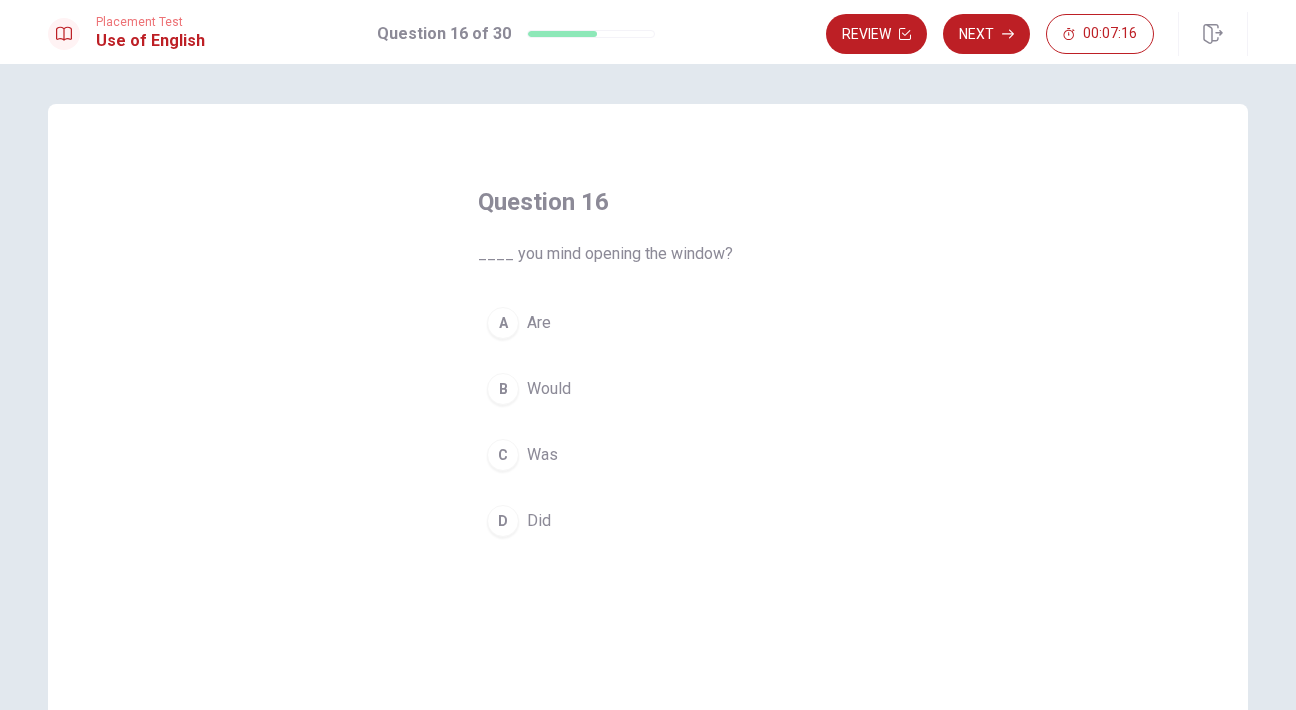 drag, startPoint x: 499, startPoint y: 262, endPoint x: 509, endPoint y: 264, distance: 10.198039 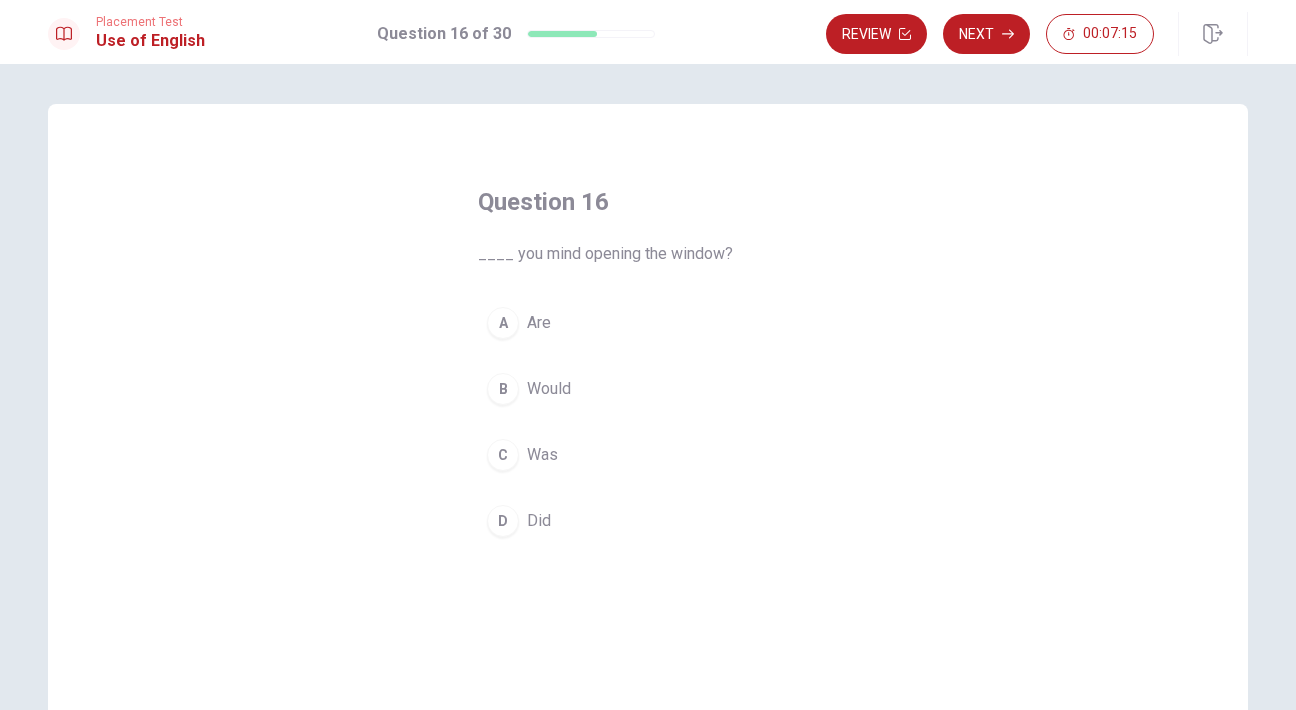 click on "B Would" at bounding box center [648, 389] 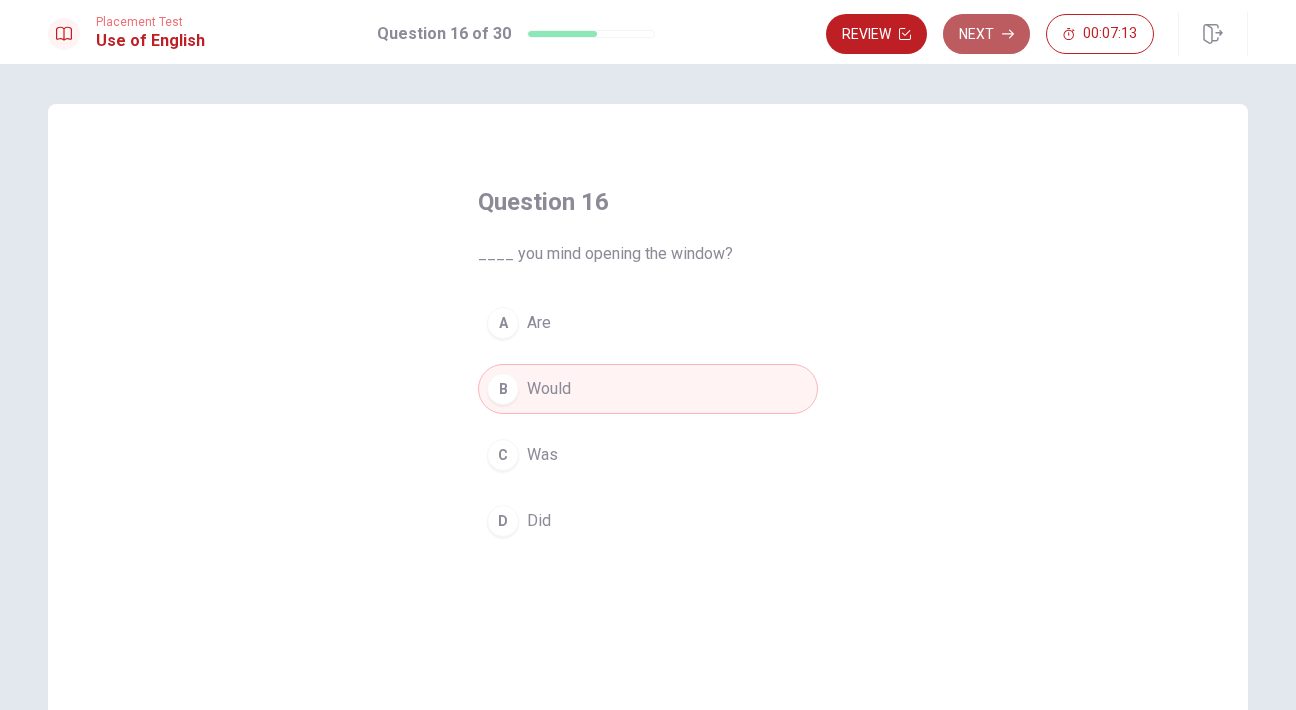click on "Next" at bounding box center (986, 34) 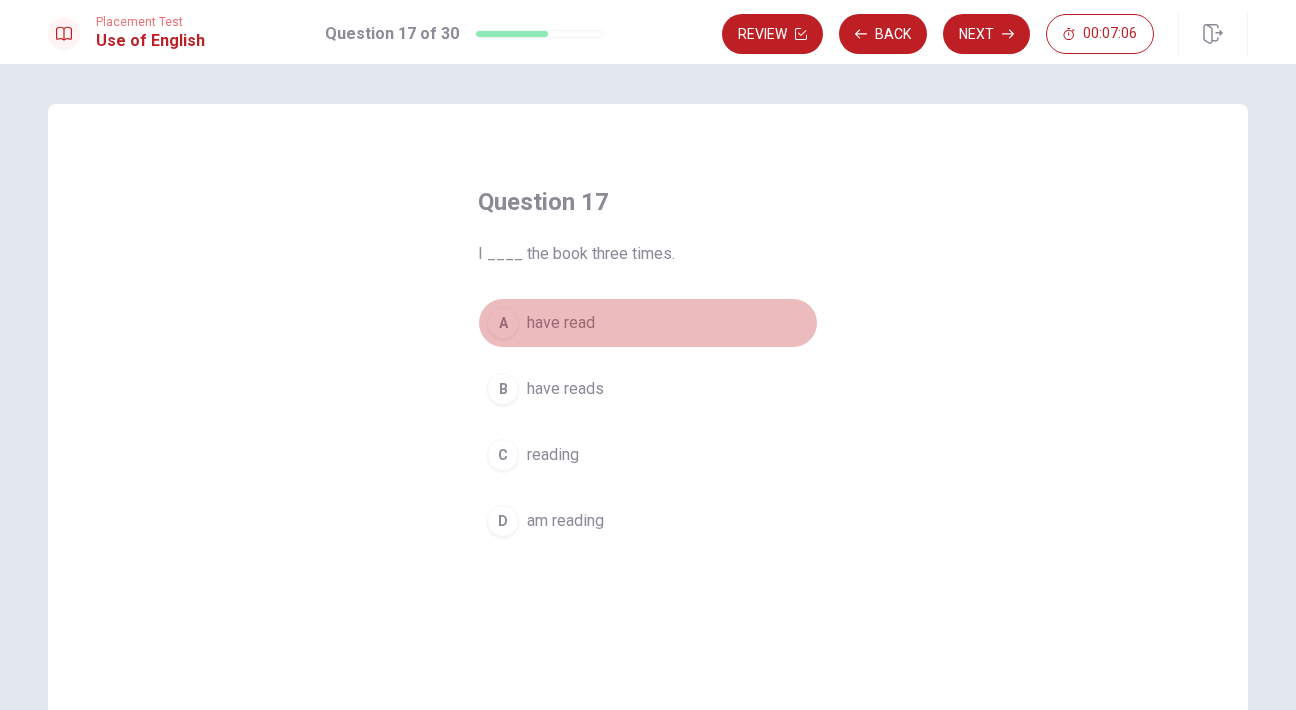 click on "A" at bounding box center (503, 323) 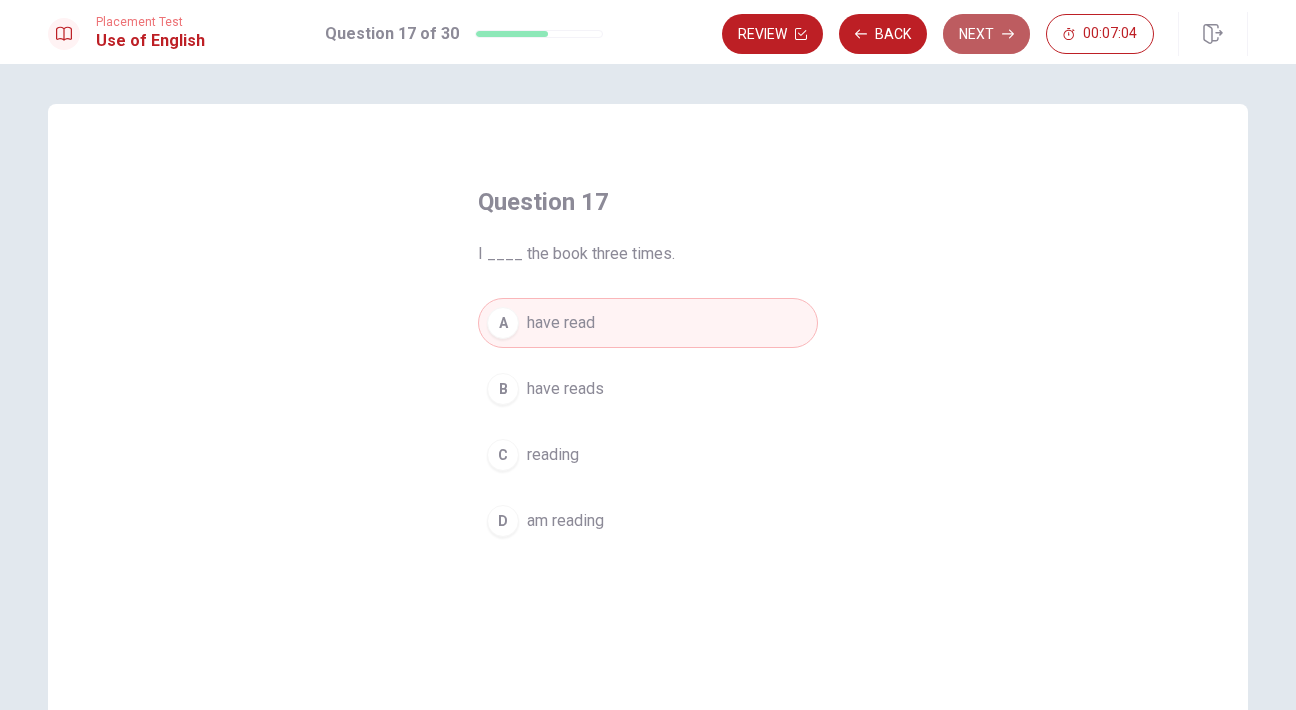 click on "Next" at bounding box center (986, 34) 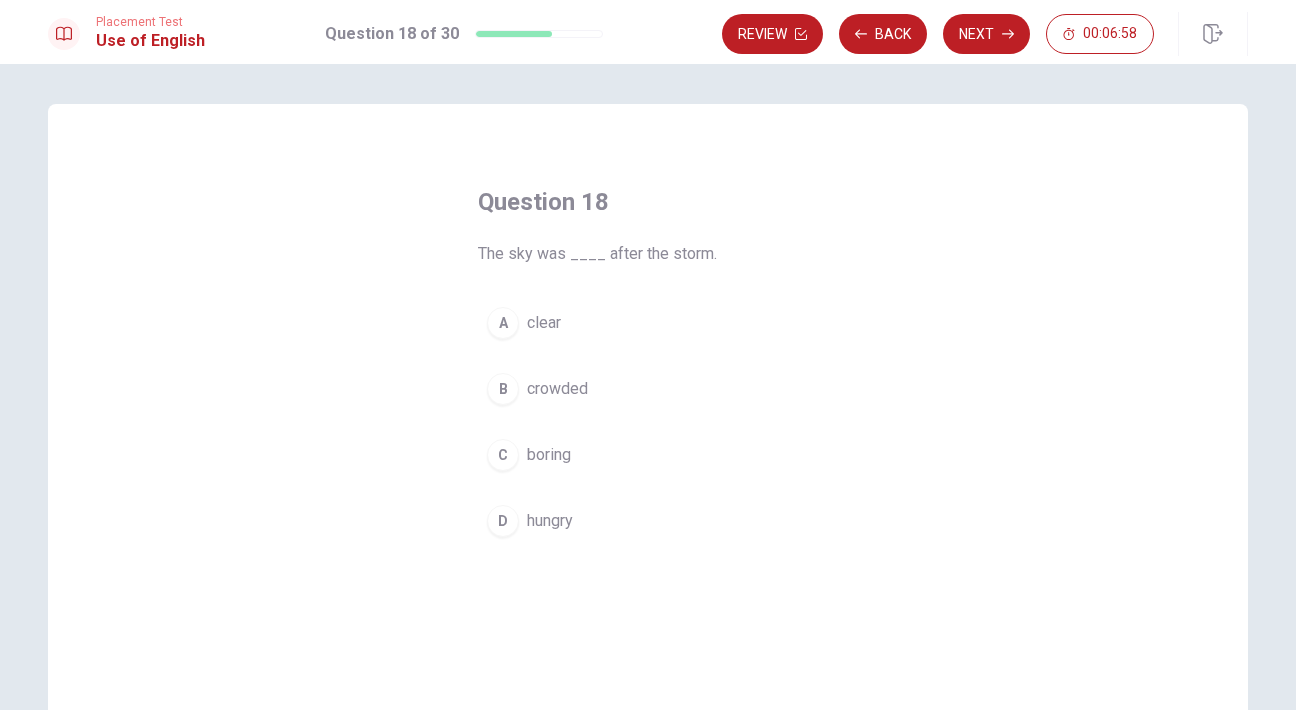 drag, startPoint x: 608, startPoint y: 258, endPoint x: 626, endPoint y: 271, distance: 22.203604 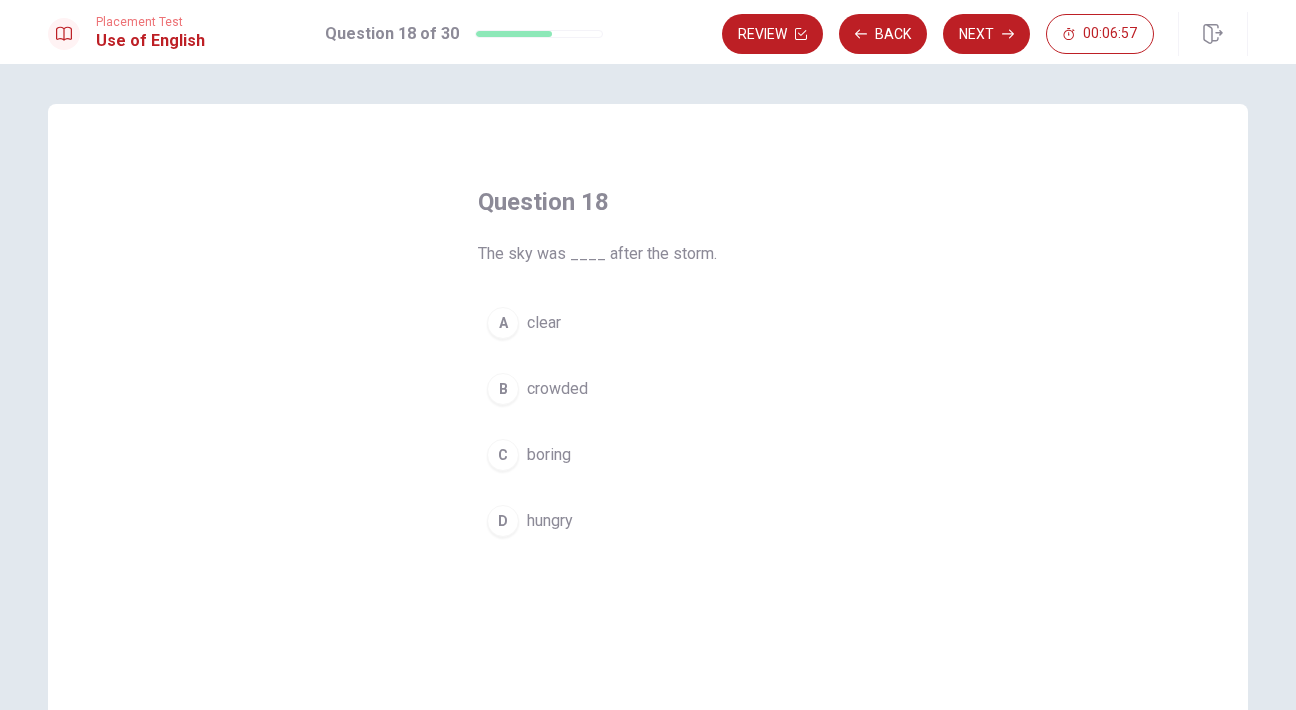 click on "A clear" at bounding box center (648, 323) 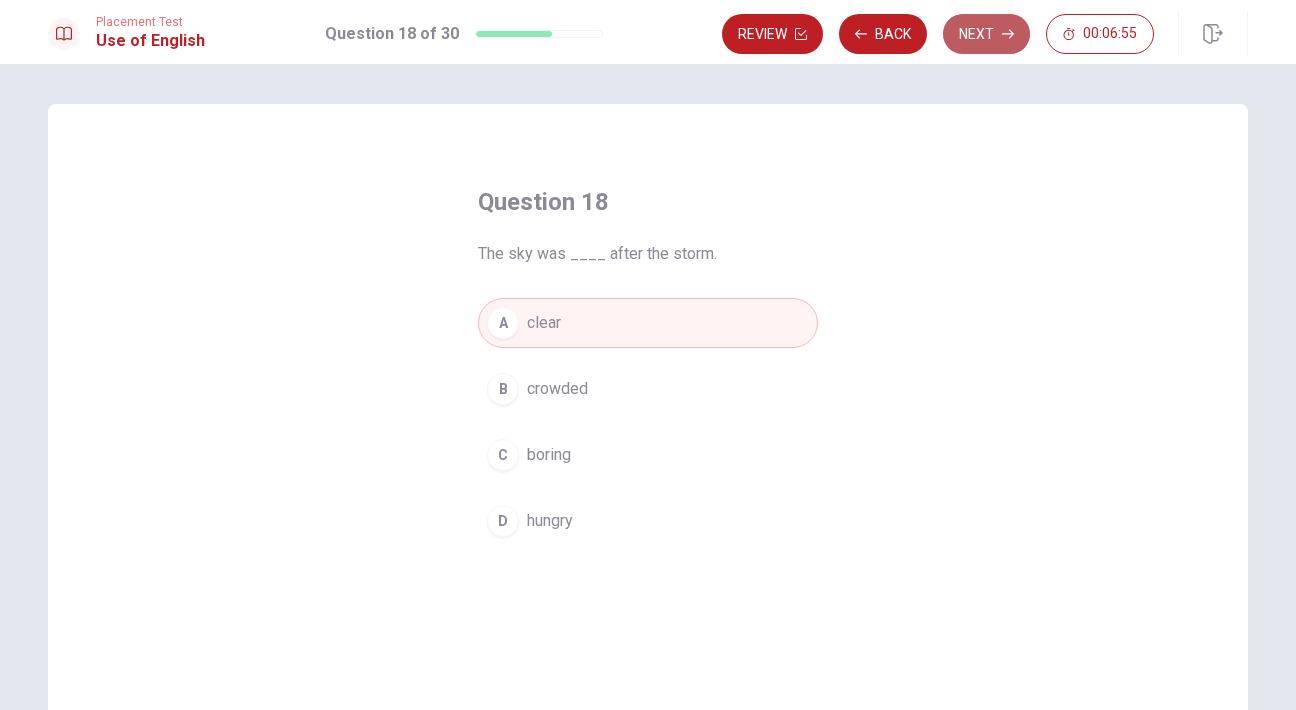click on "Next" at bounding box center (986, 34) 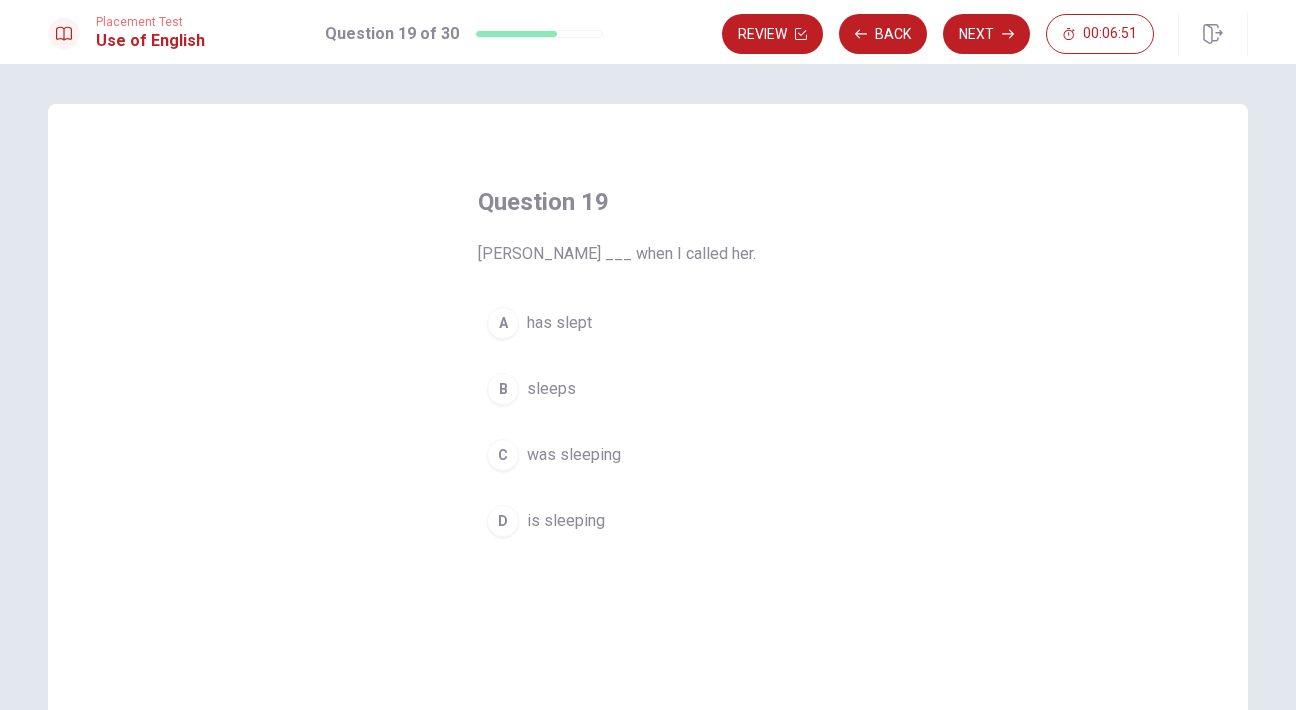 click on "was sleeping" at bounding box center [574, 455] 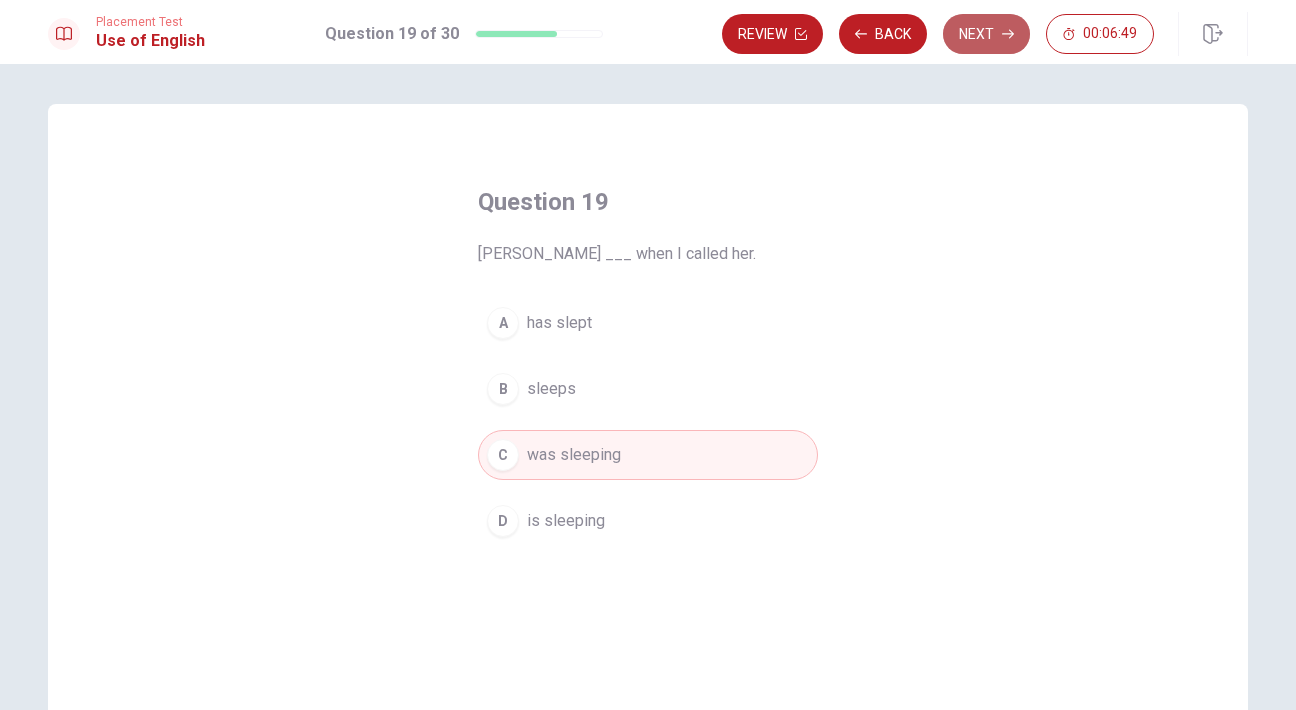 click on "Next" at bounding box center (986, 34) 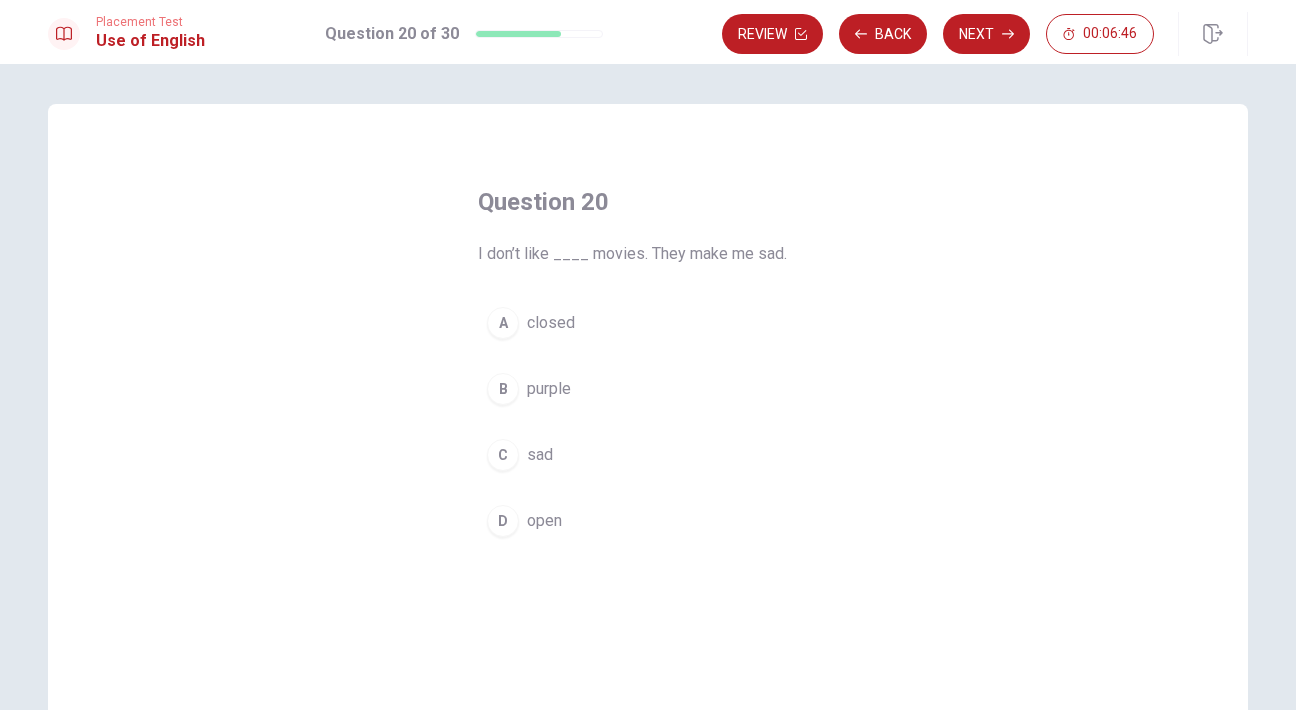 click on "C sad" at bounding box center [648, 455] 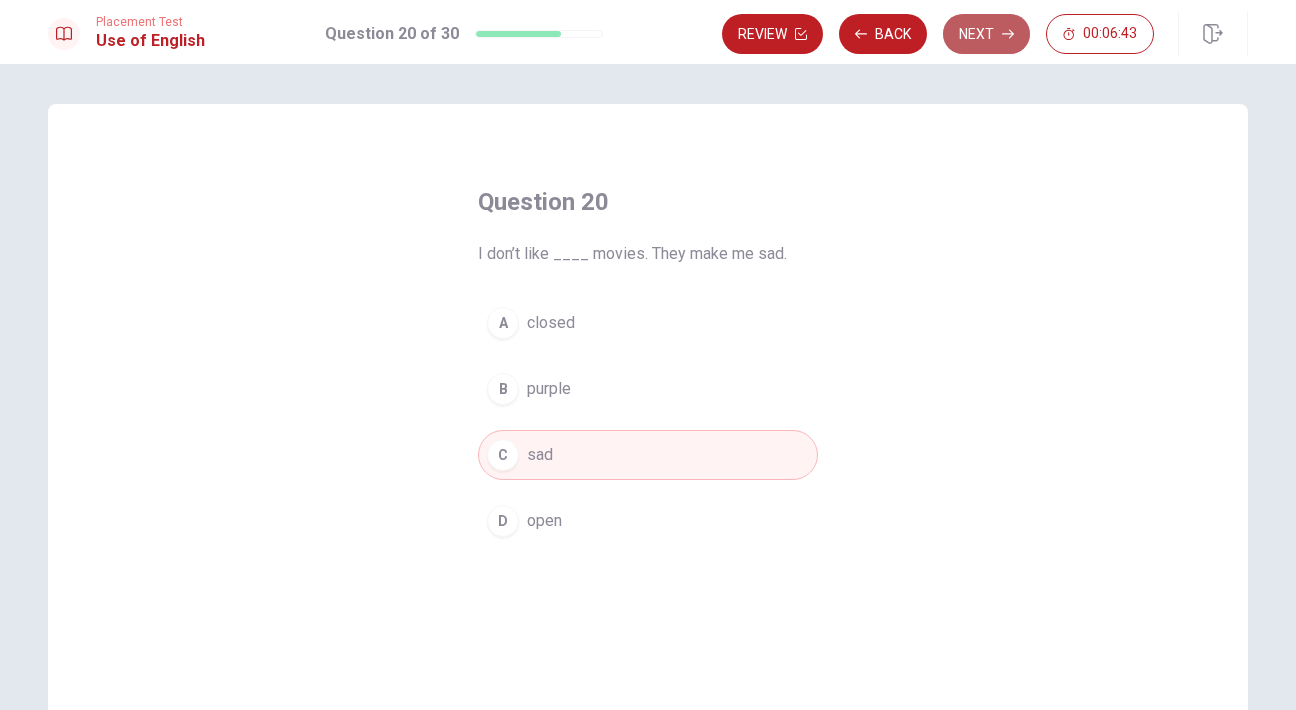 click on "Next" at bounding box center [986, 34] 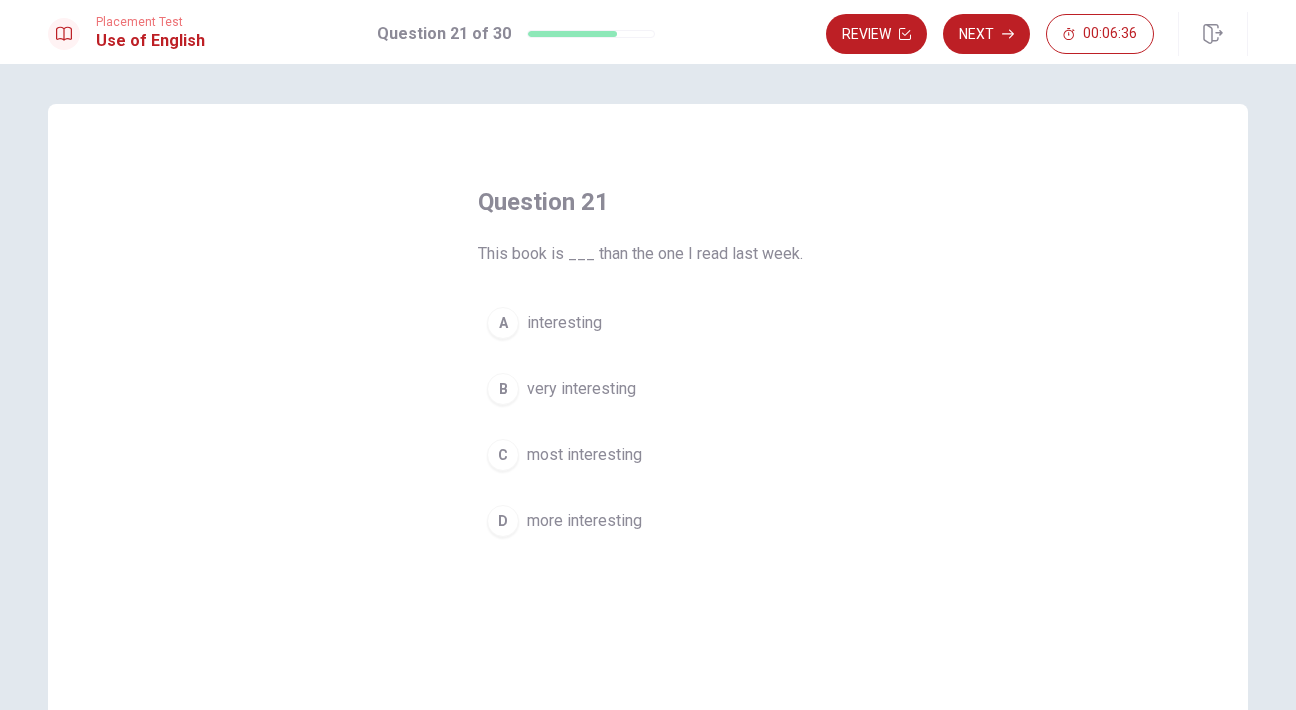 drag, startPoint x: 600, startPoint y: 251, endPoint x: 657, endPoint y: 266, distance: 58.940647 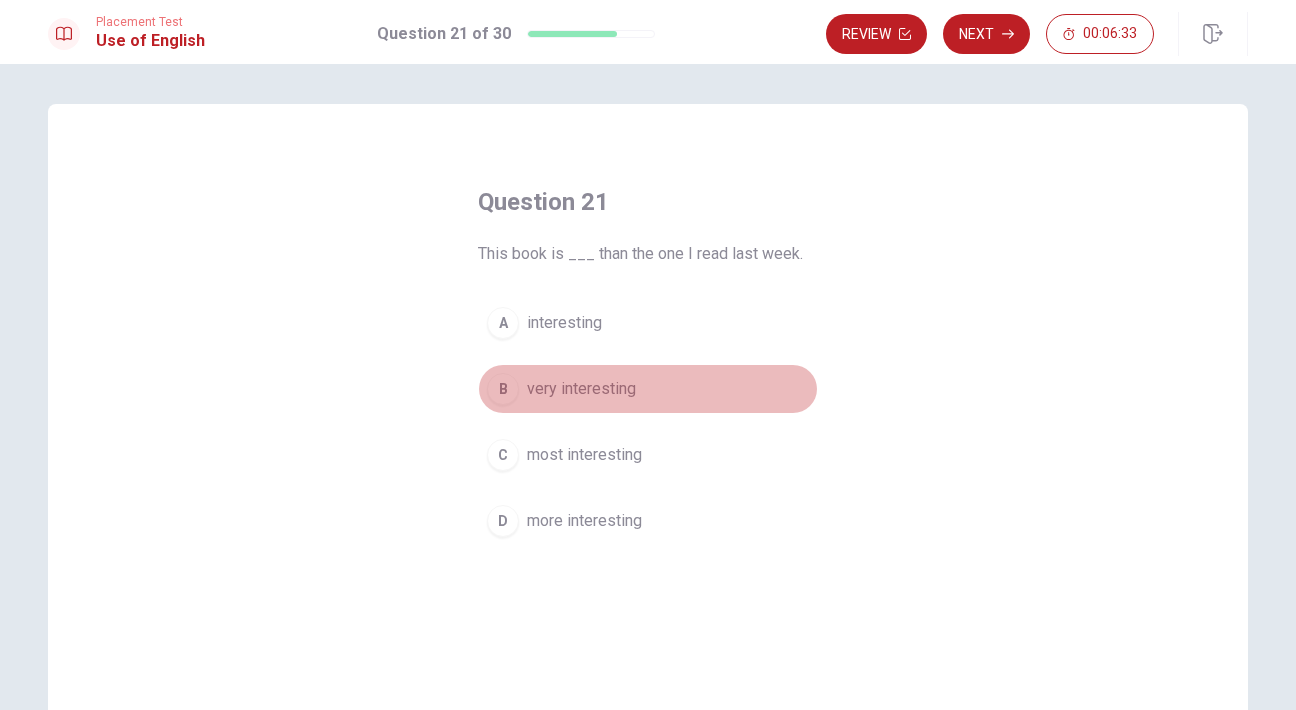 click on "very interesting" at bounding box center (581, 389) 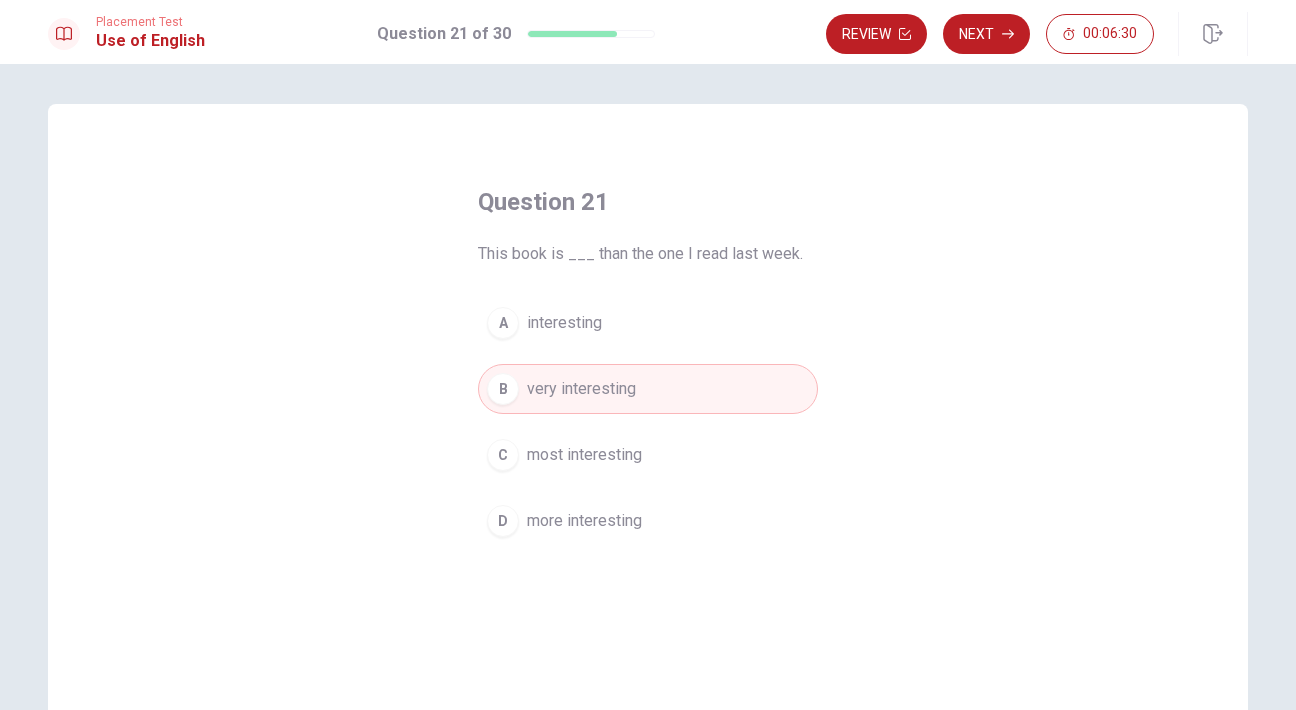 drag, startPoint x: 603, startPoint y: 256, endPoint x: 661, endPoint y: 251, distance: 58.21512 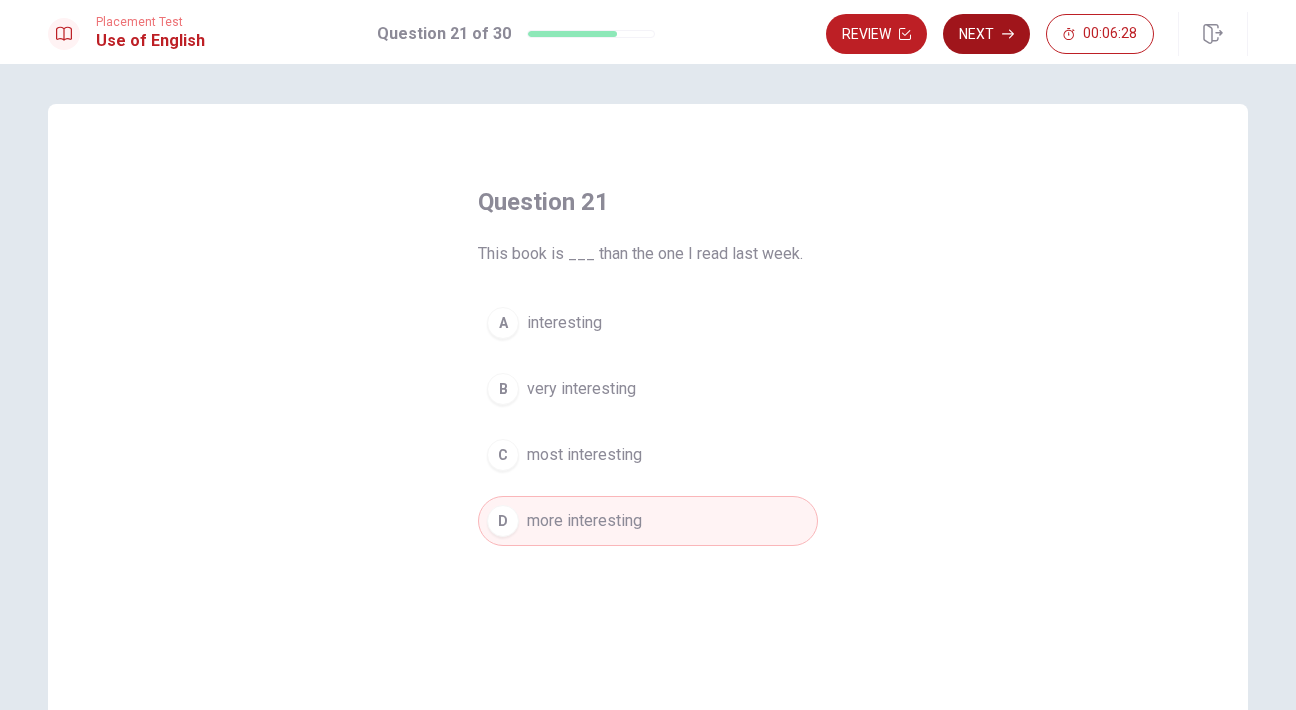 click on "Next" at bounding box center (986, 34) 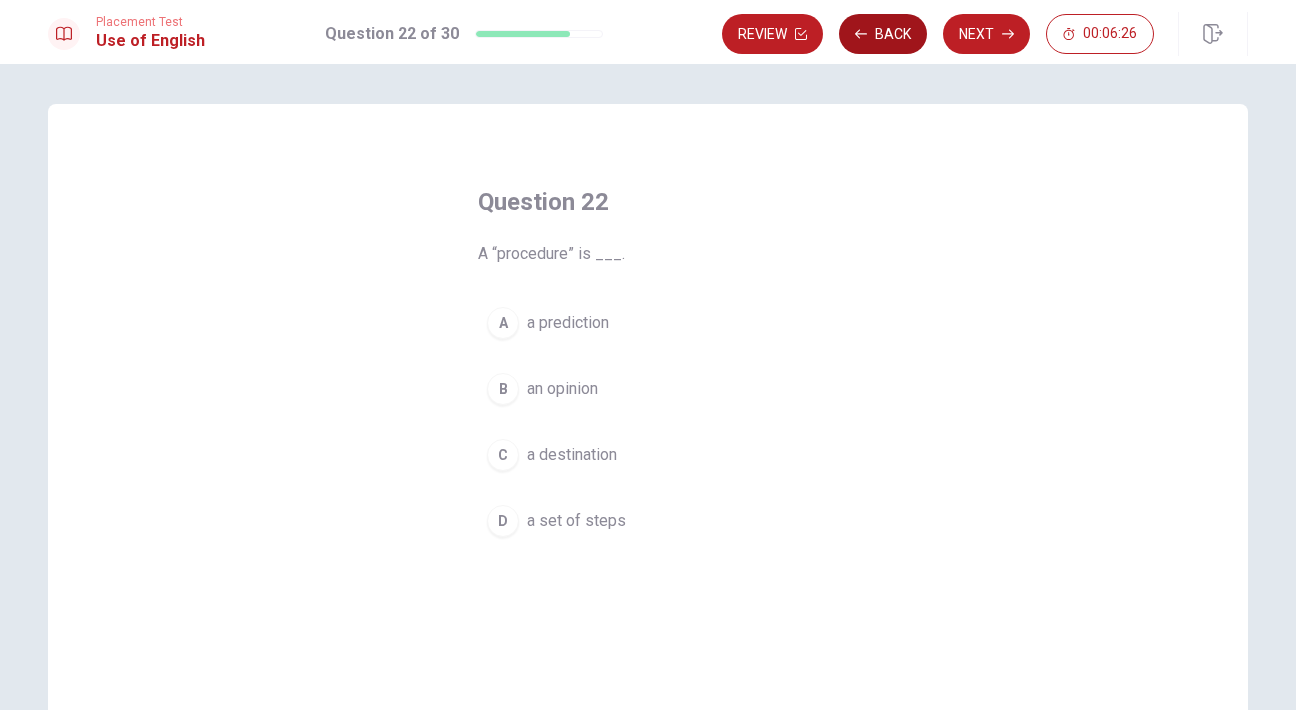 click on "Back" at bounding box center [883, 34] 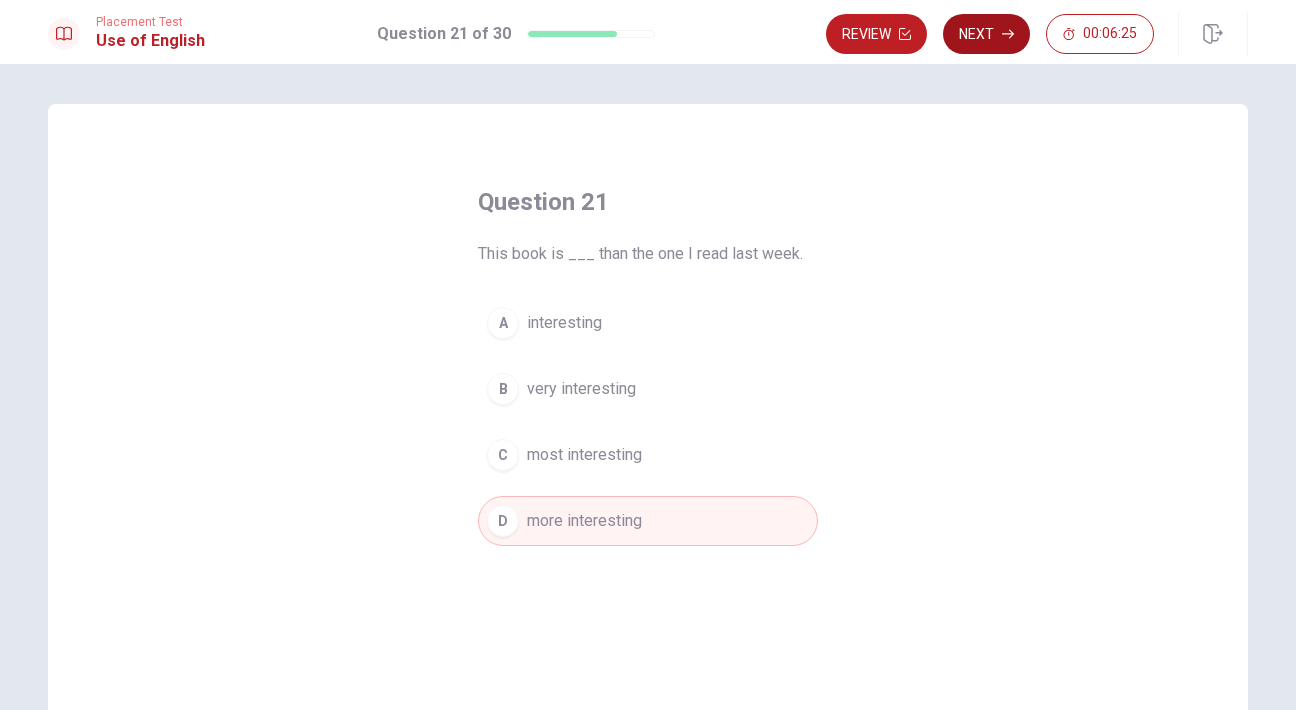 click on "Next" at bounding box center [986, 34] 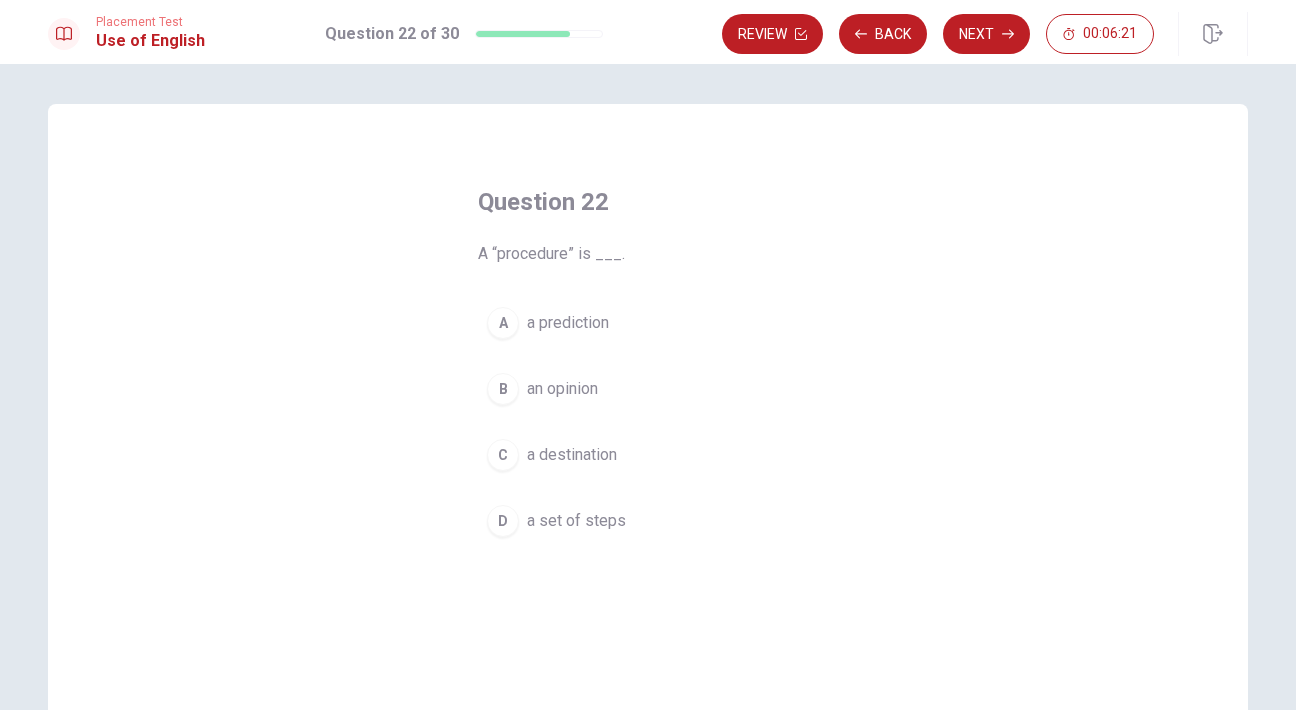 drag, startPoint x: 476, startPoint y: 254, endPoint x: 557, endPoint y: 248, distance: 81.22192 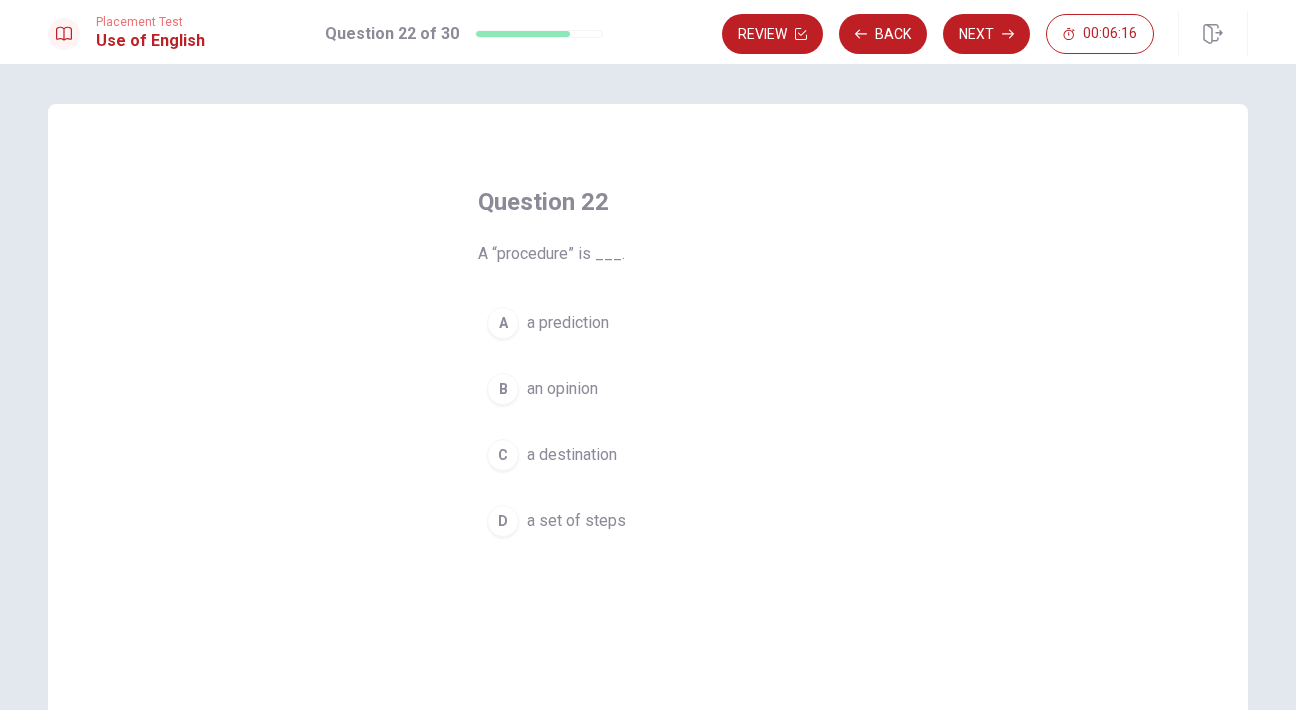 click on "a prediction" at bounding box center (568, 323) 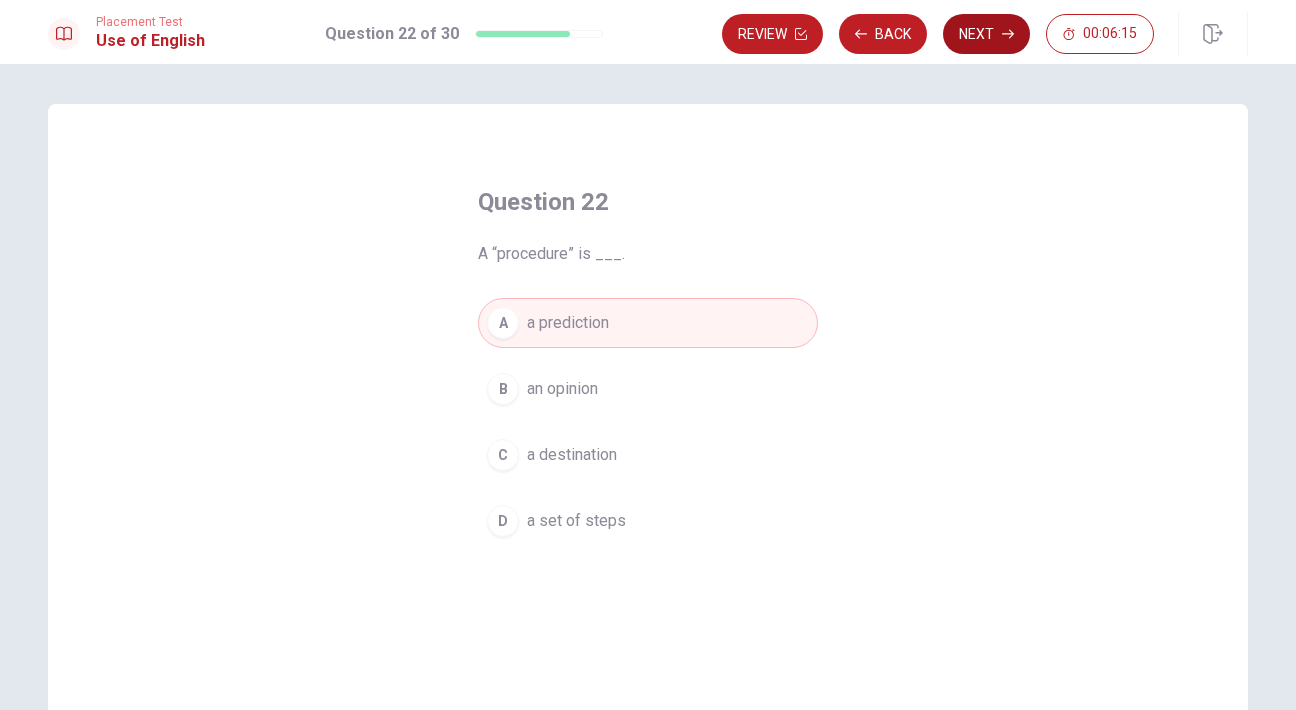click on "Next" at bounding box center (986, 34) 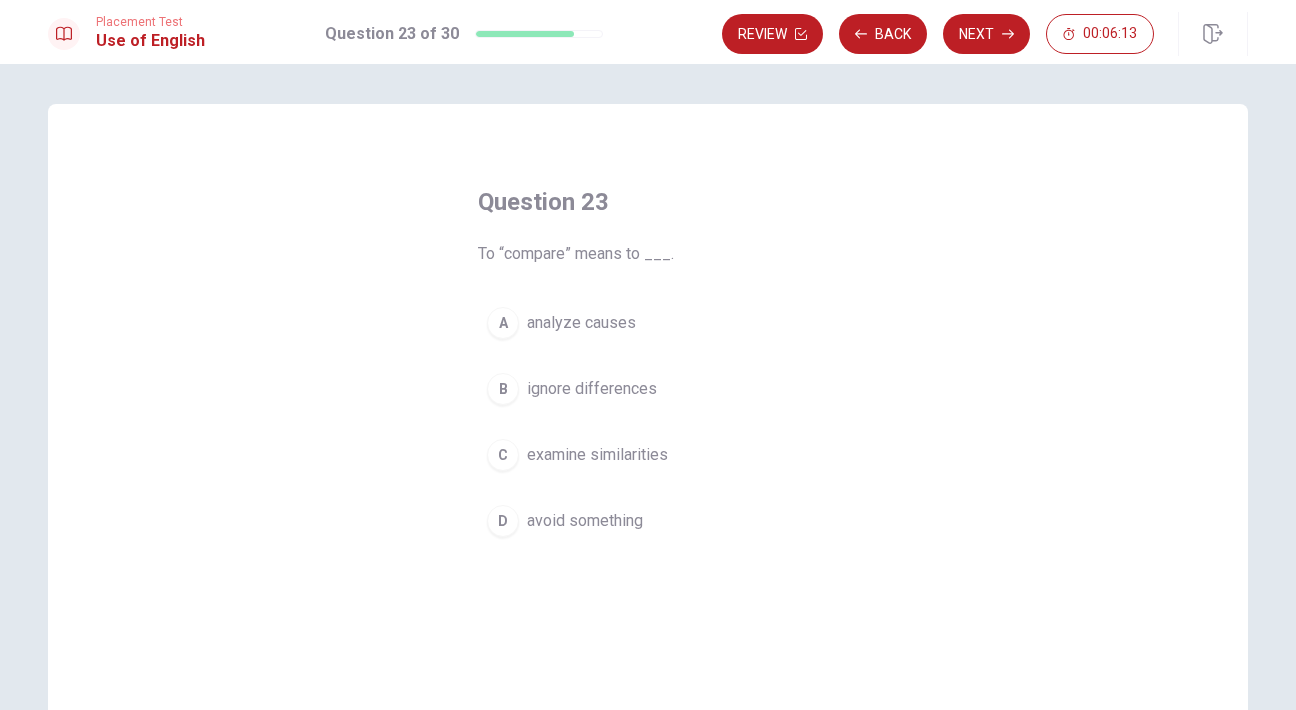 click on "analyze causes" at bounding box center [581, 323] 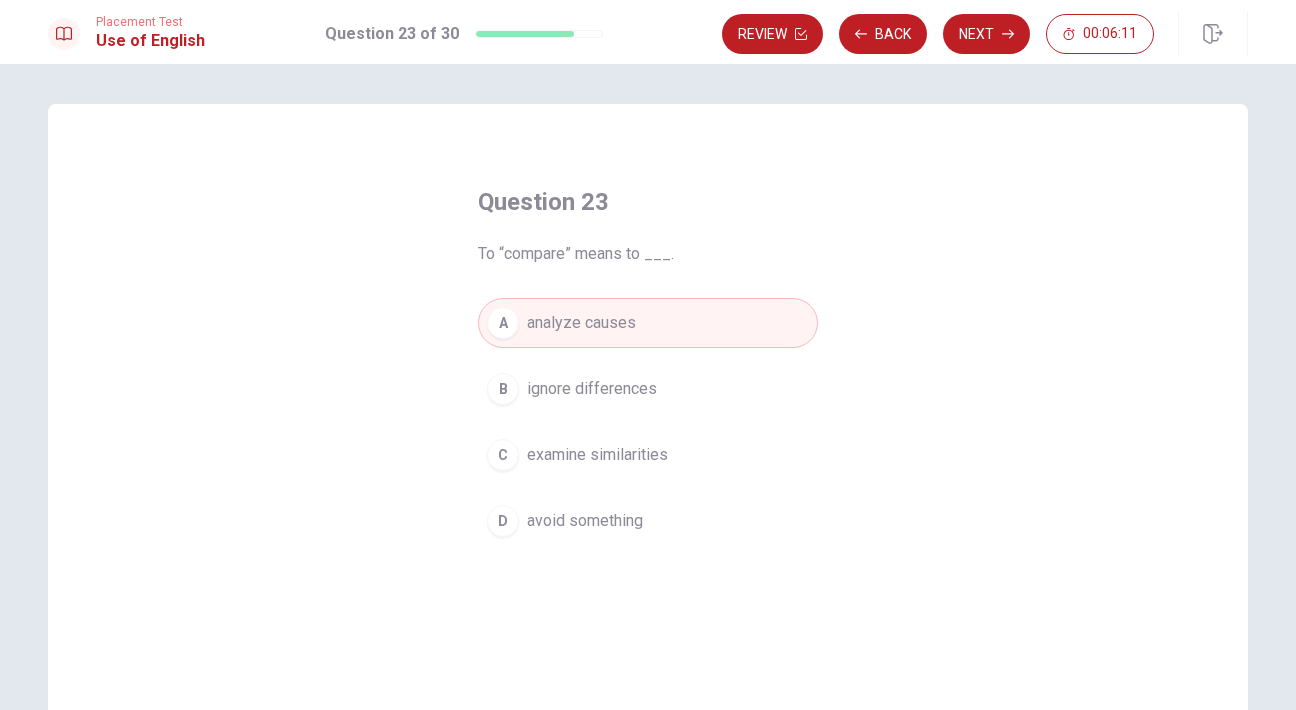 click on "examine similarities" at bounding box center [597, 455] 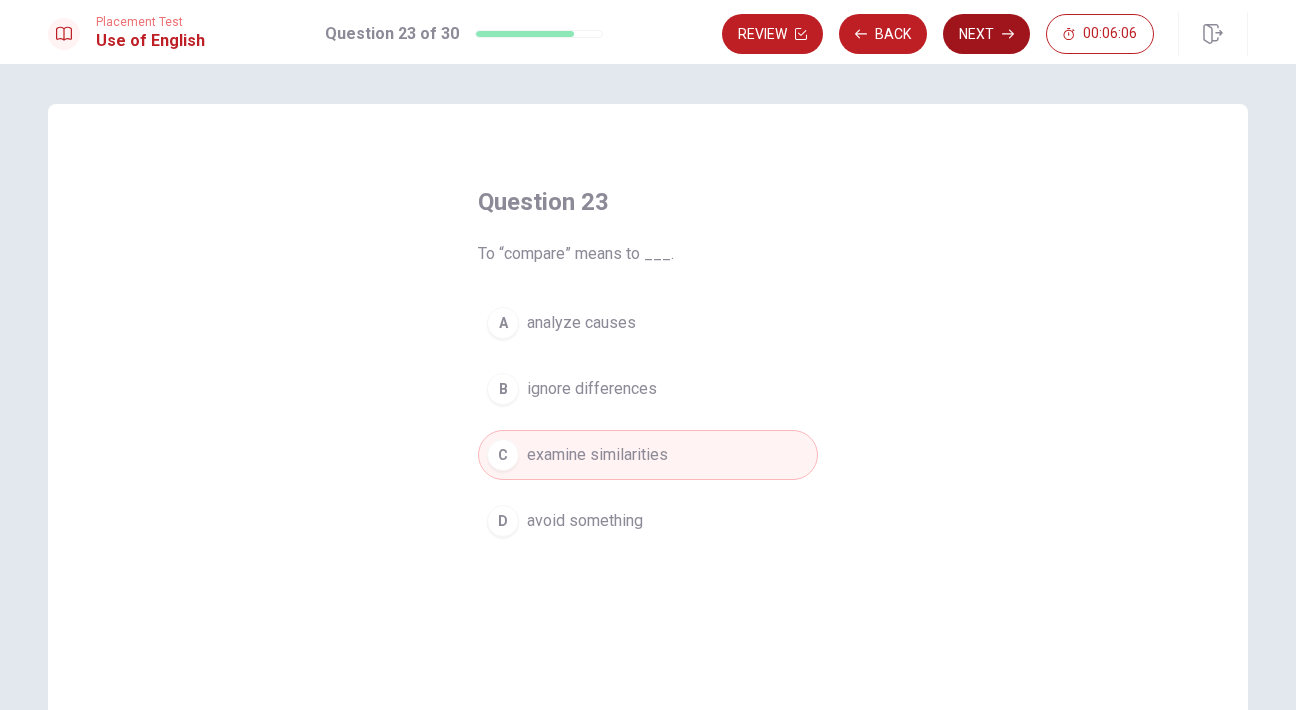 click on "Next" at bounding box center [986, 34] 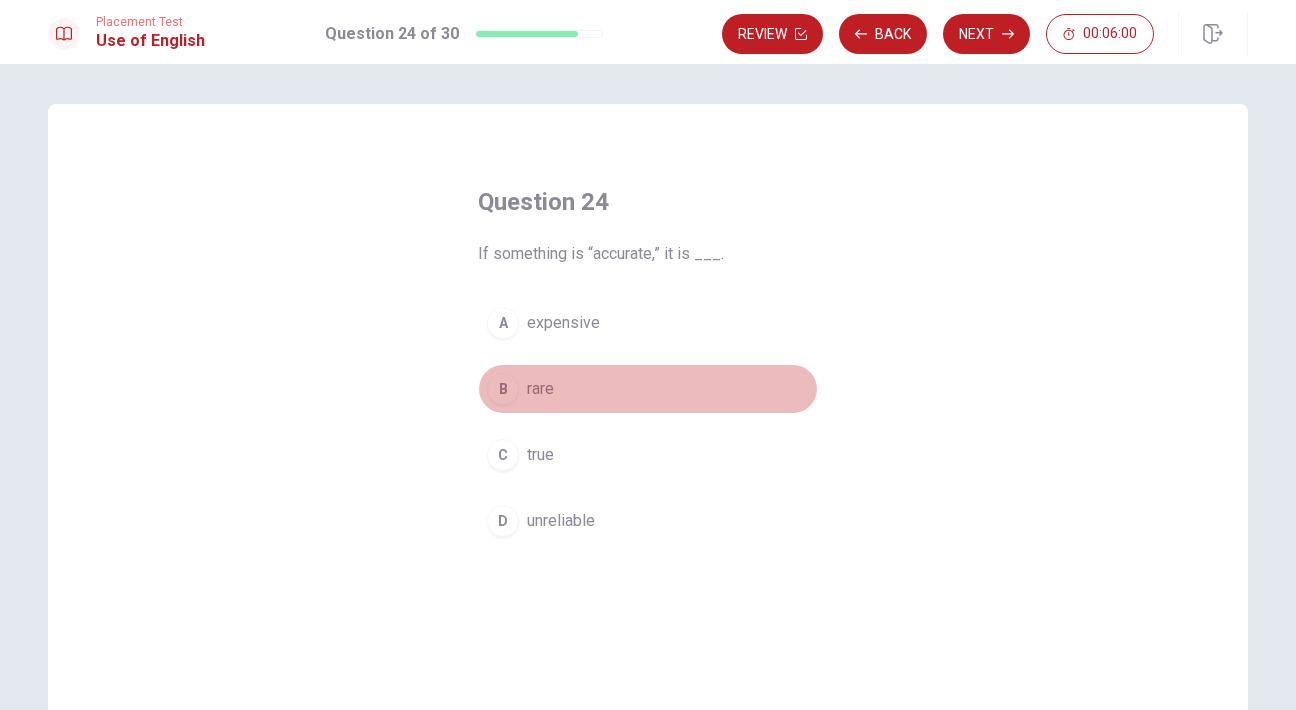 click on "B rare" at bounding box center (648, 389) 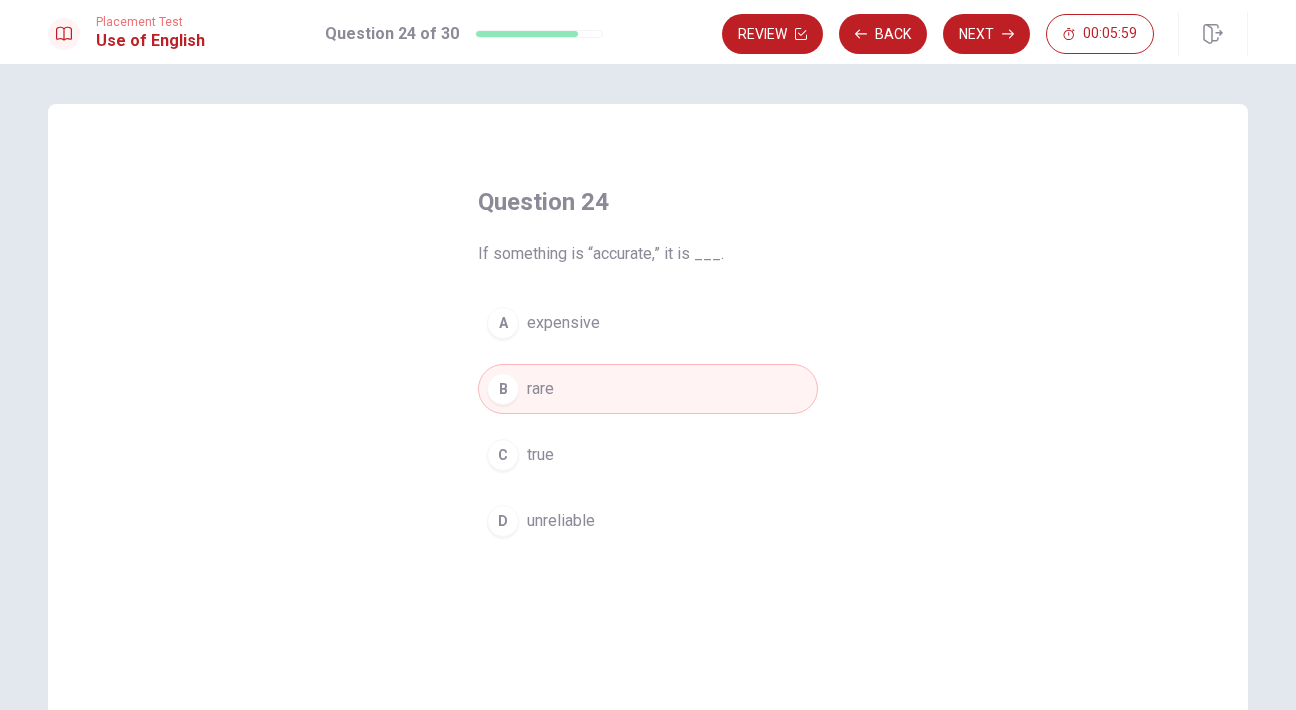 click on "C true" at bounding box center [648, 455] 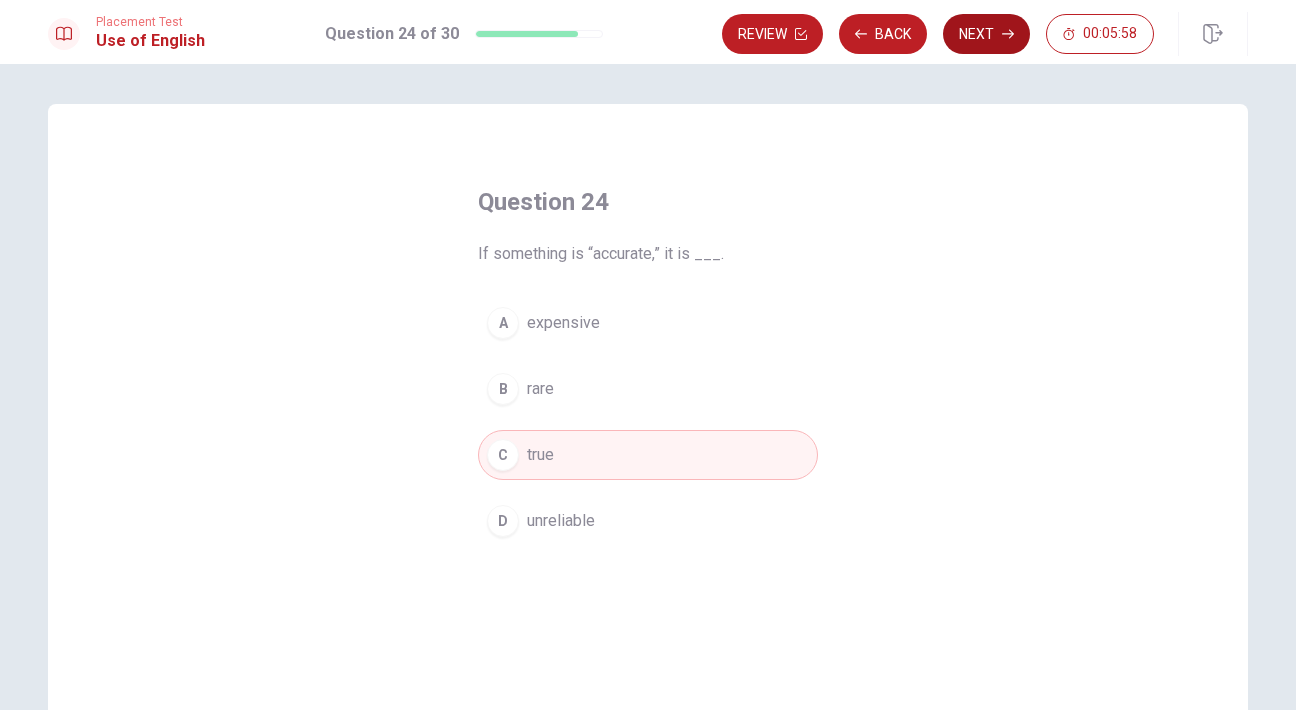 click on "Next" at bounding box center [986, 34] 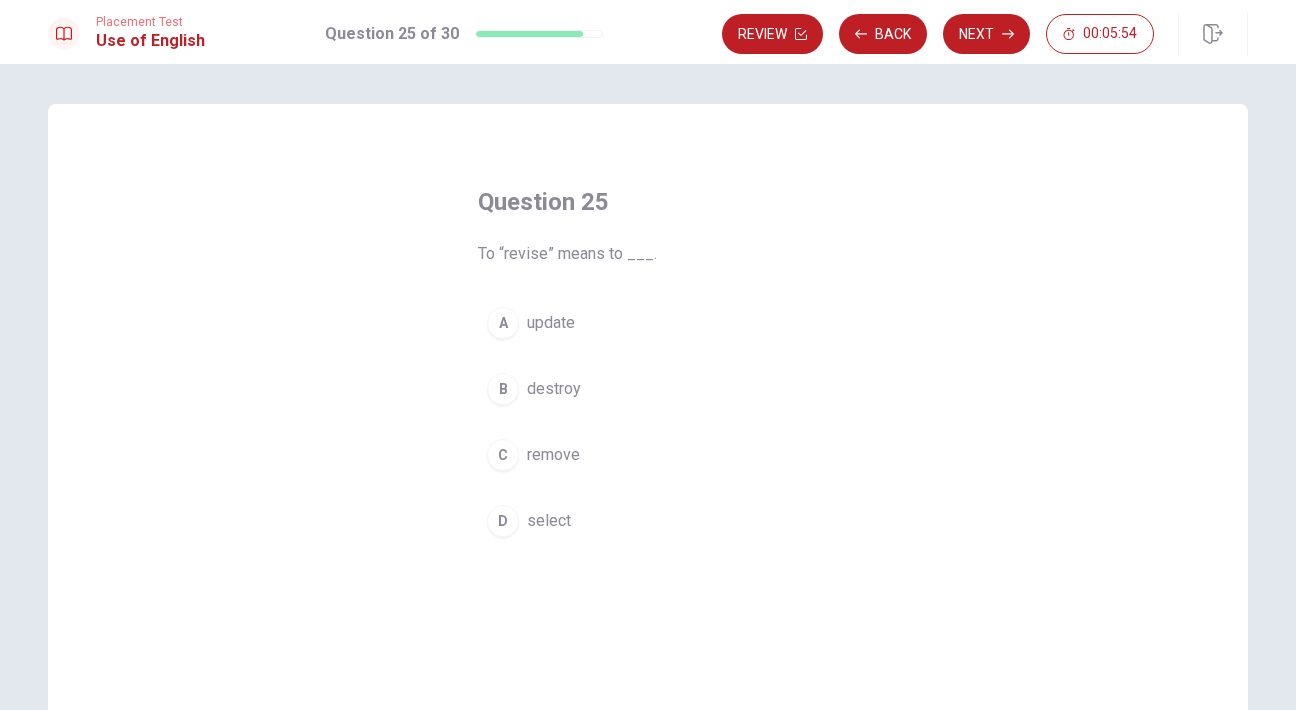 drag, startPoint x: 503, startPoint y: 254, endPoint x: 610, endPoint y: 254, distance: 107 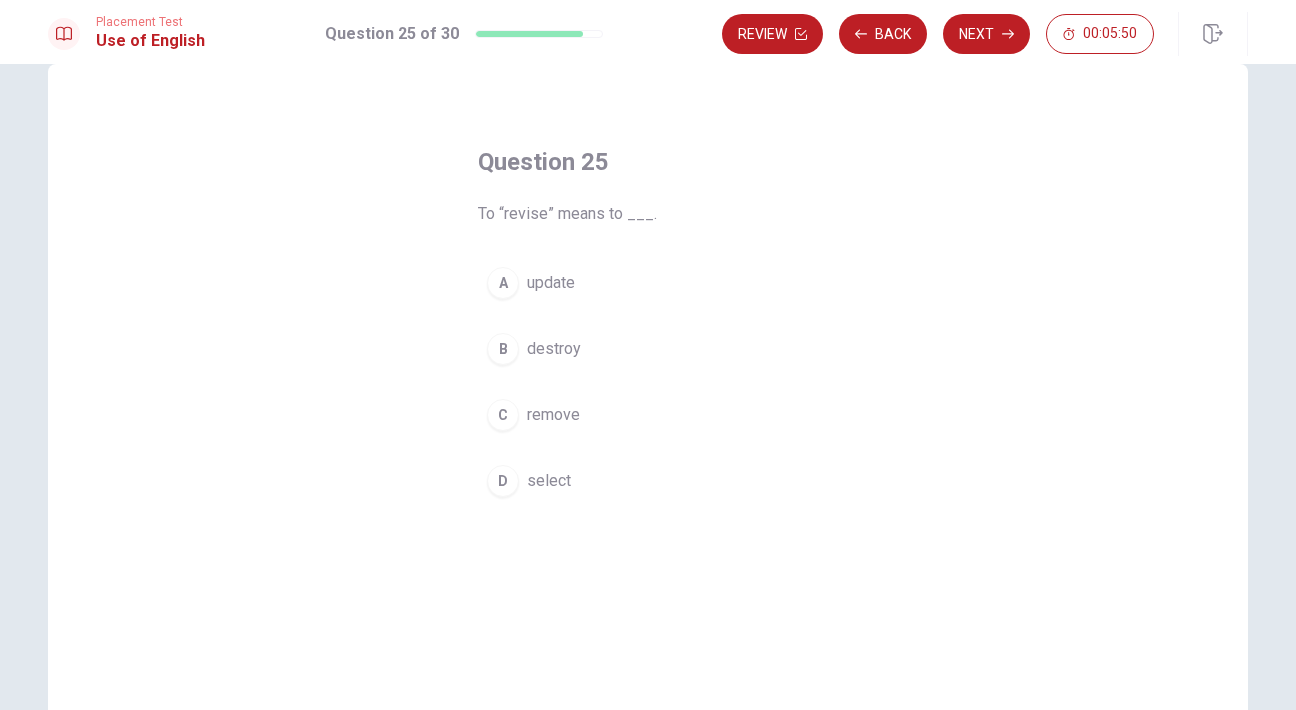 scroll, scrollTop: 32, scrollLeft: 0, axis: vertical 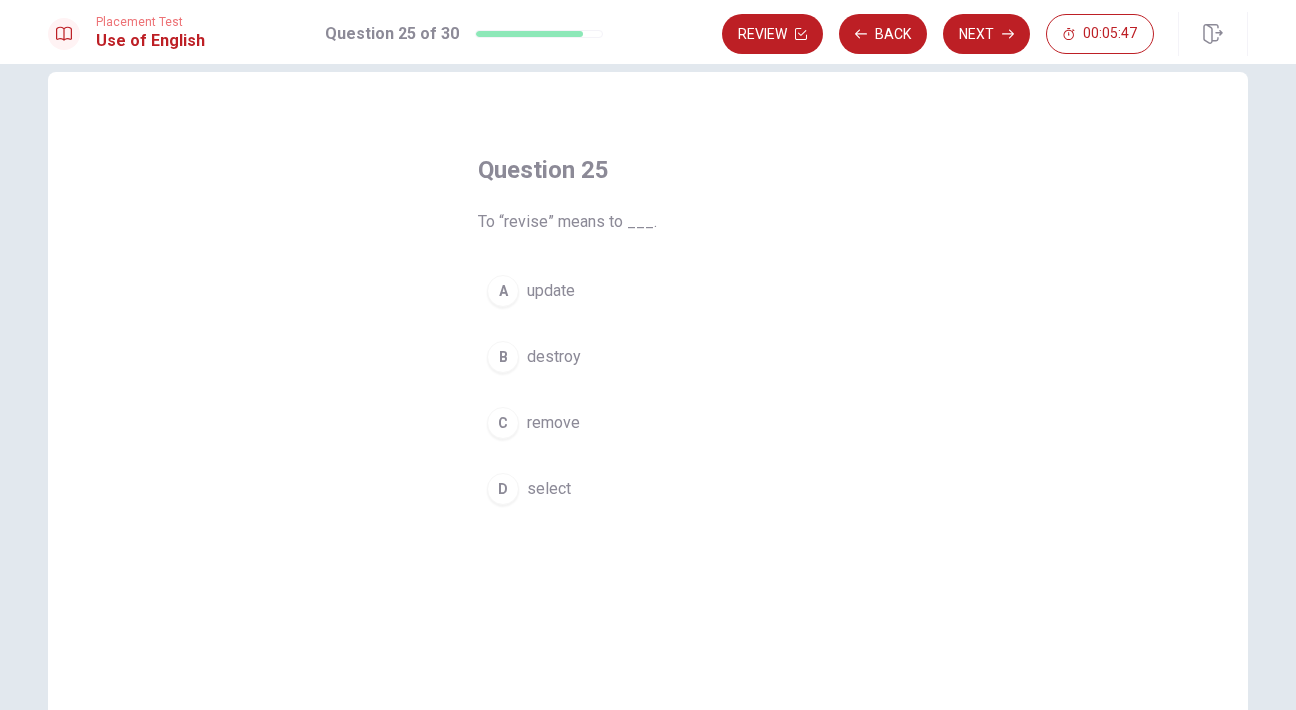 click on "destroy" at bounding box center (554, 357) 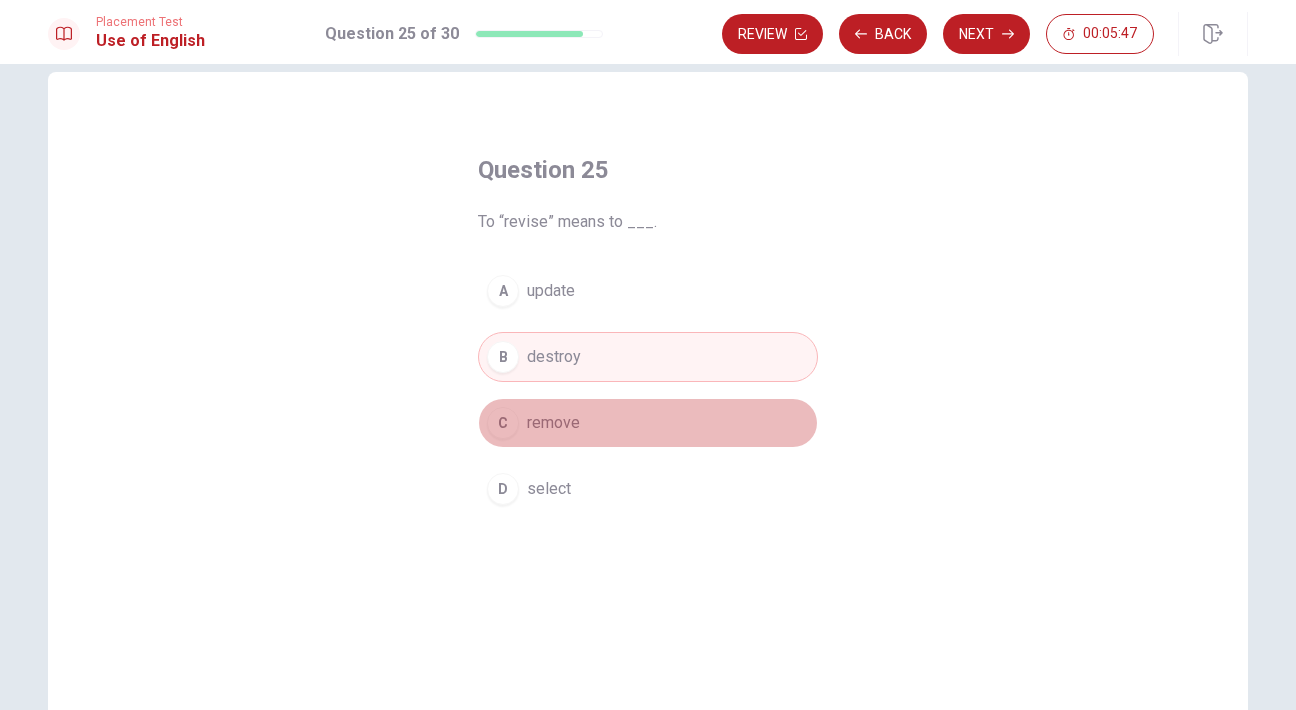 click on "remove" at bounding box center [553, 423] 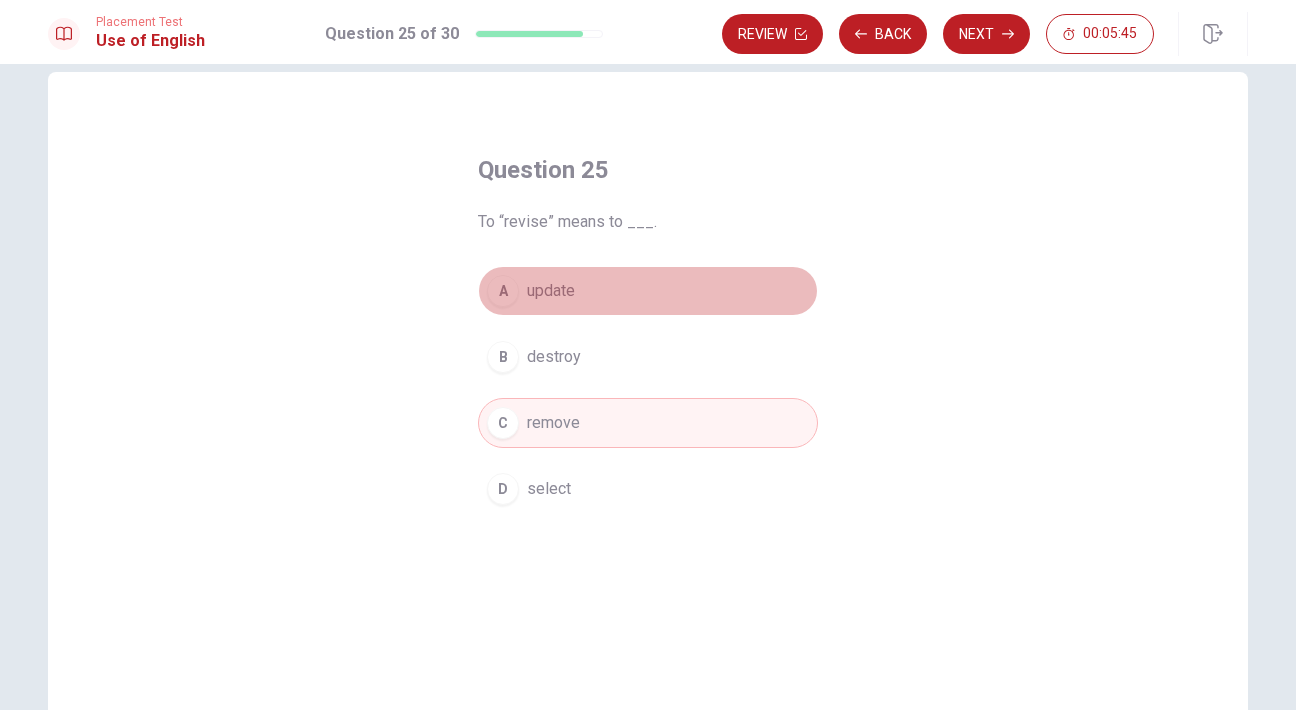 click on "A update" at bounding box center [648, 291] 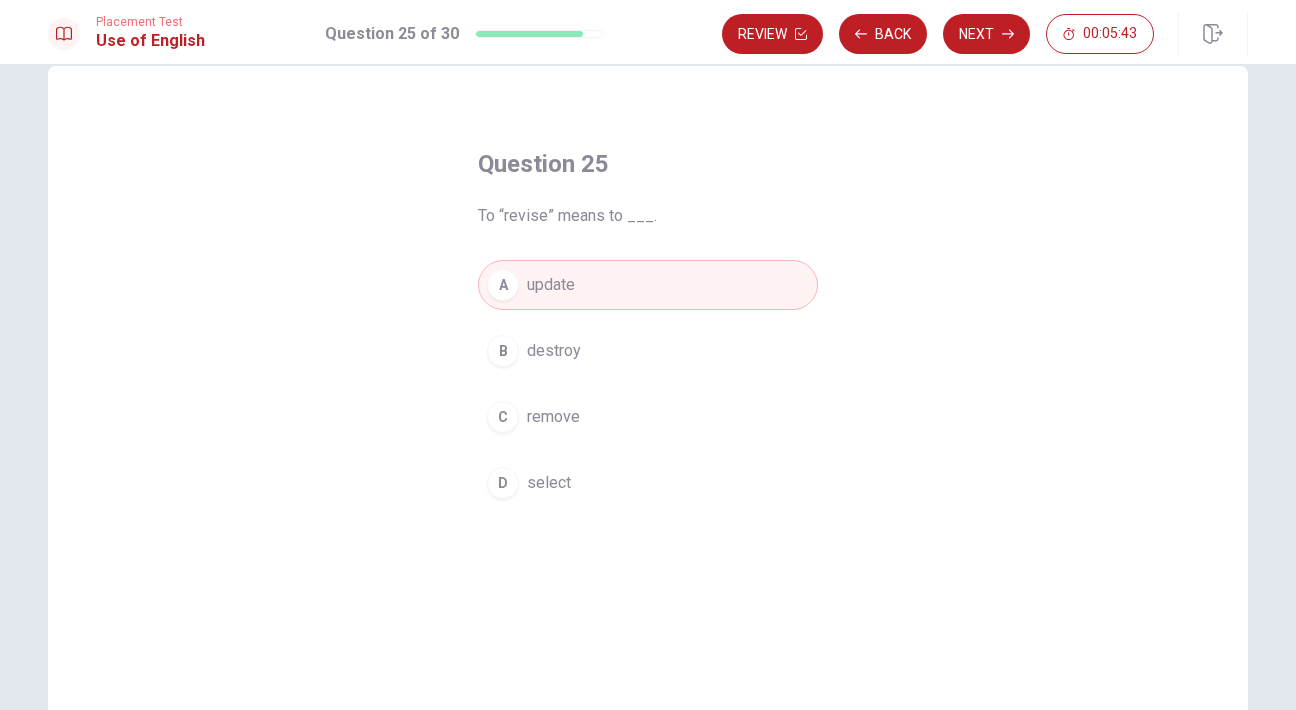 scroll, scrollTop: 35, scrollLeft: 0, axis: vertical 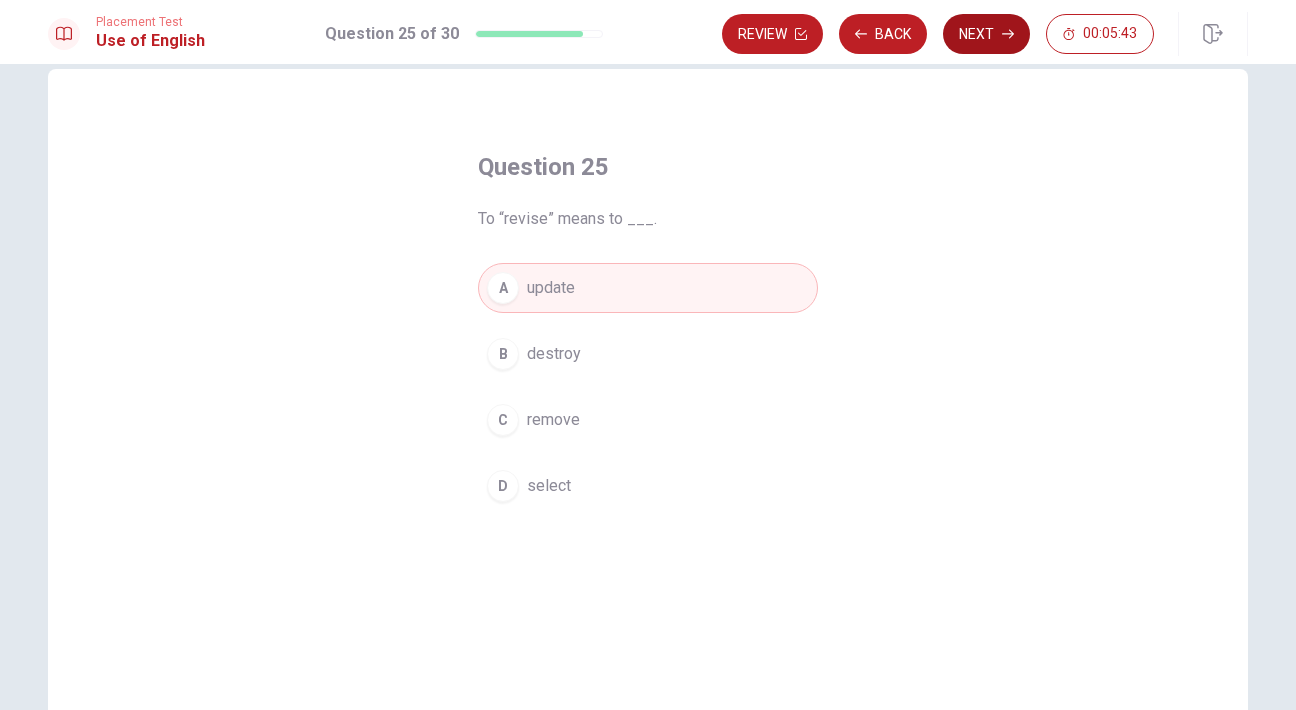 click on "Next" at bounding box center (986, 34) 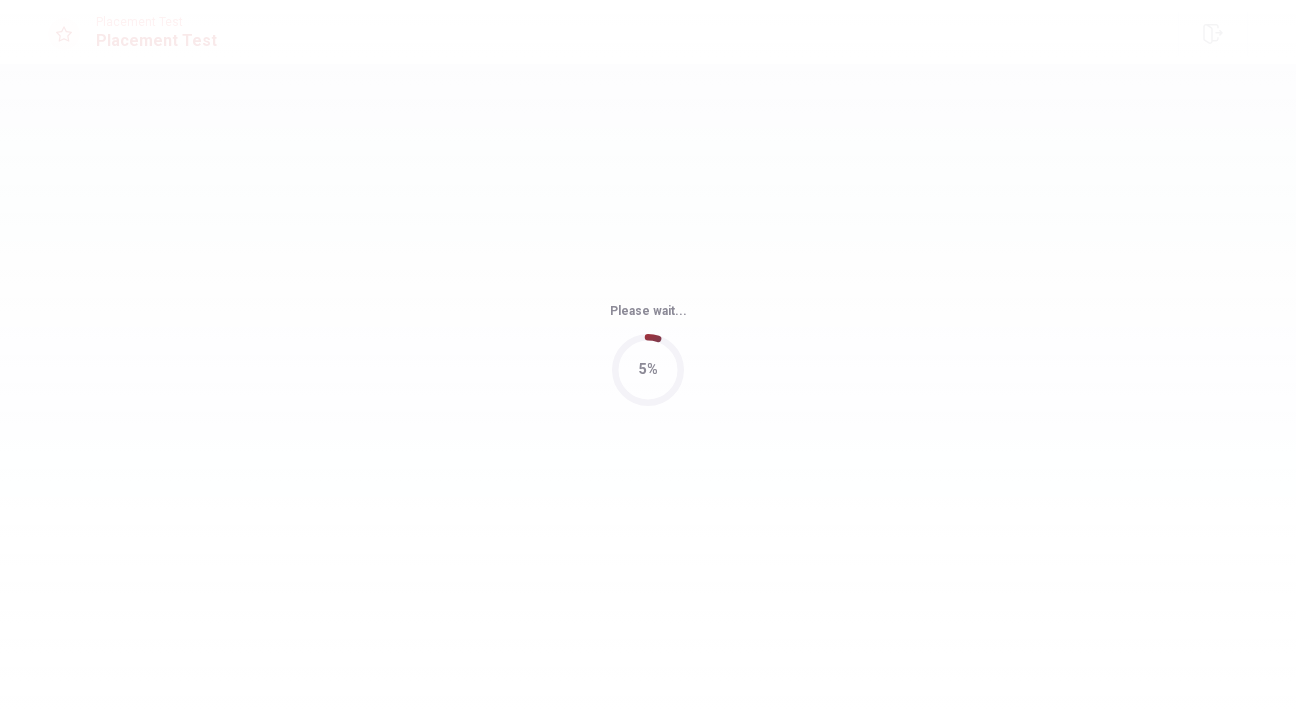 scroll, scrollTop: 0, scrollLeft: 0, axis: both 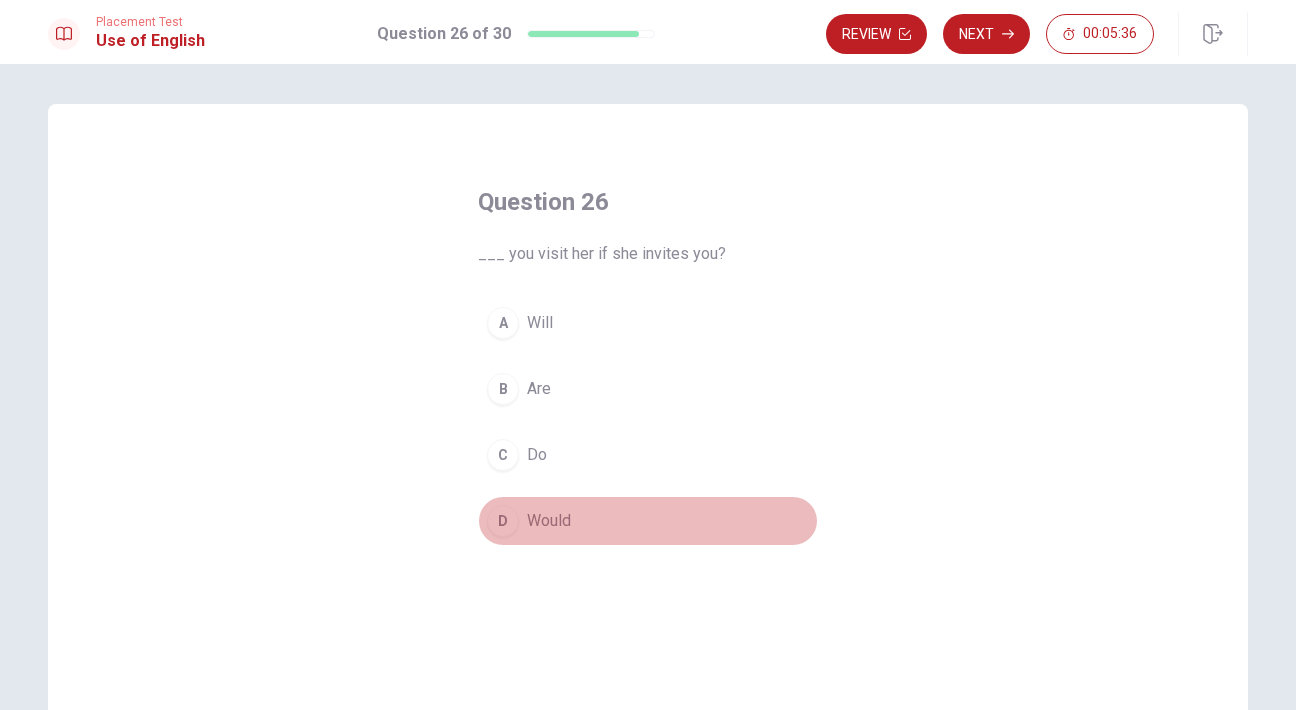 click on "Would" at bounding box center (549, 521) 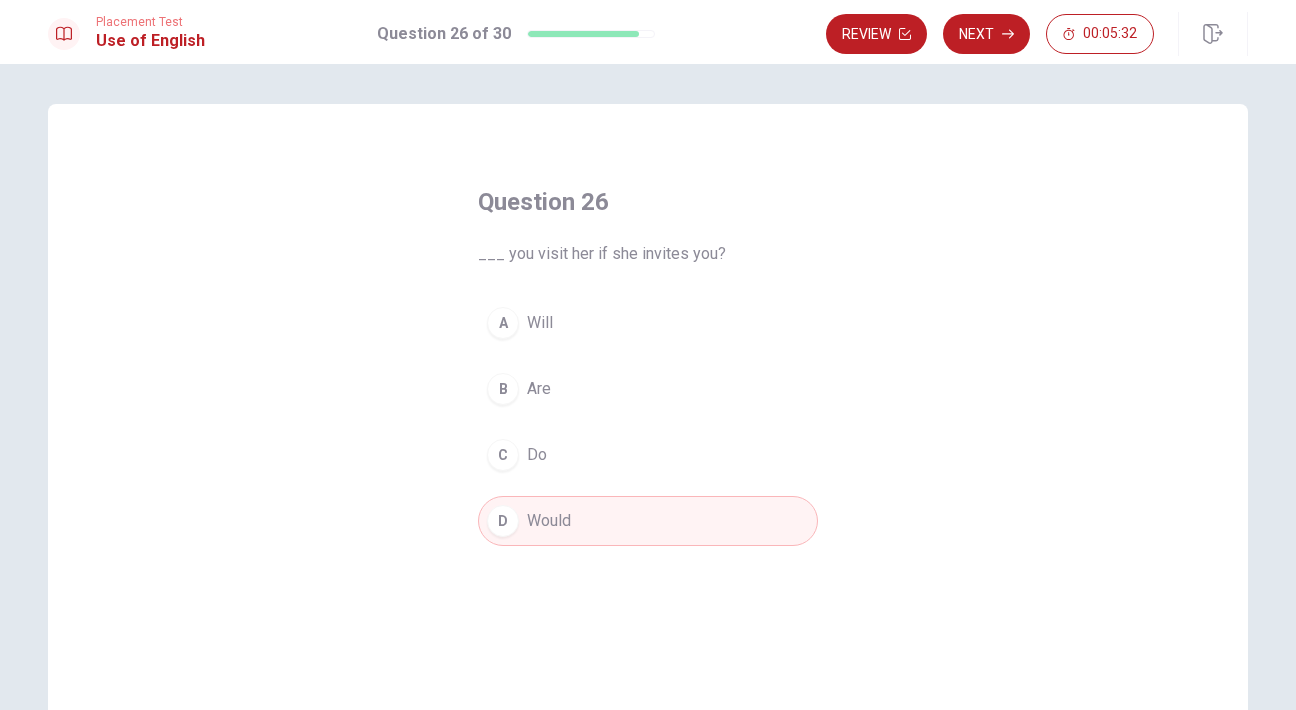 click on "A Will B Are C Do D Would" at bounding box center [648, 422] 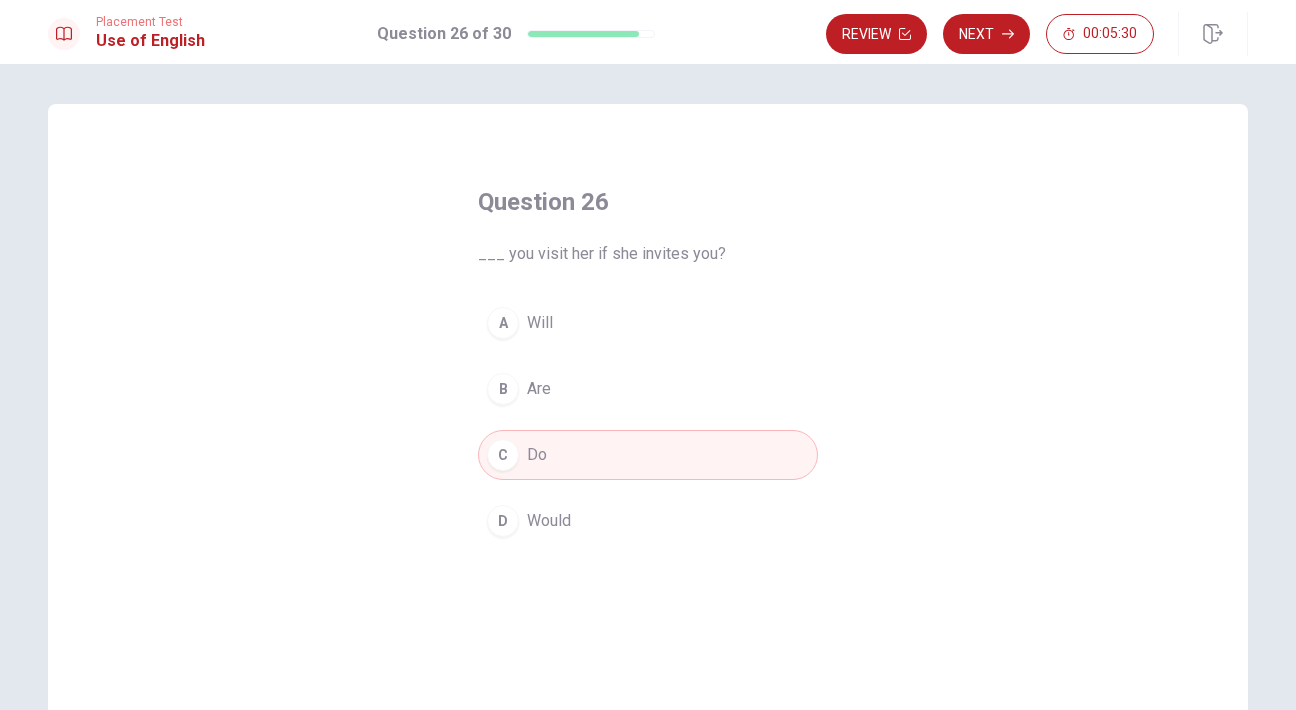 scroll, scrollTop: 0, scrollLeft: 0, axis: both 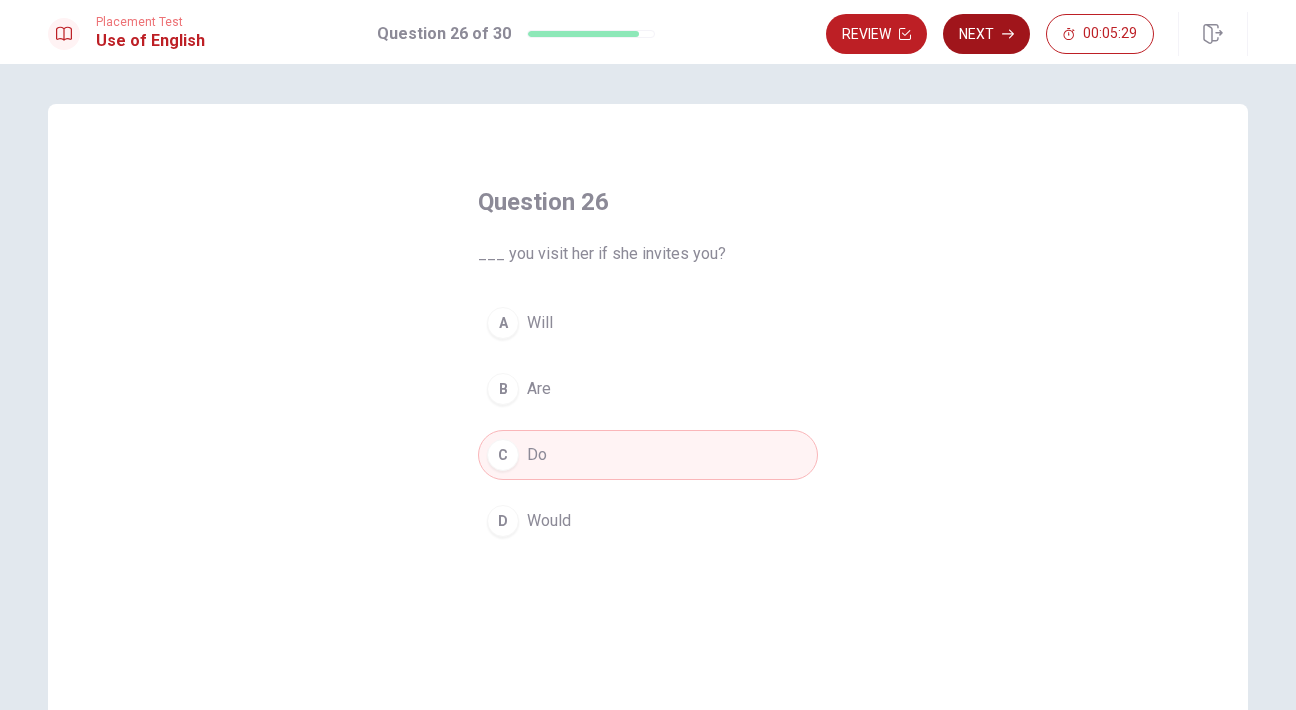 click on "Next" at bounding box center (986, 34) 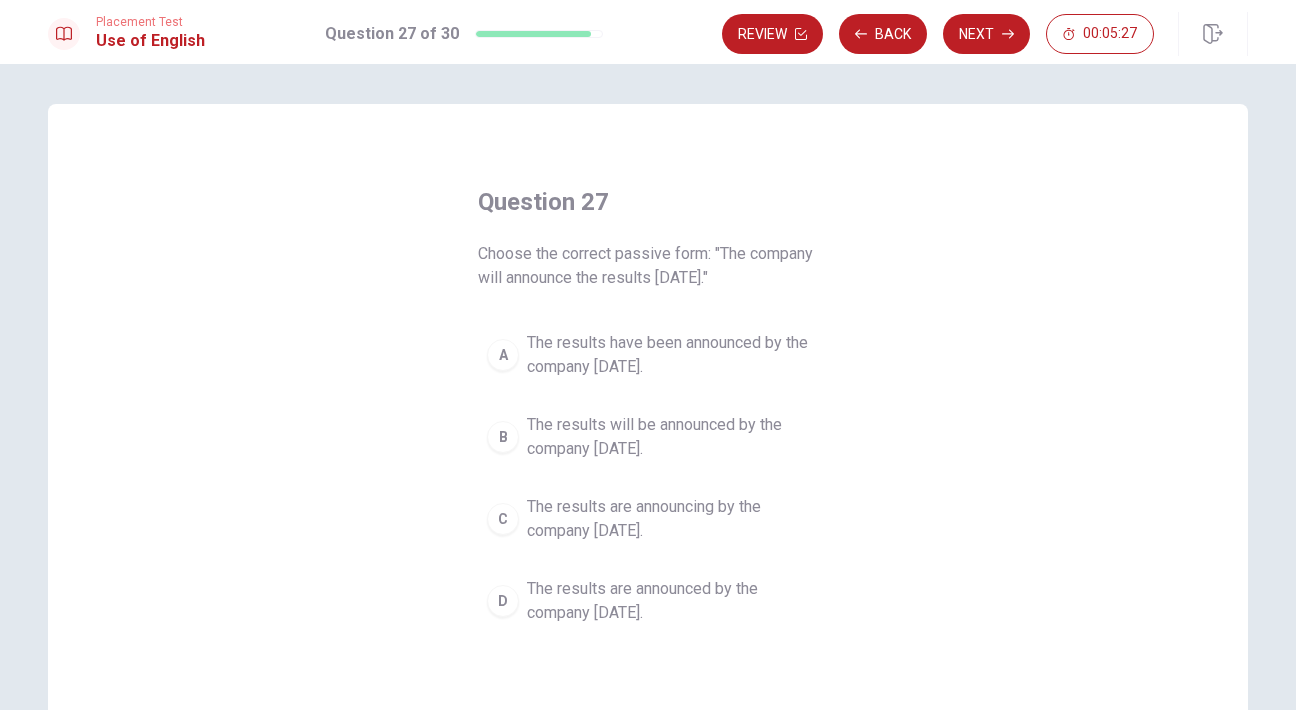 scroll, scrollTop: 0, scrollLeft: 0, axis: both 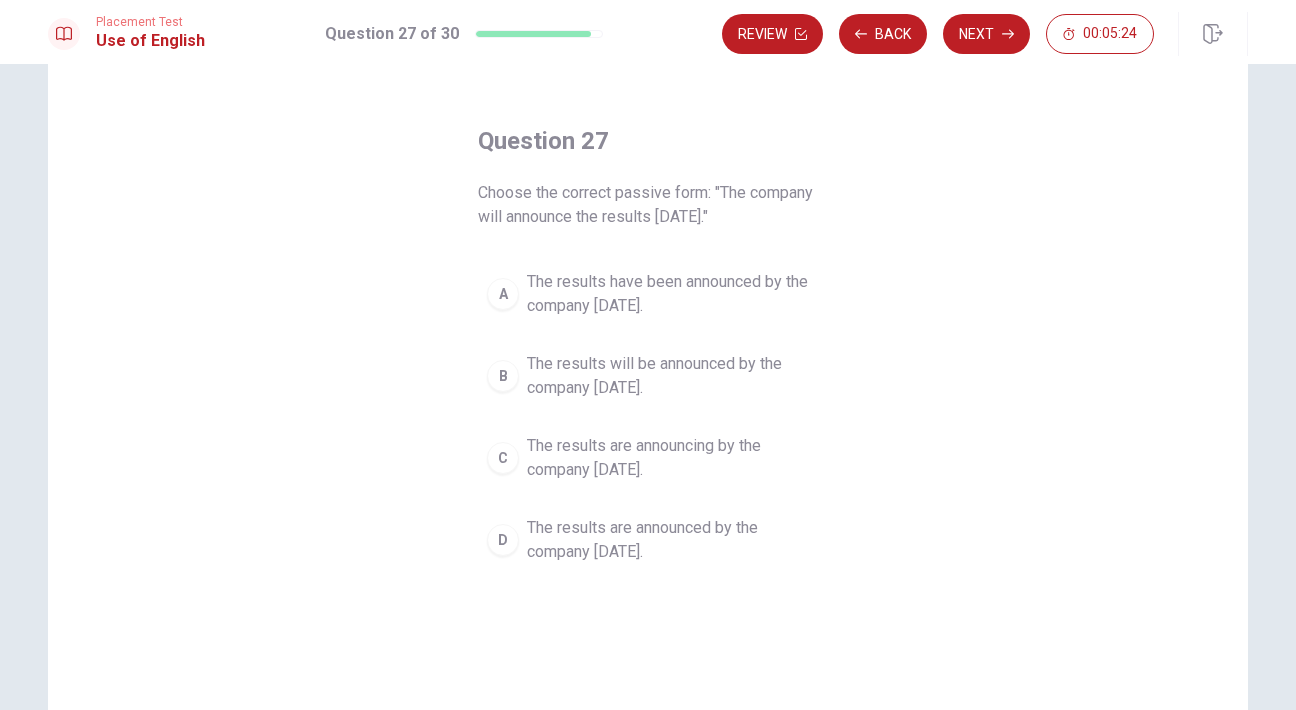 drag, startPoint x: 477, startPoint y: 191, endPoint x: 503, endPoint y: 190, distance: 26.019224 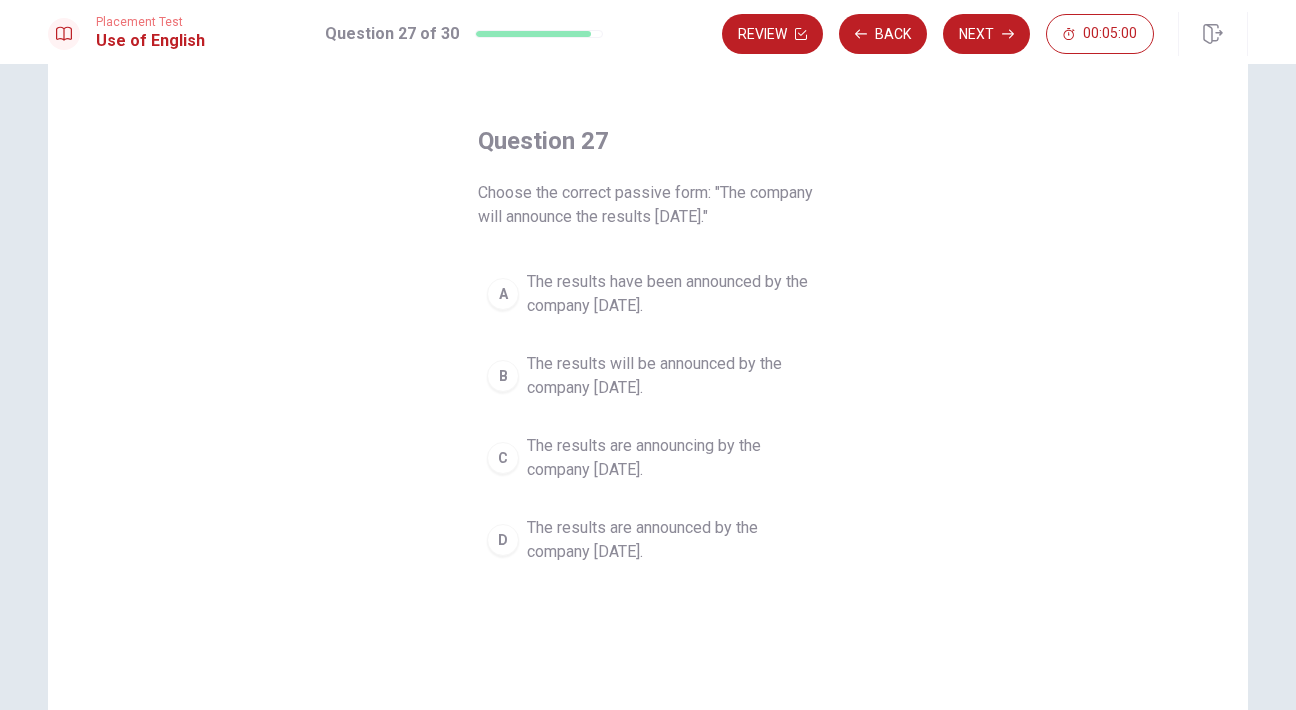 click on "A The results have been announced by the company [DATE]." at bounding box center (648, 294) 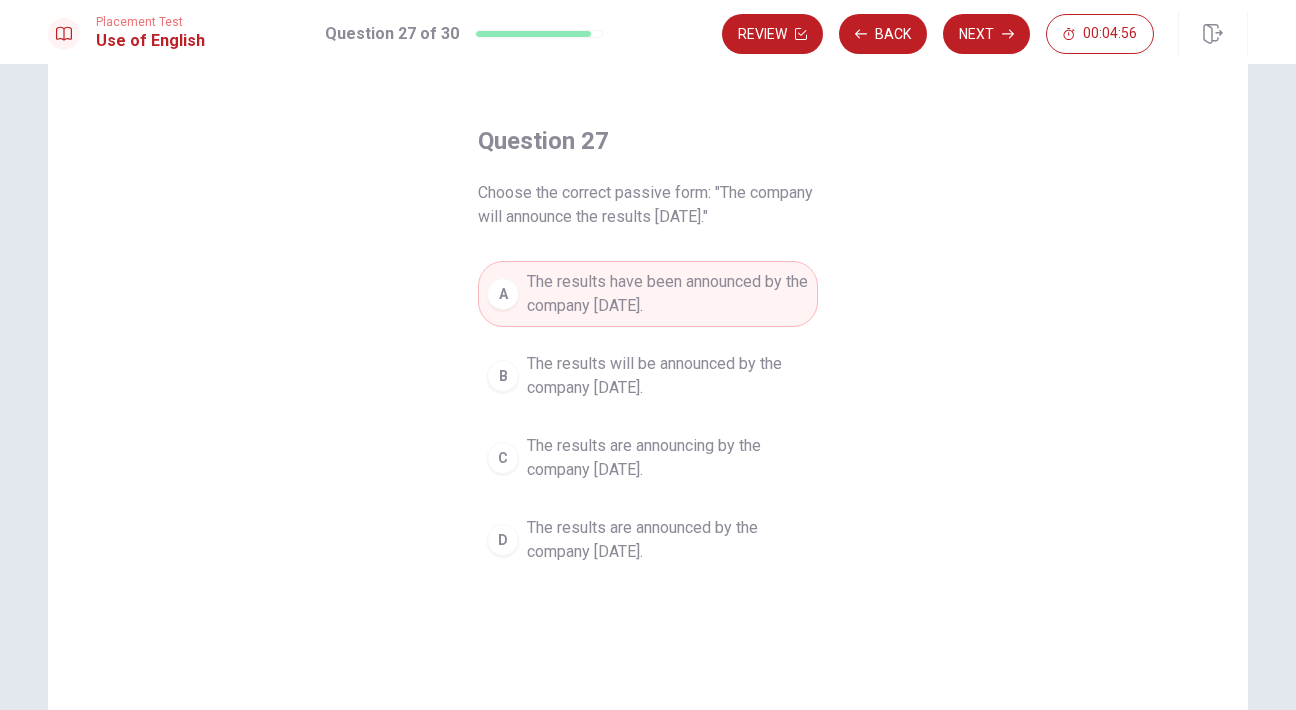 click on "The results will be announced by the company [DATE]." at bounding box center (668, 376) 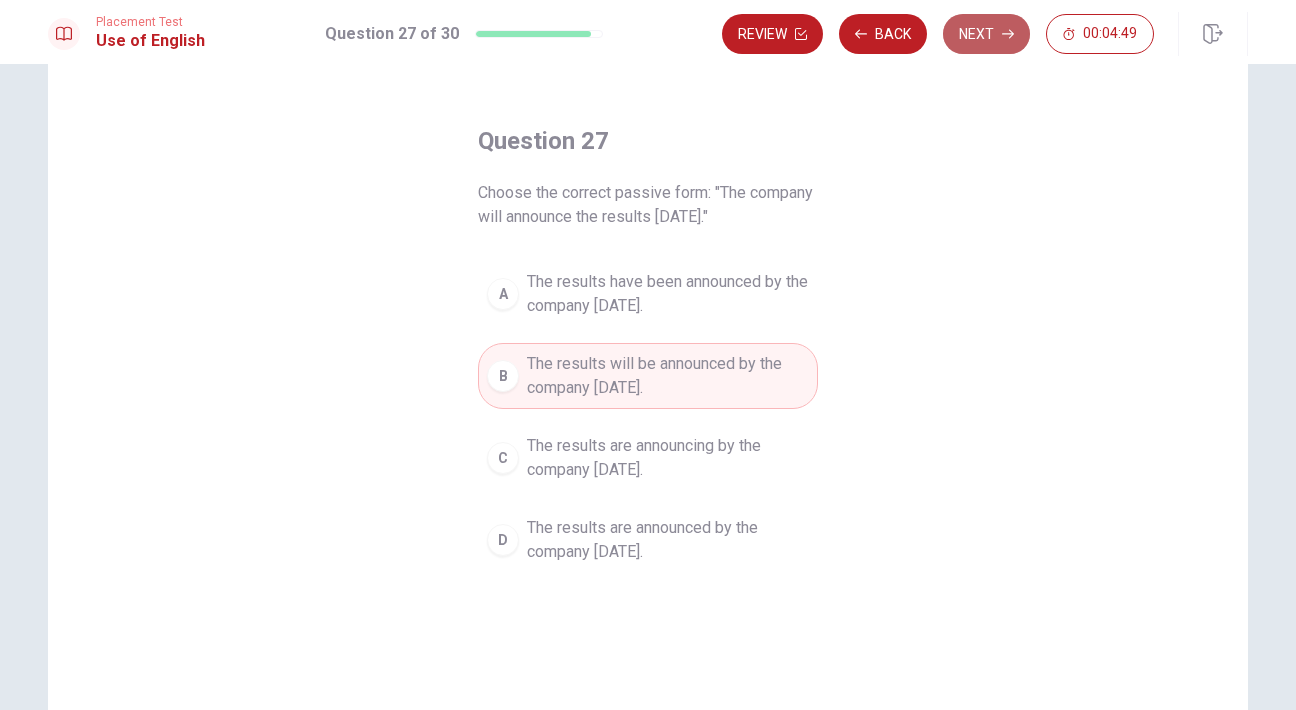 click on "Next" at bounding box center (986, 34) 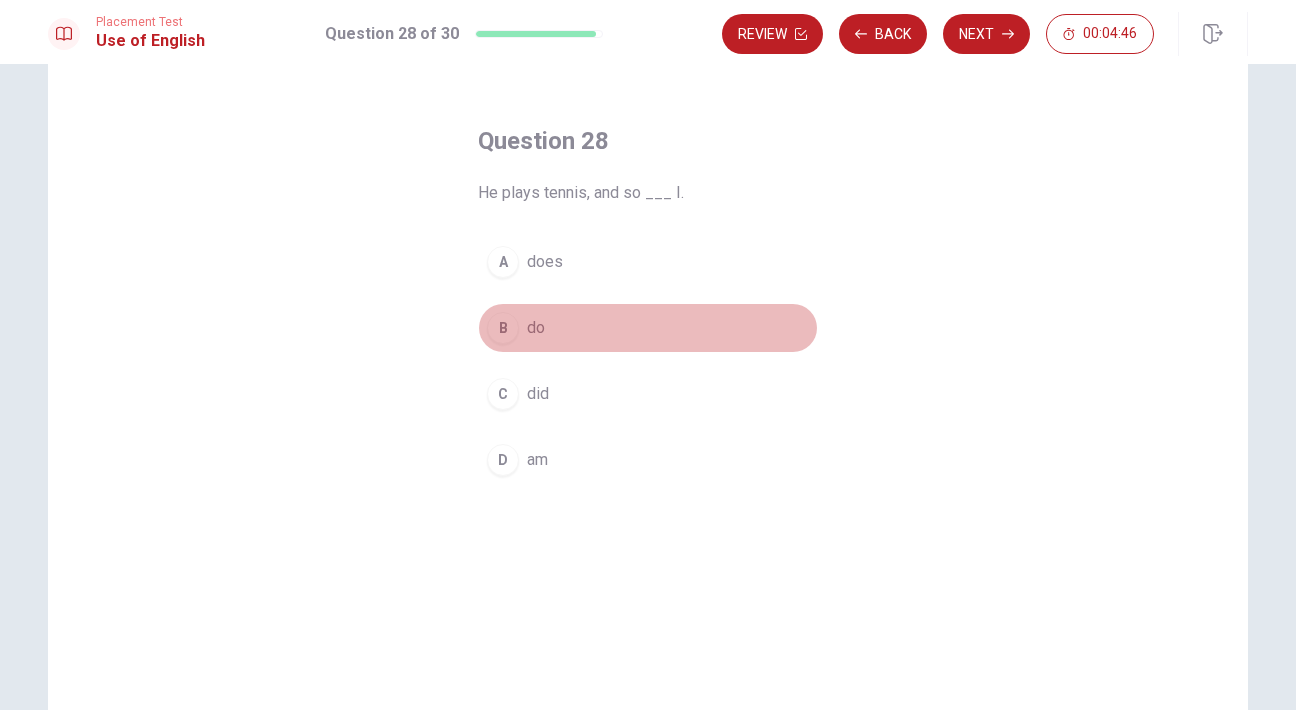 click on "B do" at bounding box center [648, 328] 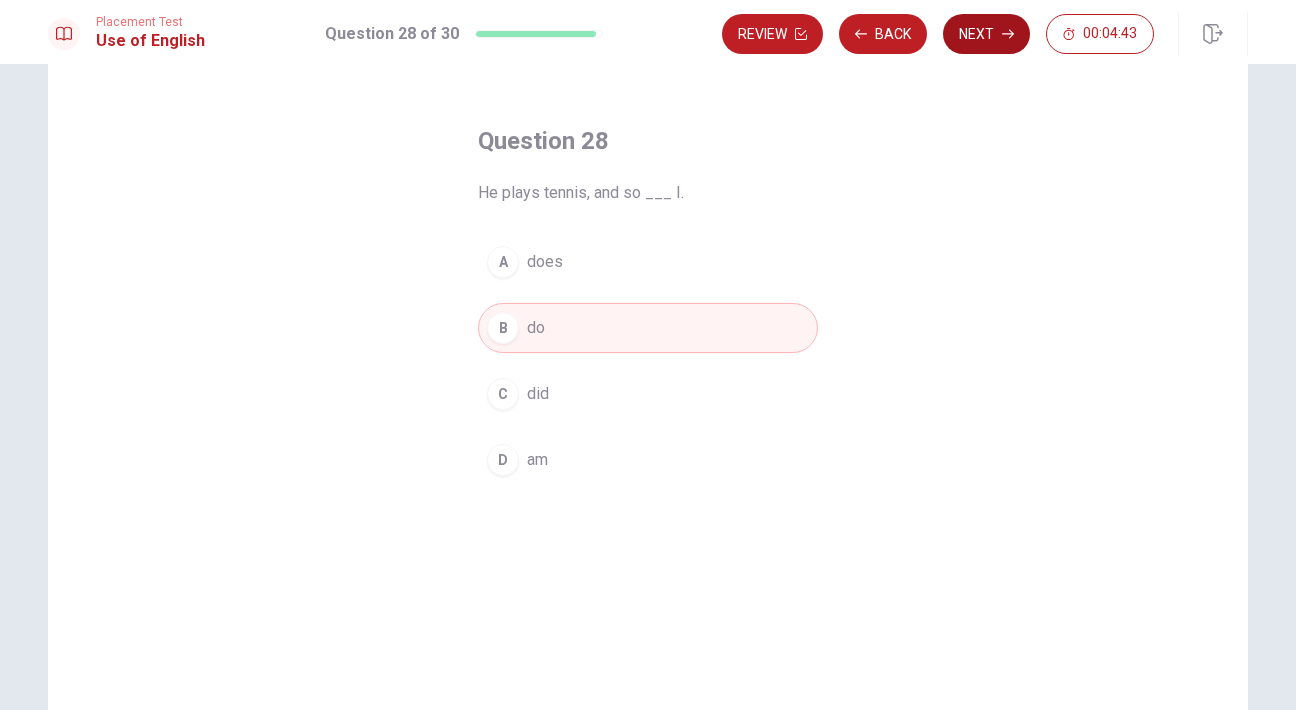 click on "Next" at bounding box center (986, 34) 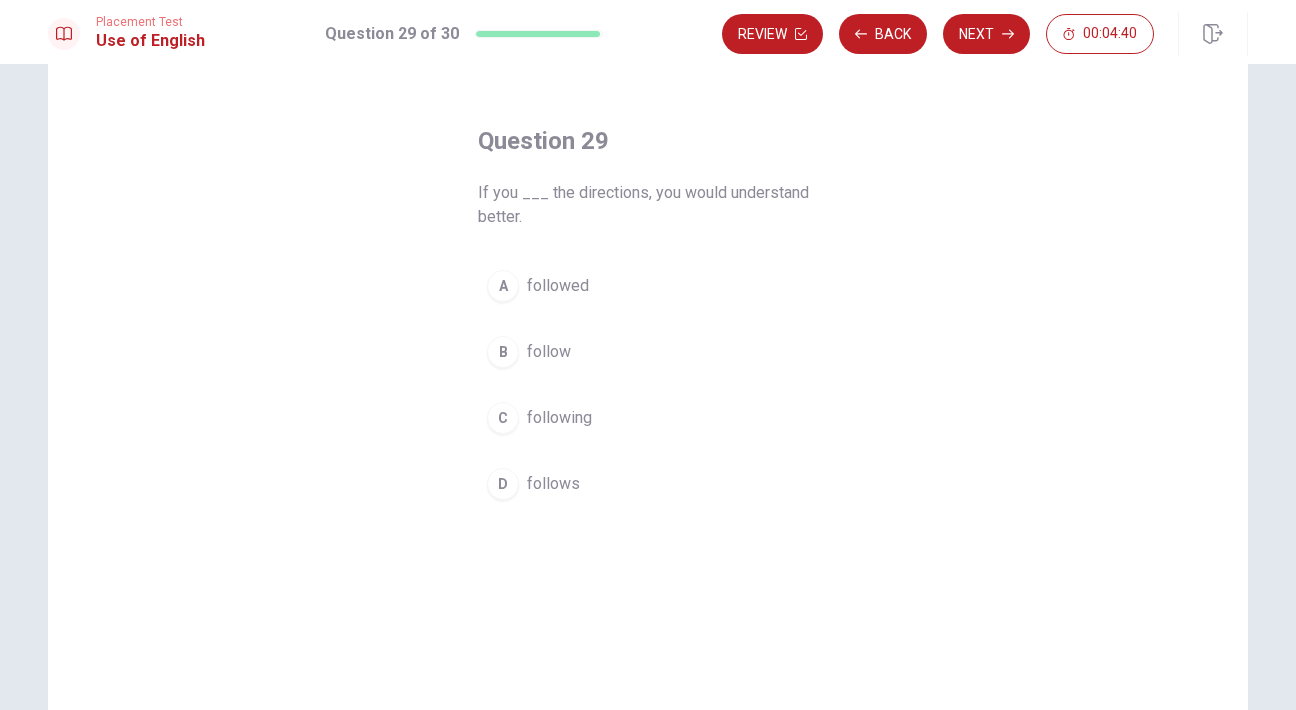 drag, startPoint x: 504, startPoint y: 194, endPoint x: 624, endPoint y: 191, distance: 120.03749 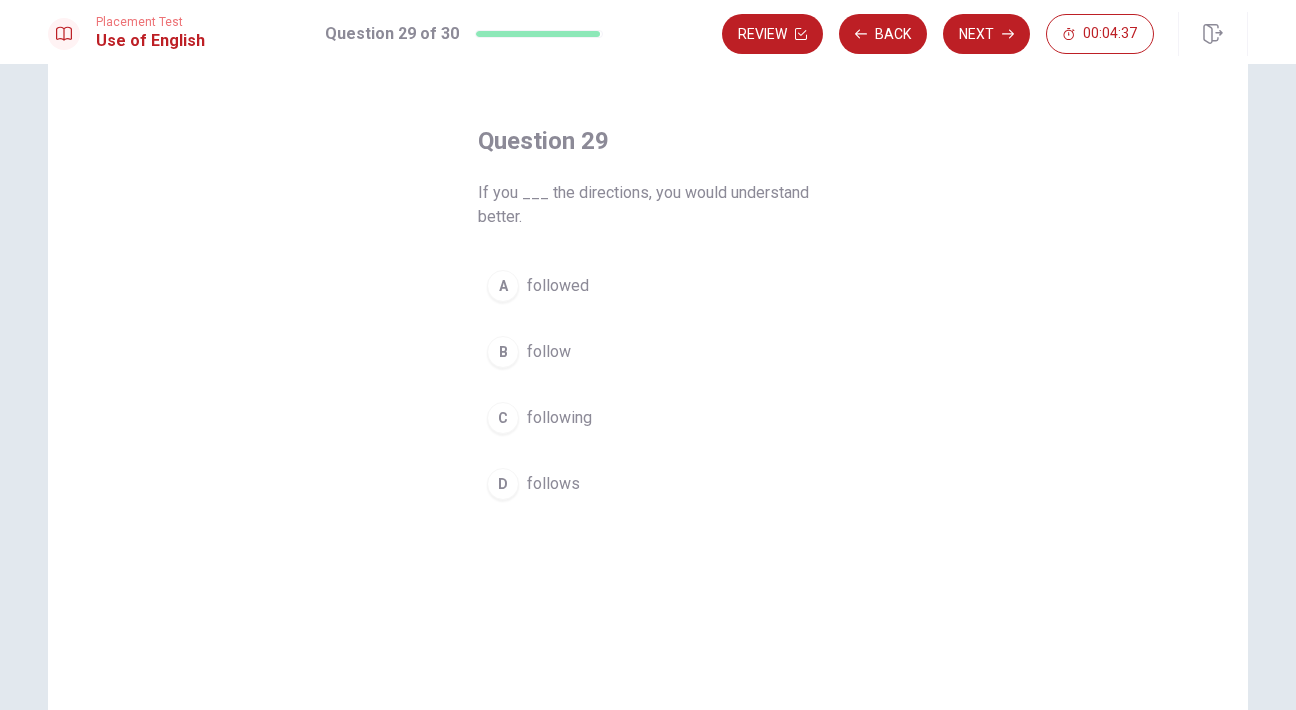 click on "B follow" at bounding box center [648, 352] 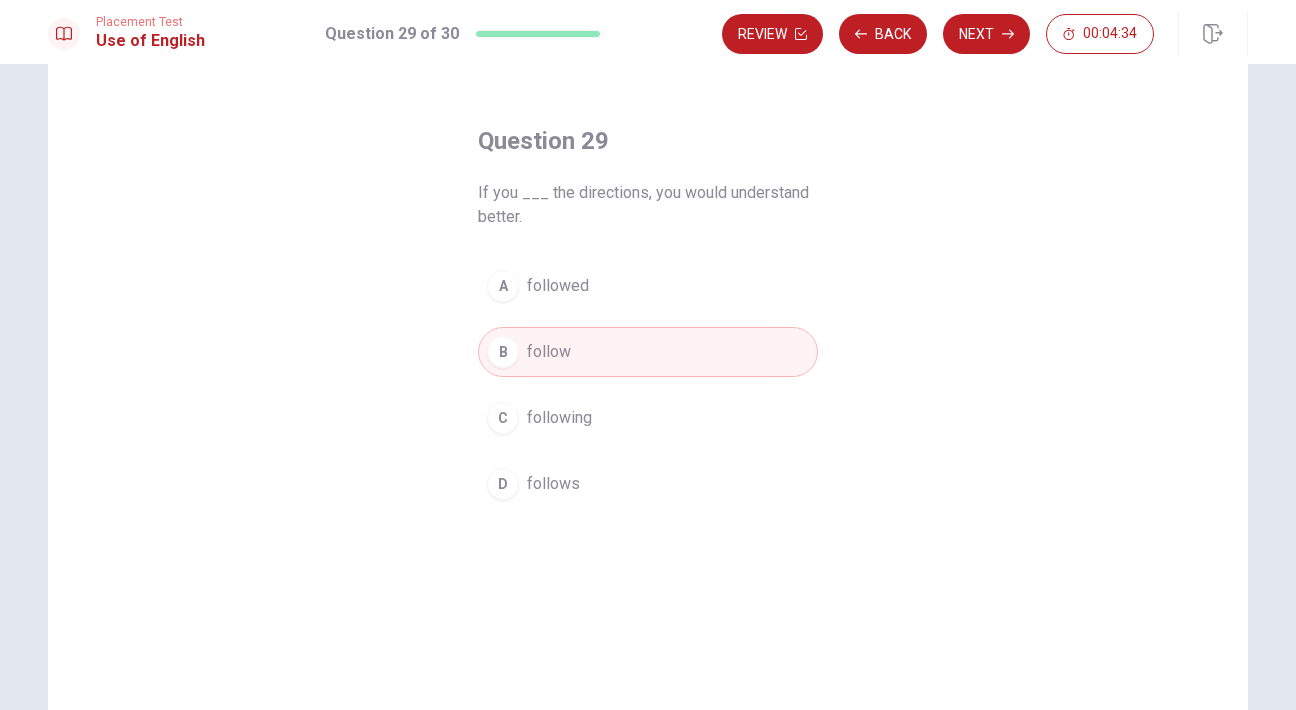 drag, startPoint x: 692, startPoint y: 192, endPoint x: 855, endPoint y: 188, distance: 163.04907 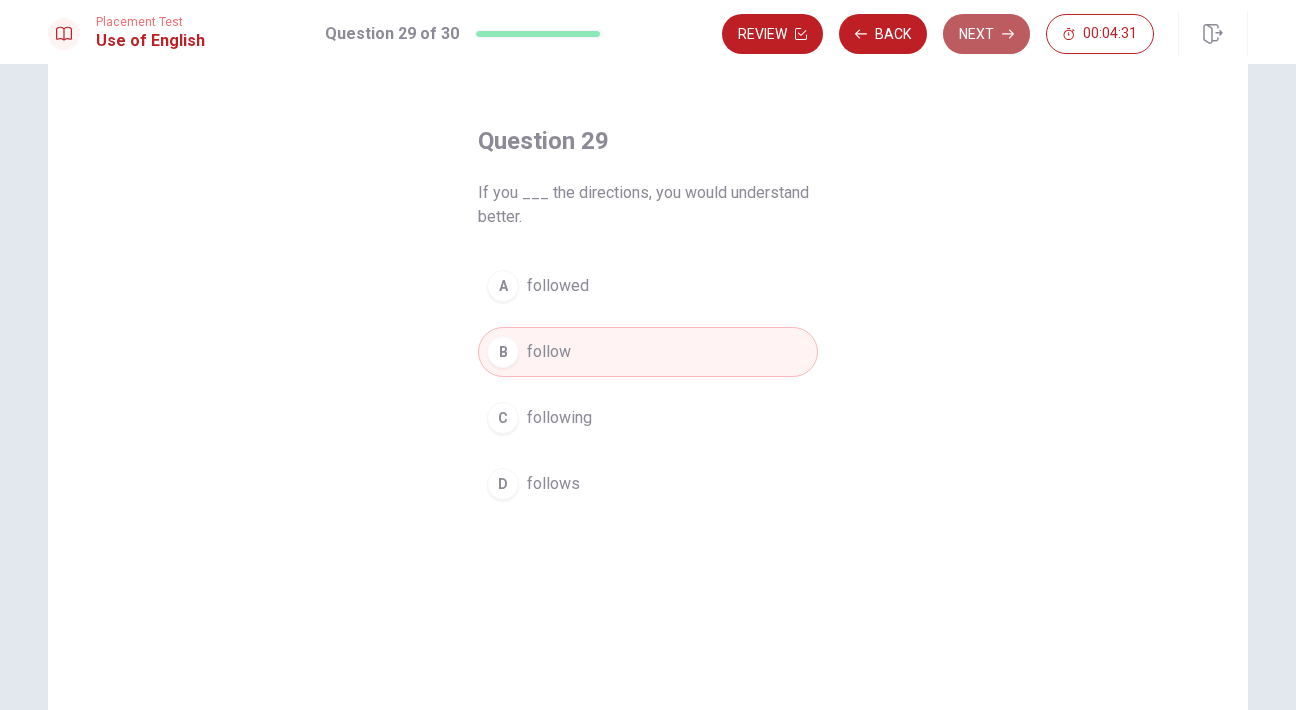 click on "Next" at bounding box center [986, 34] 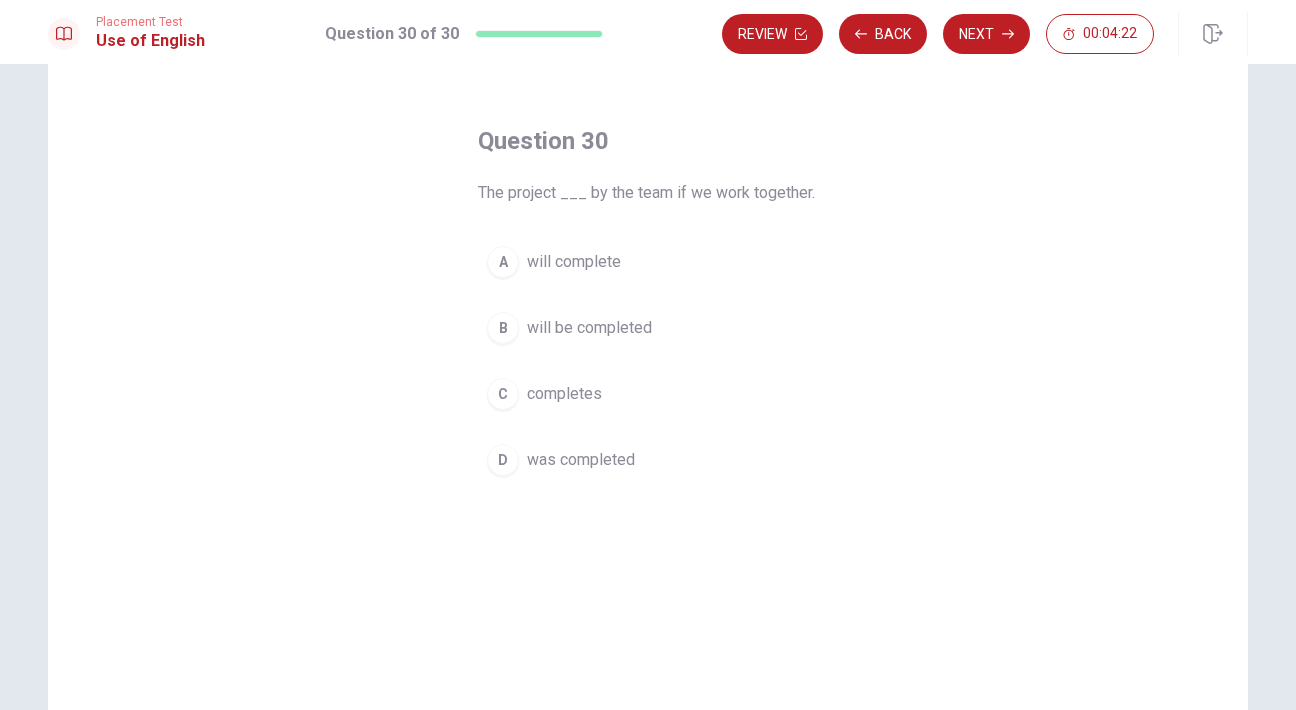 click on "will complete" at bounding box center [574, 262] 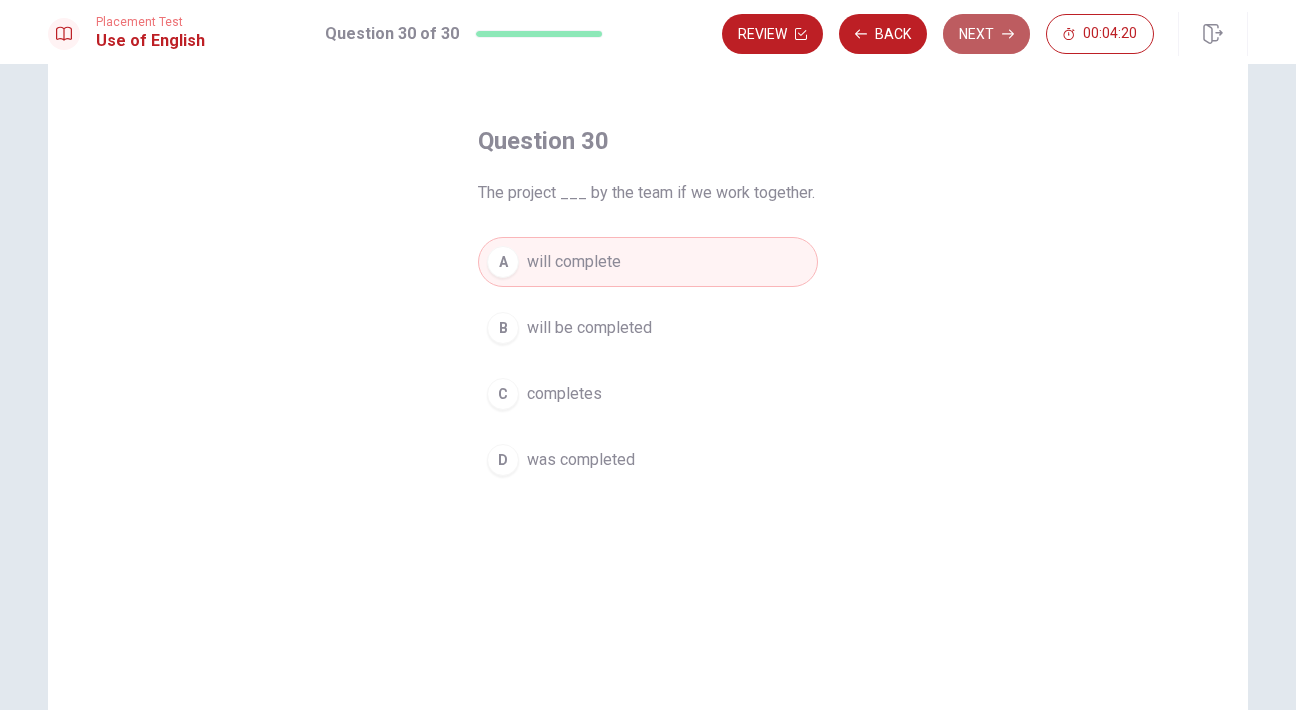 click on "Next" at bounding box center [986, 34] 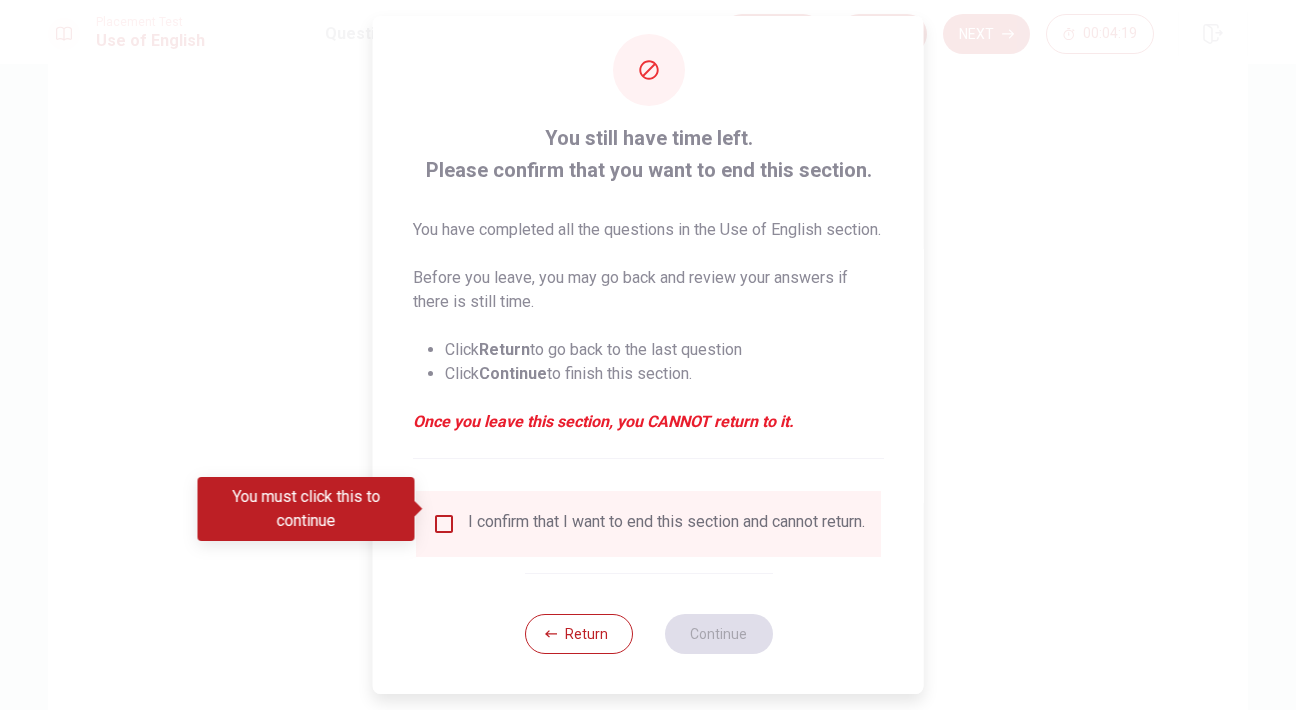 scroll, scrollTop: 60, scrollLeft: 0, axis: vertical 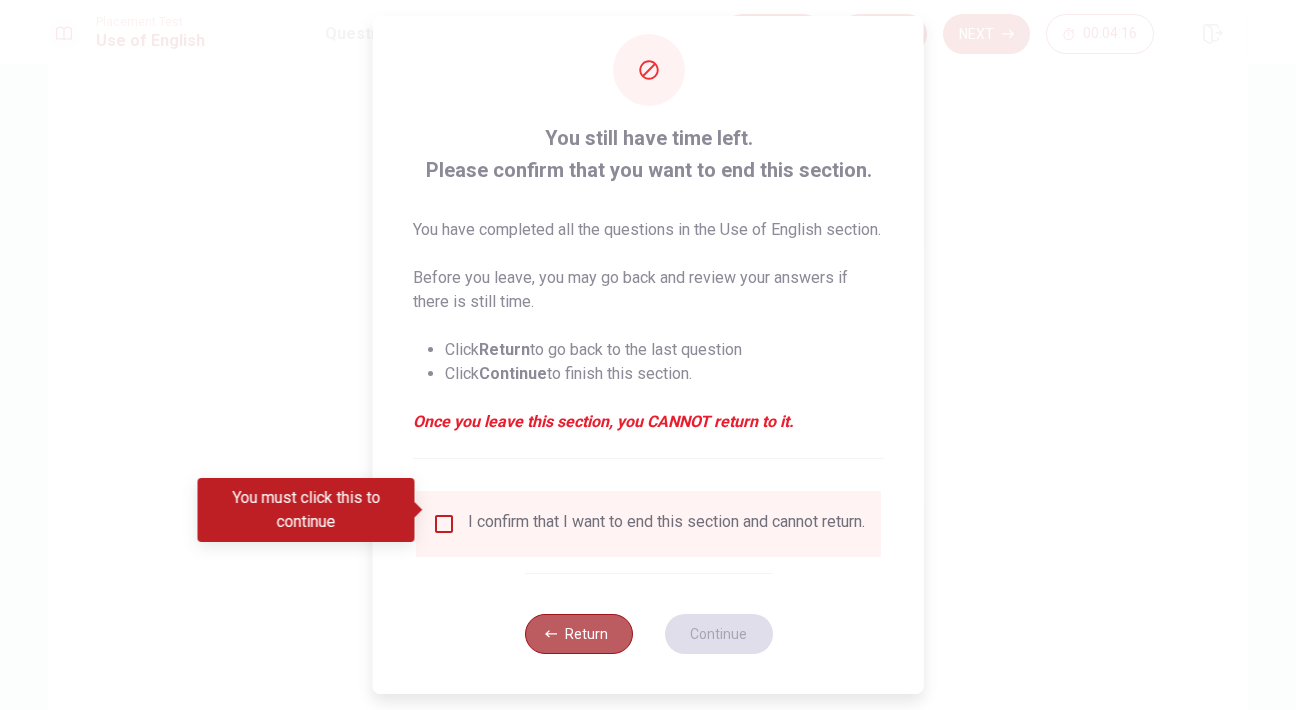 click on "Return" at bounding box center (578, 634) 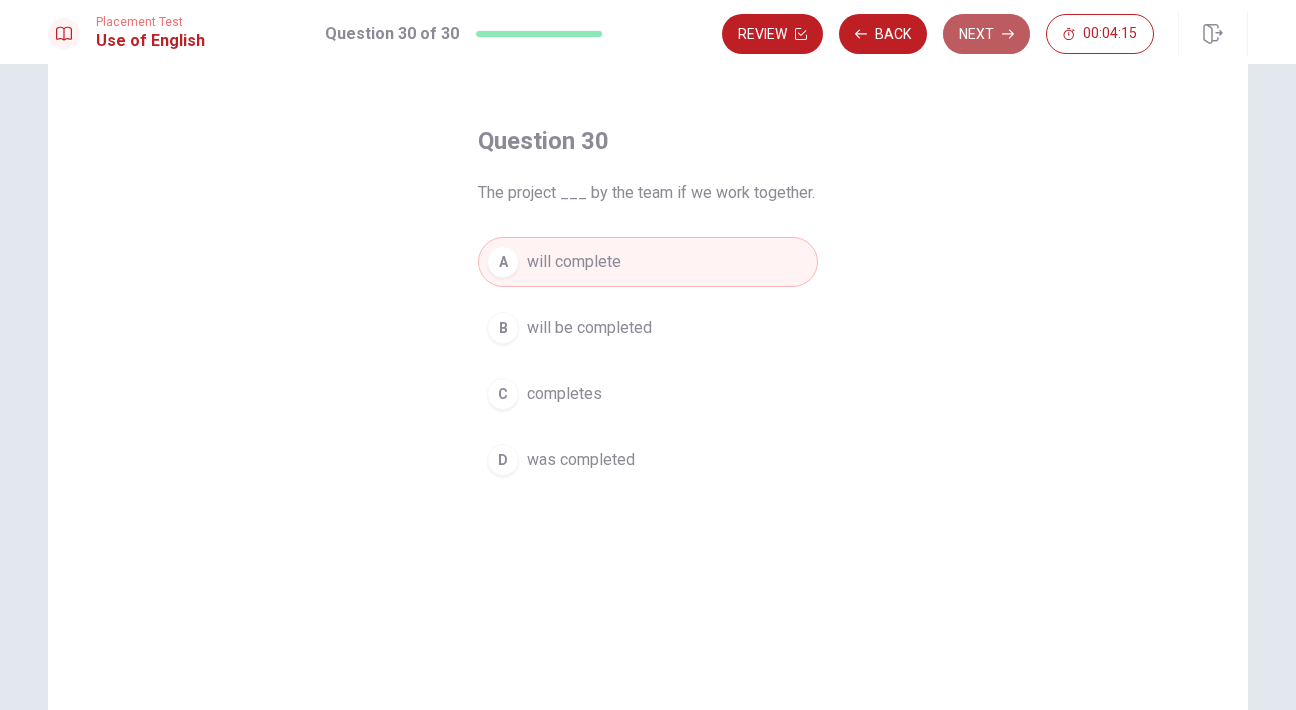 click on "Next" at bounding box center (986, 34) 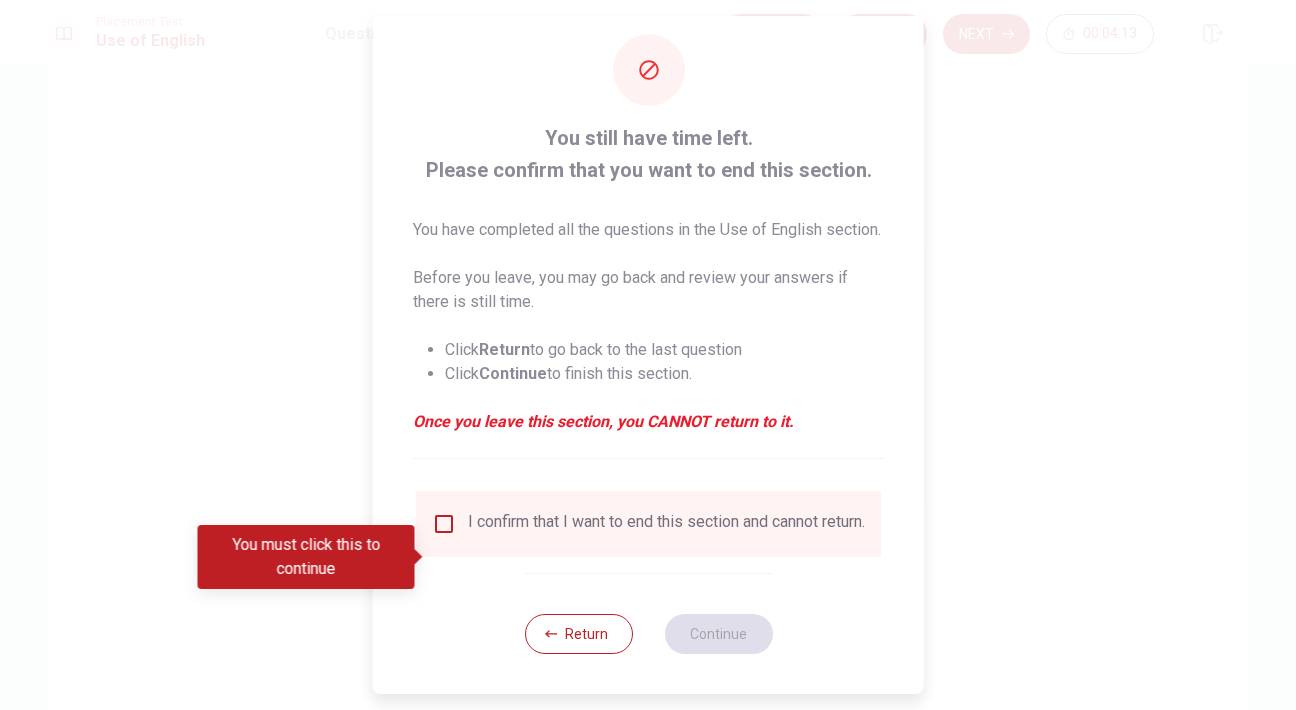 scroll, scrollTop: 30, scrollLeft: 0, axis: vertical 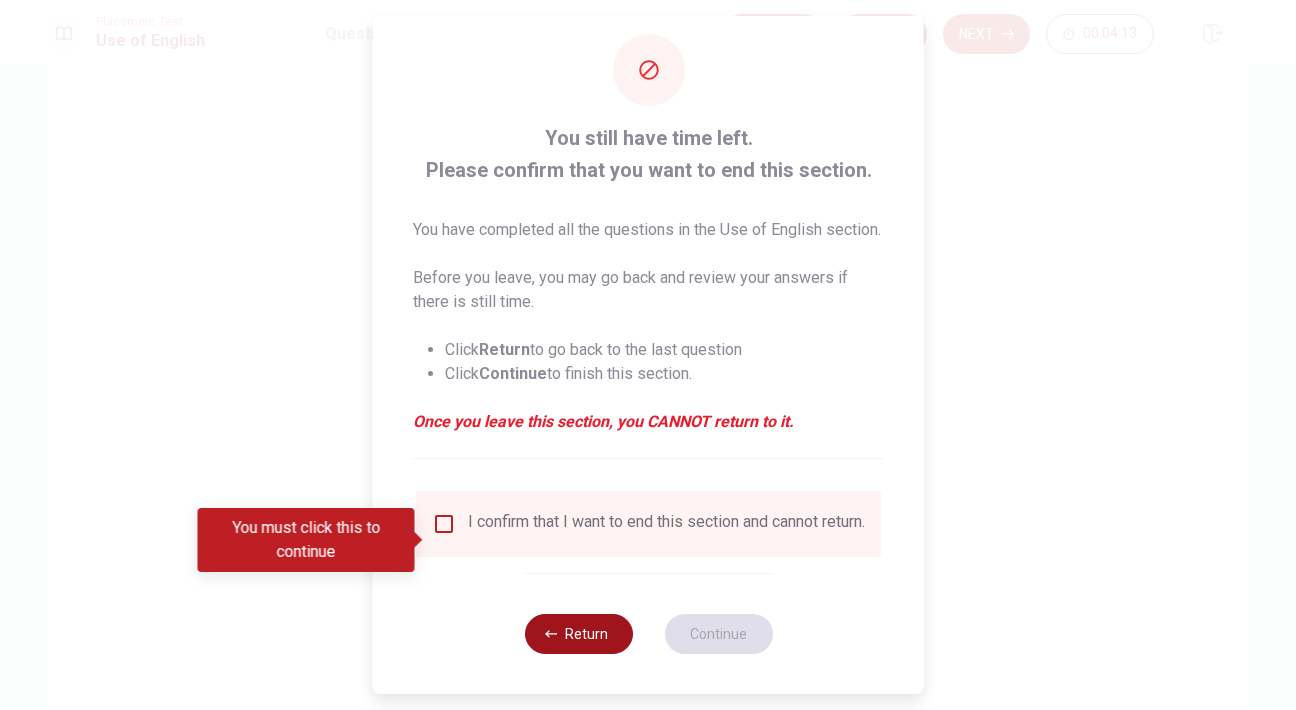 click on "Return" at bounding box center [578, 634] 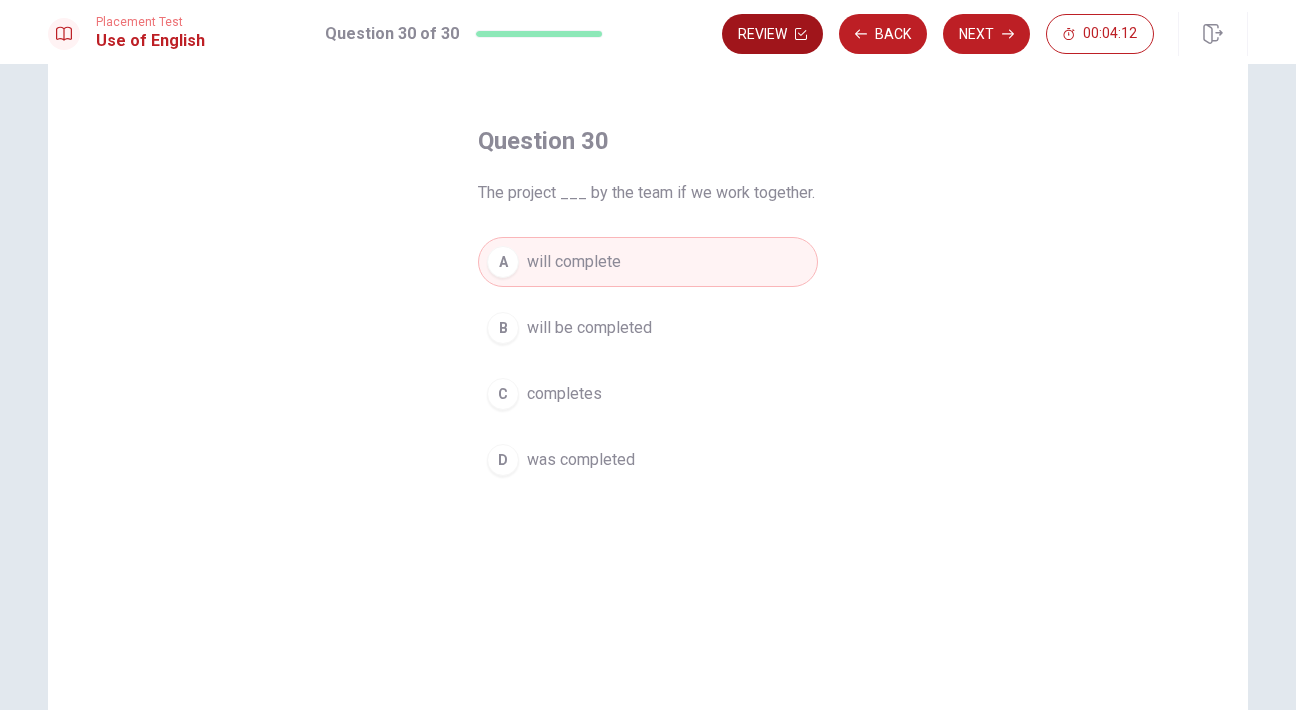 click on "Review" at bounding box center (772, 34) 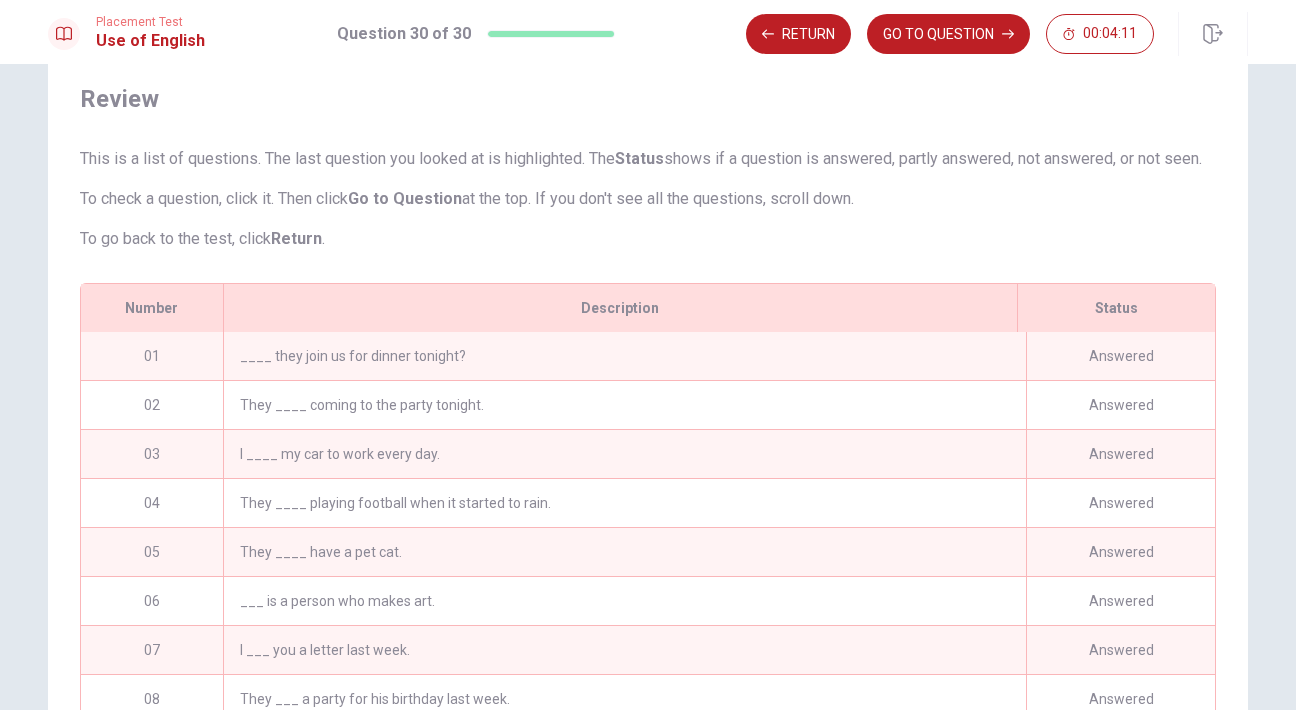 scroll, scrollTop: 299, scrollLeft: 0, axis: vertical 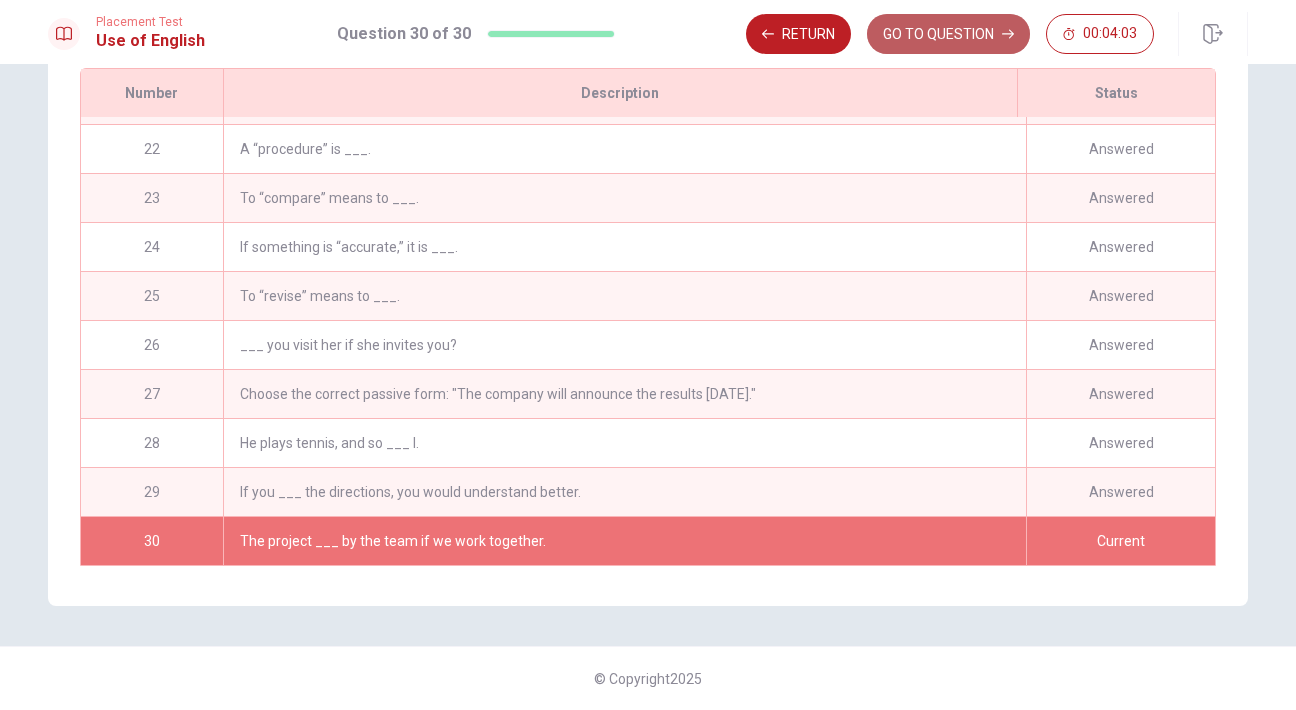 click on "GO TO QUESTION" at bounding box center [948, 34] 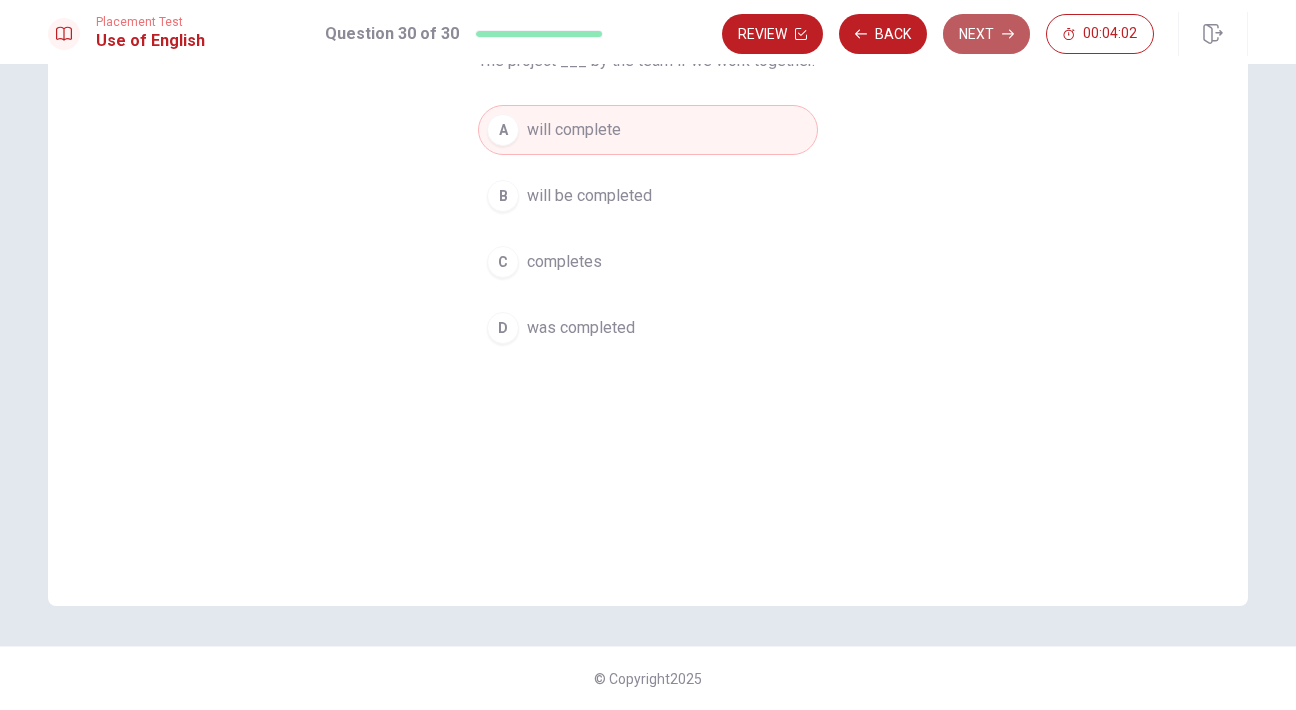 click on "Next" at bounding box center (986, 34) 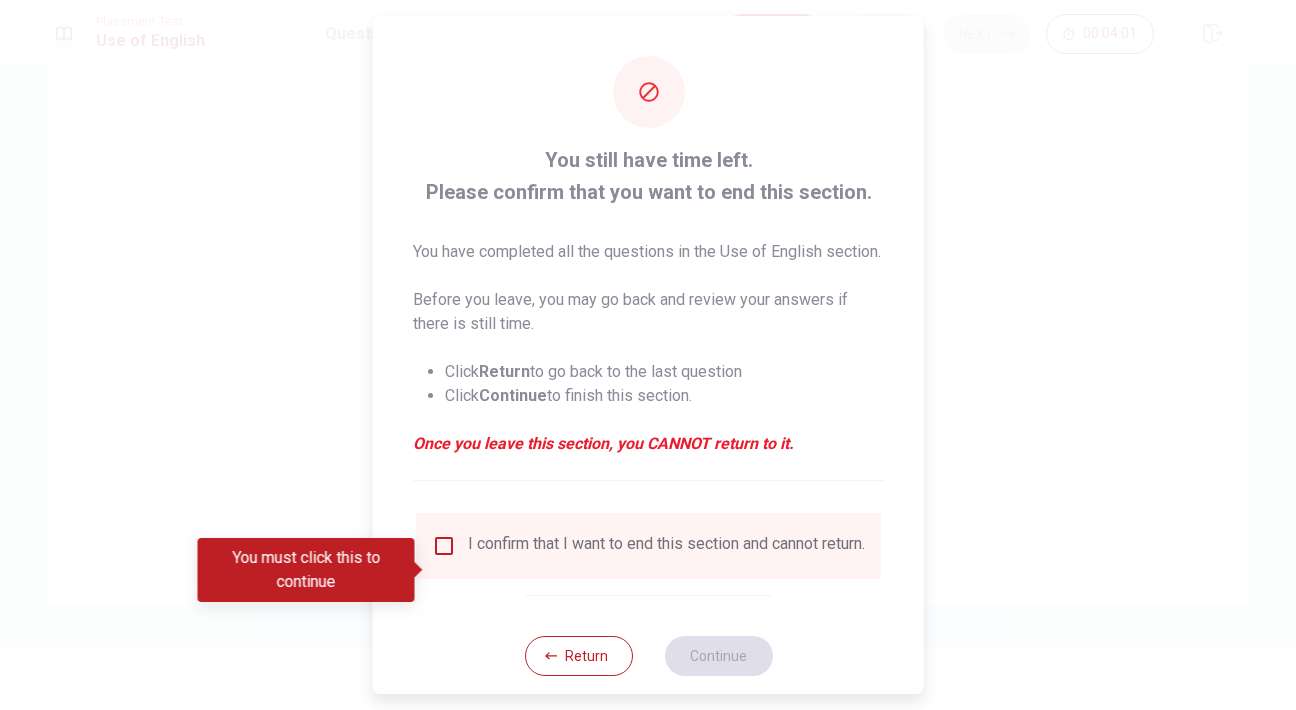 click on "I confirm that I want to end this section and cannot return." at bounding box center (648, 546) 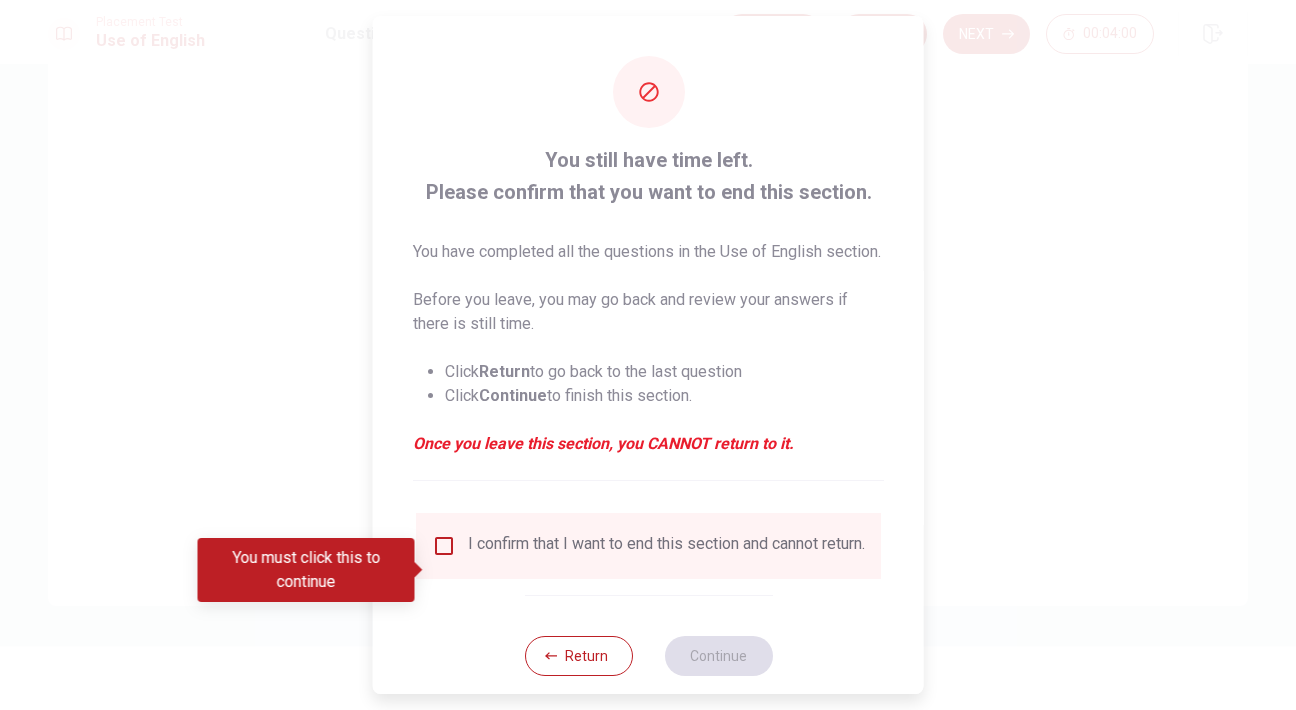 click on "I confirm that I want to end this section and cannot return." at bounding box center [666, 546] 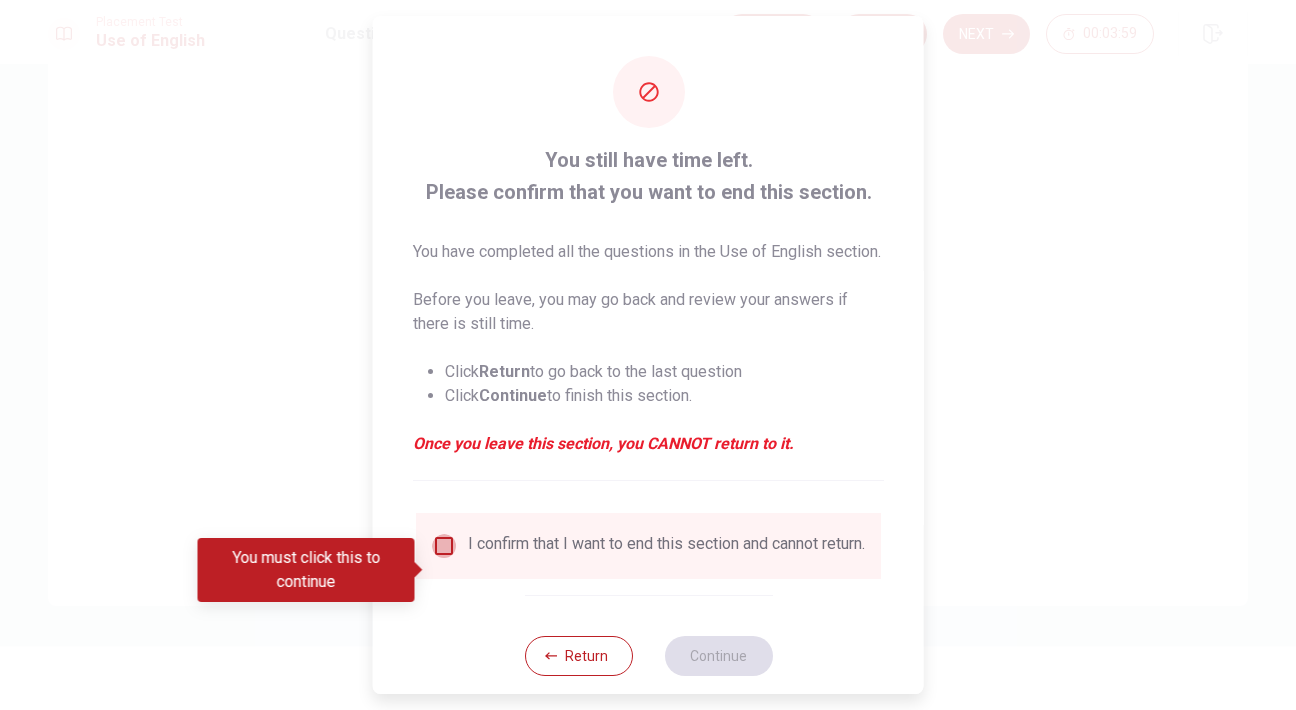 click at bounding box center (444, 546) 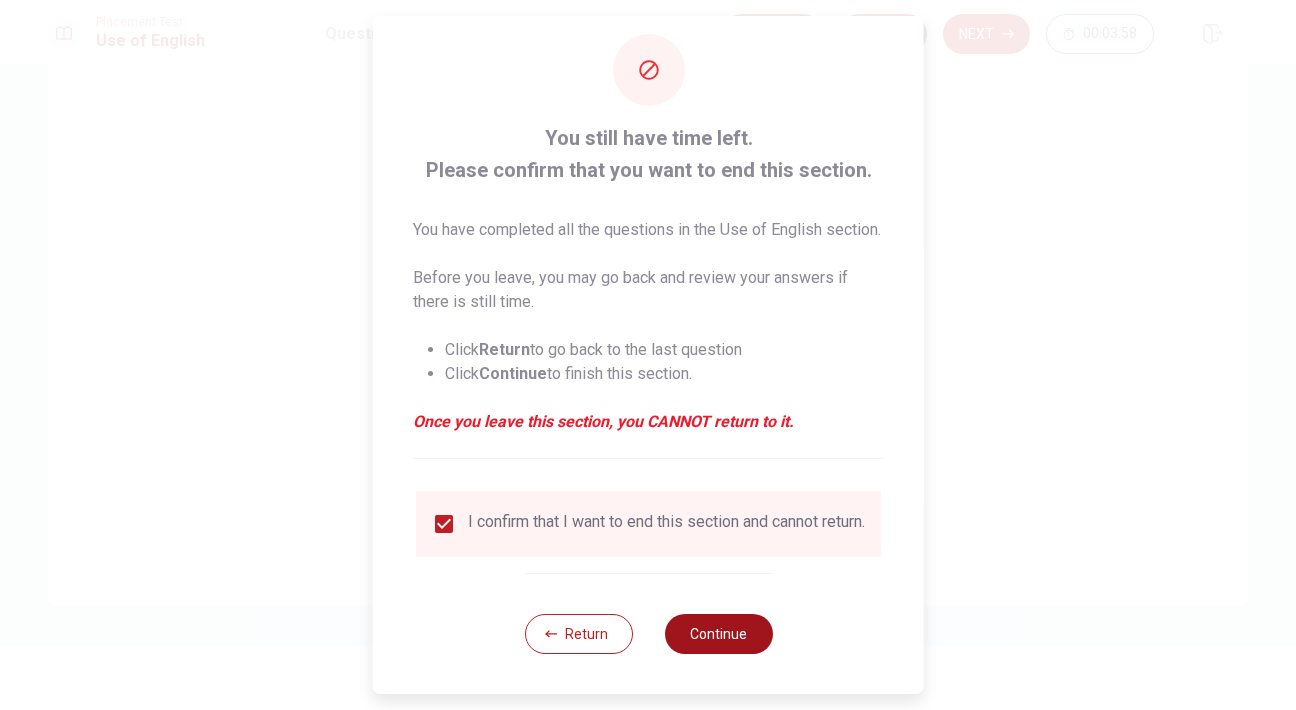 scroll, scrollTop: 60, scrollLeft: 0, axis: vertical 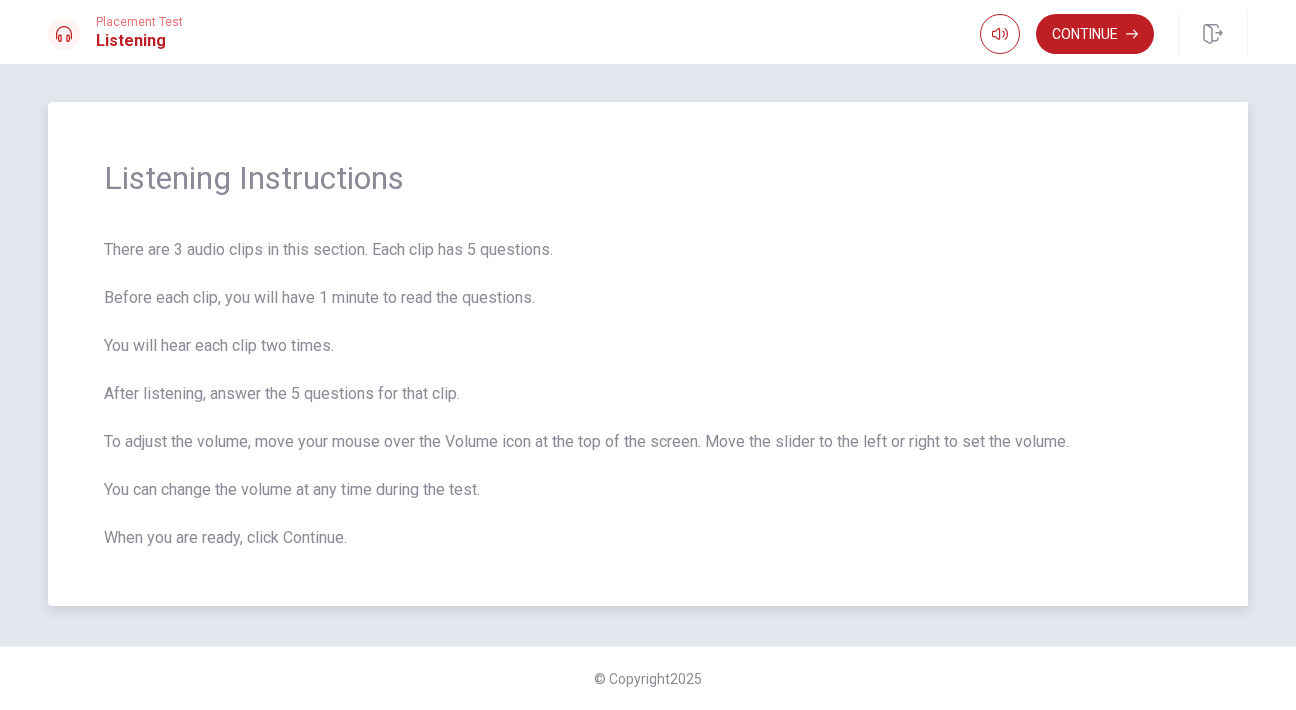 drag, startPoint x: 146, startPoint y: 240, endPoint x: 178, endPoint y: 241, distance: 32.01562 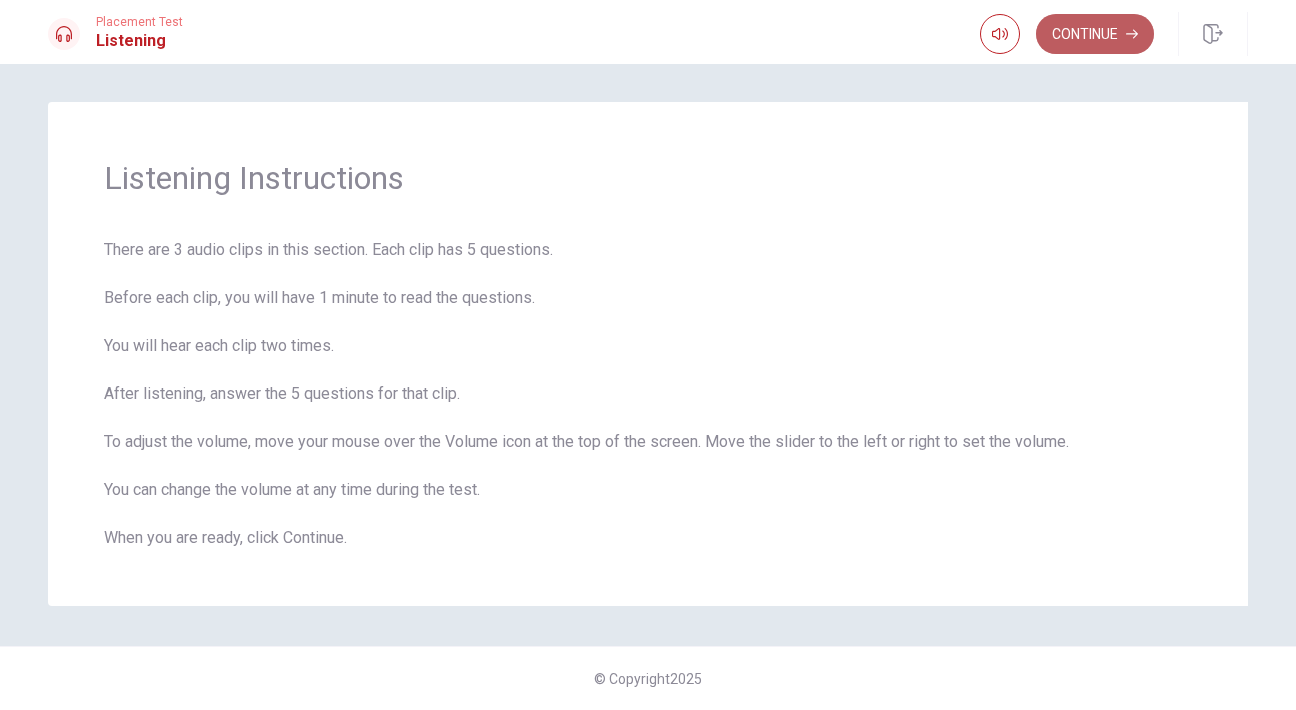 click on "Continue" at bounding box center [1095, 34] 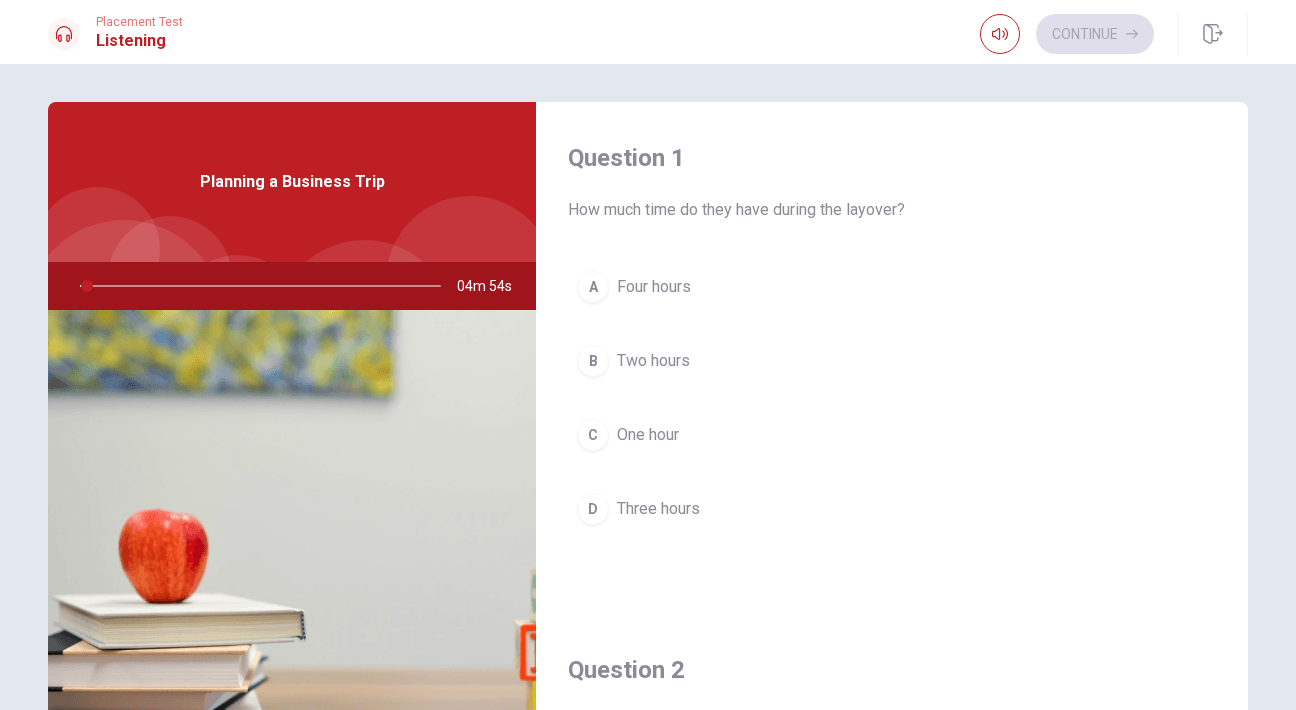 scroll, scrollTop: 0, scrollLeft: 0, axis: both 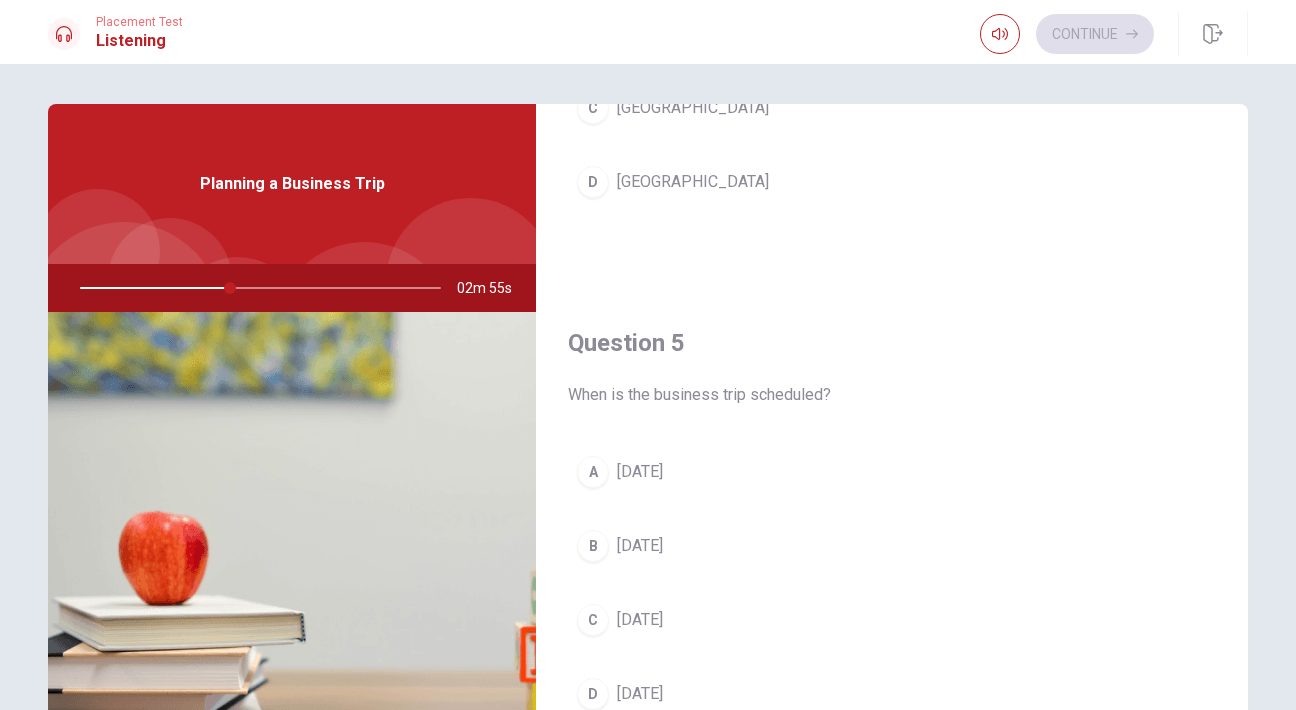 click on "A [DATE]" at bounding box center [892, 472] 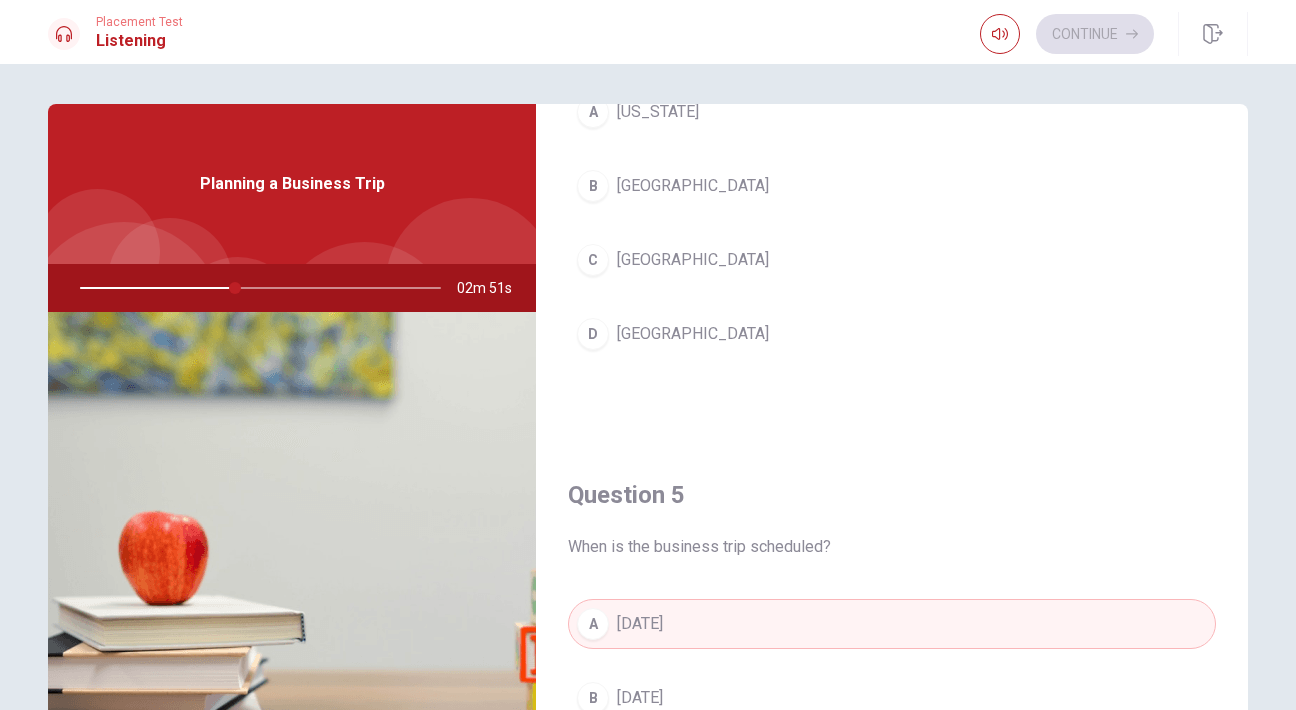 scroll, scrollTop: 1667, scrollLeft: 0, axis: vertical 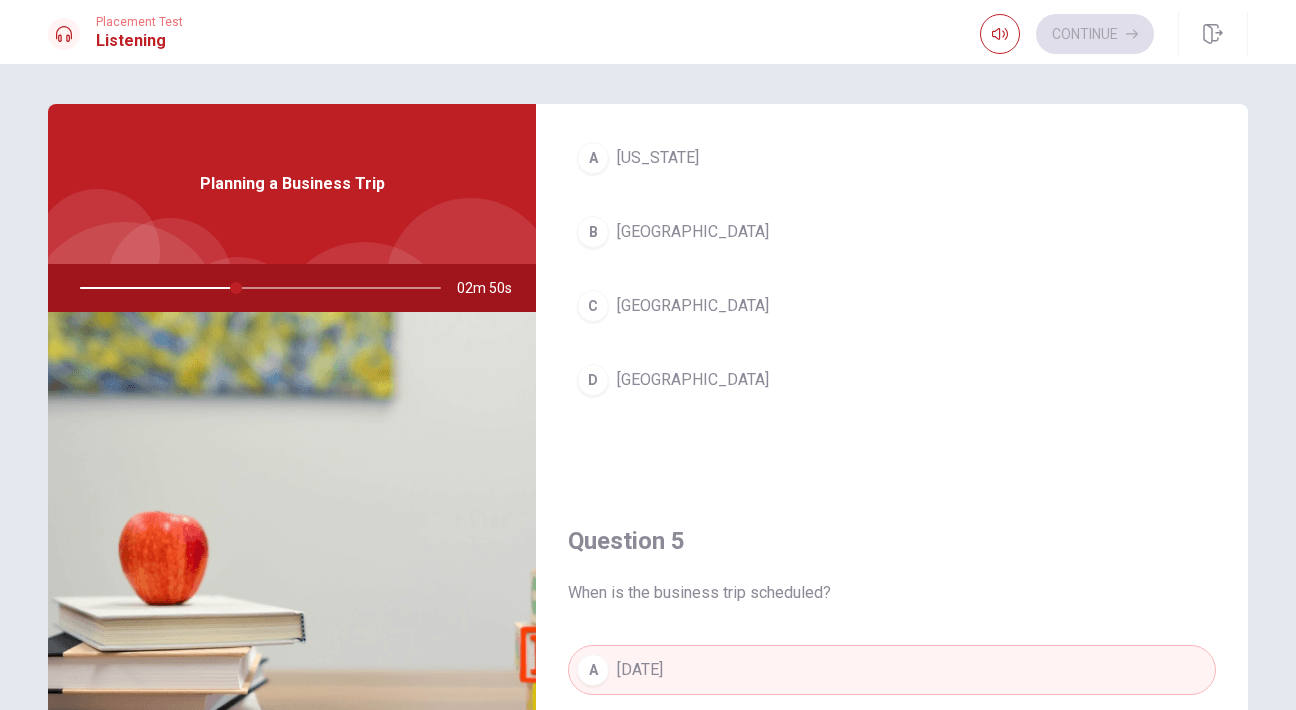 click on "A [US_STATE] B [GEOGRAPHIC_DATA] C [GEOGRAPHIC_DATA] D [GEOGRAPHIC_DATA]" at bounding box center [892, 289] 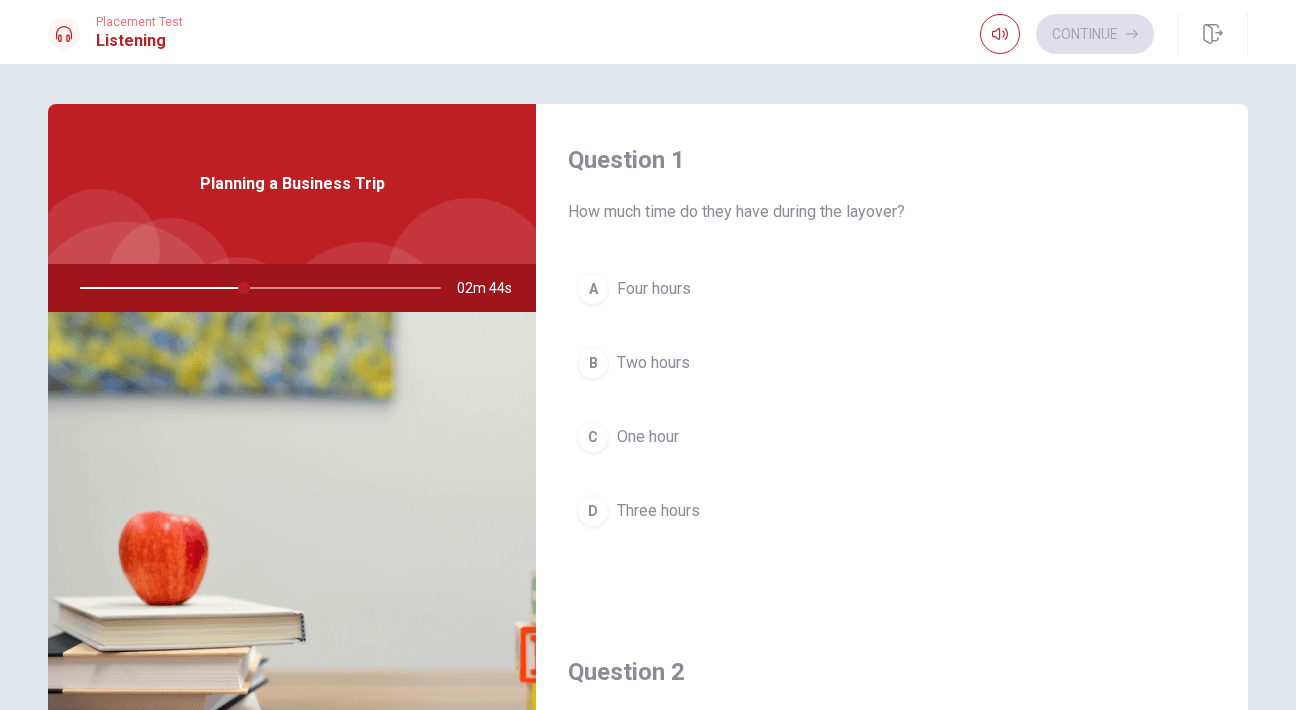scroll, scrollTop: 0, scrollLeft: 0, axis: both 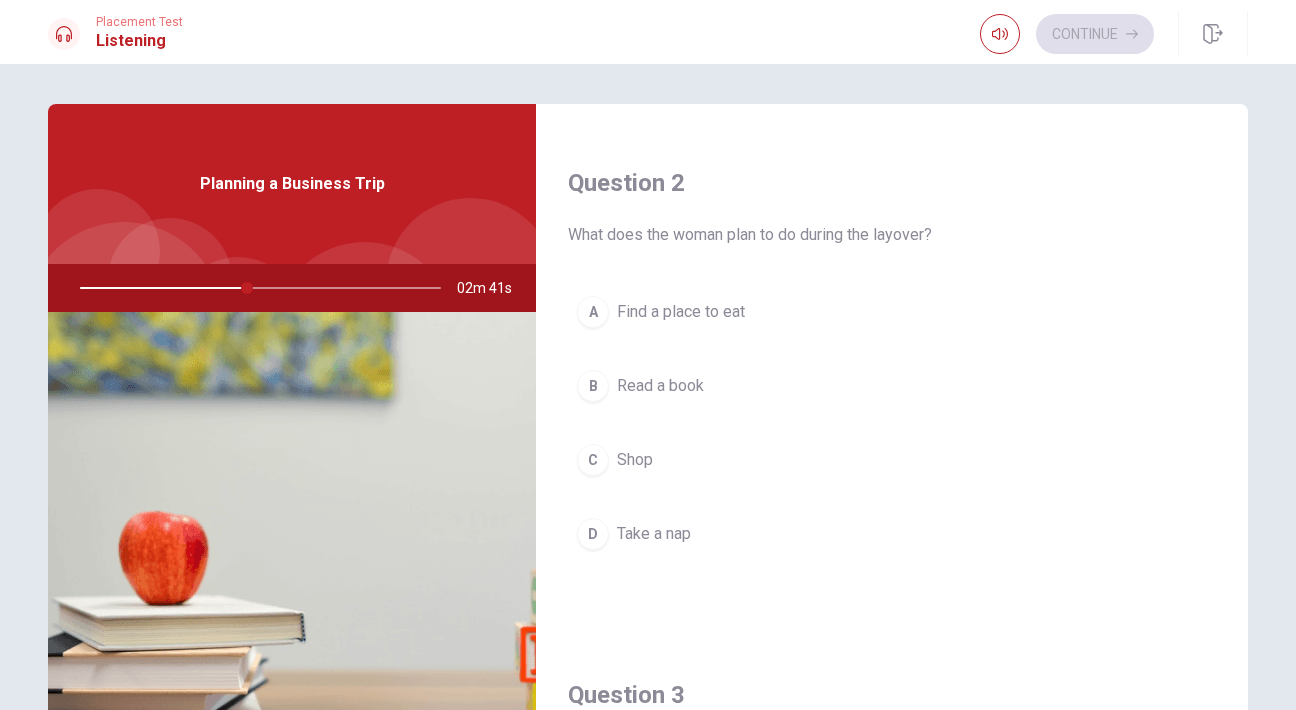 click on "A Find a place to eat" at bounding box center [892, 312] 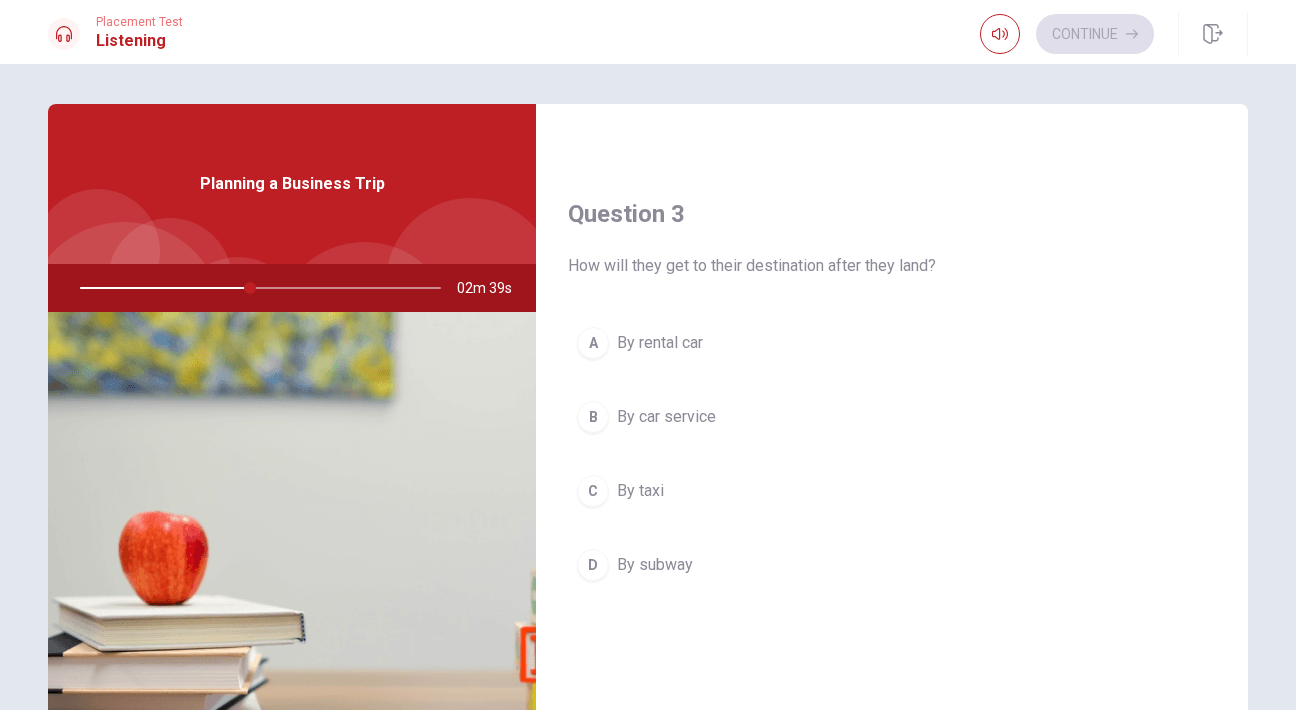 scroll, scrollTop: 1000, scrollLeft: 0, axis: vertical 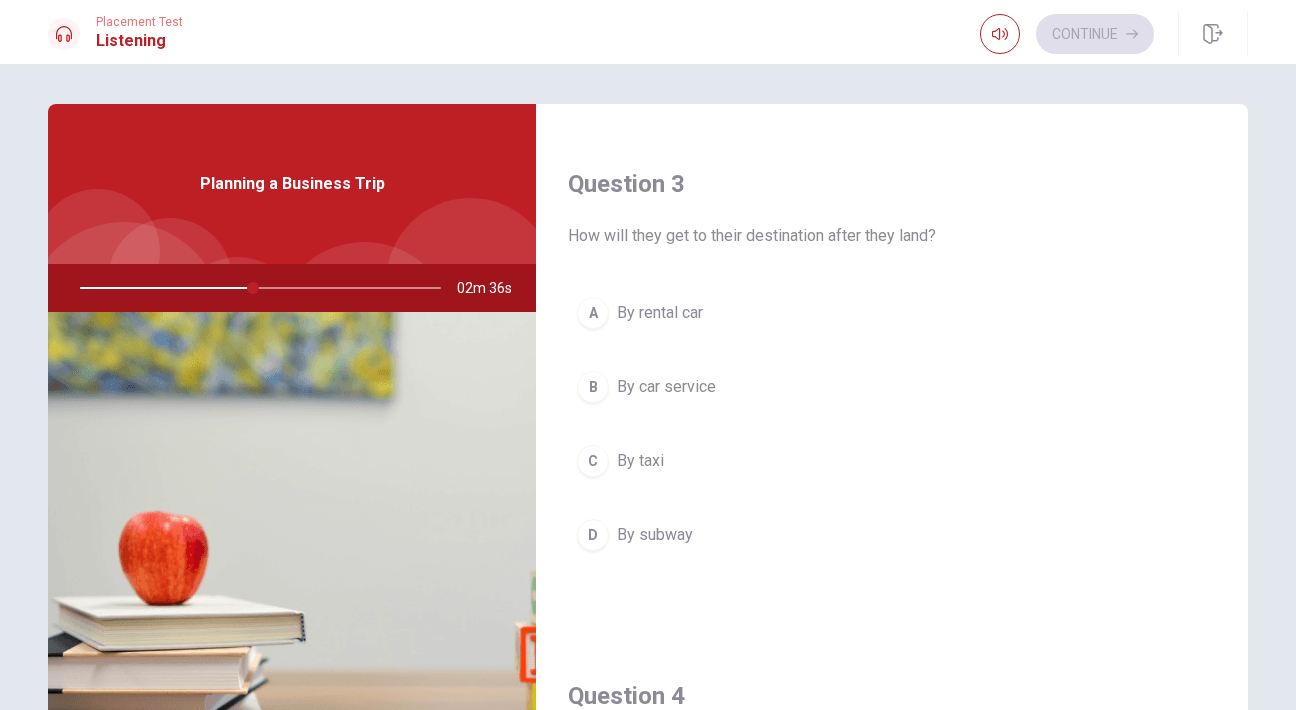 click on "B By car service" at bounding box center [892, 387] 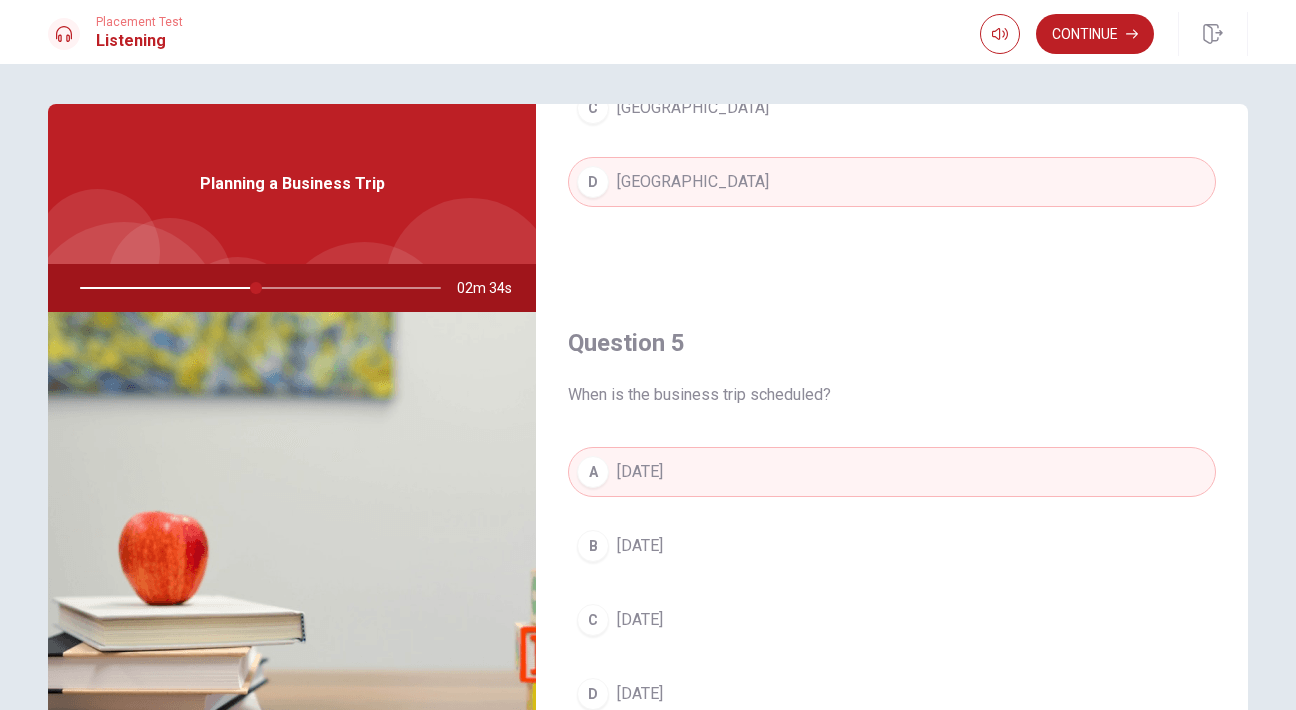 scroll, scrollTop: 1865, scrollLeft: 0, axis: vertical 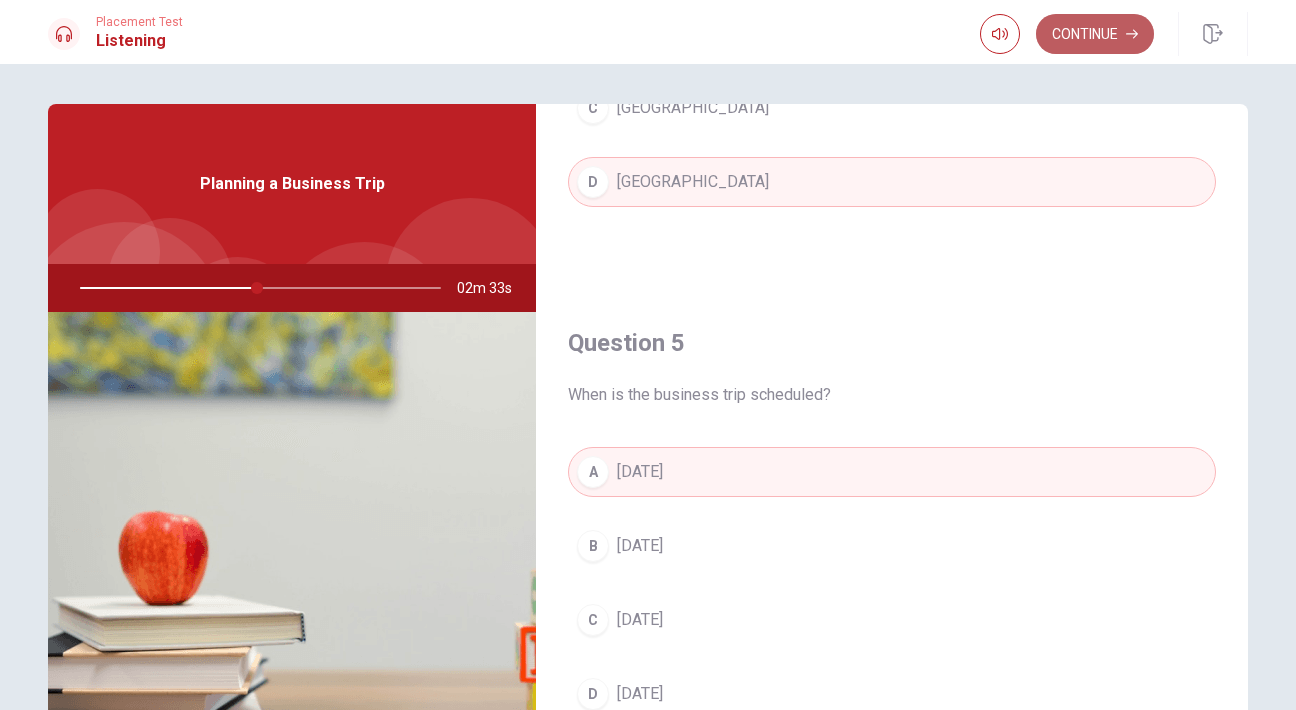click on "Continue" at bounding box center [1095, 34] 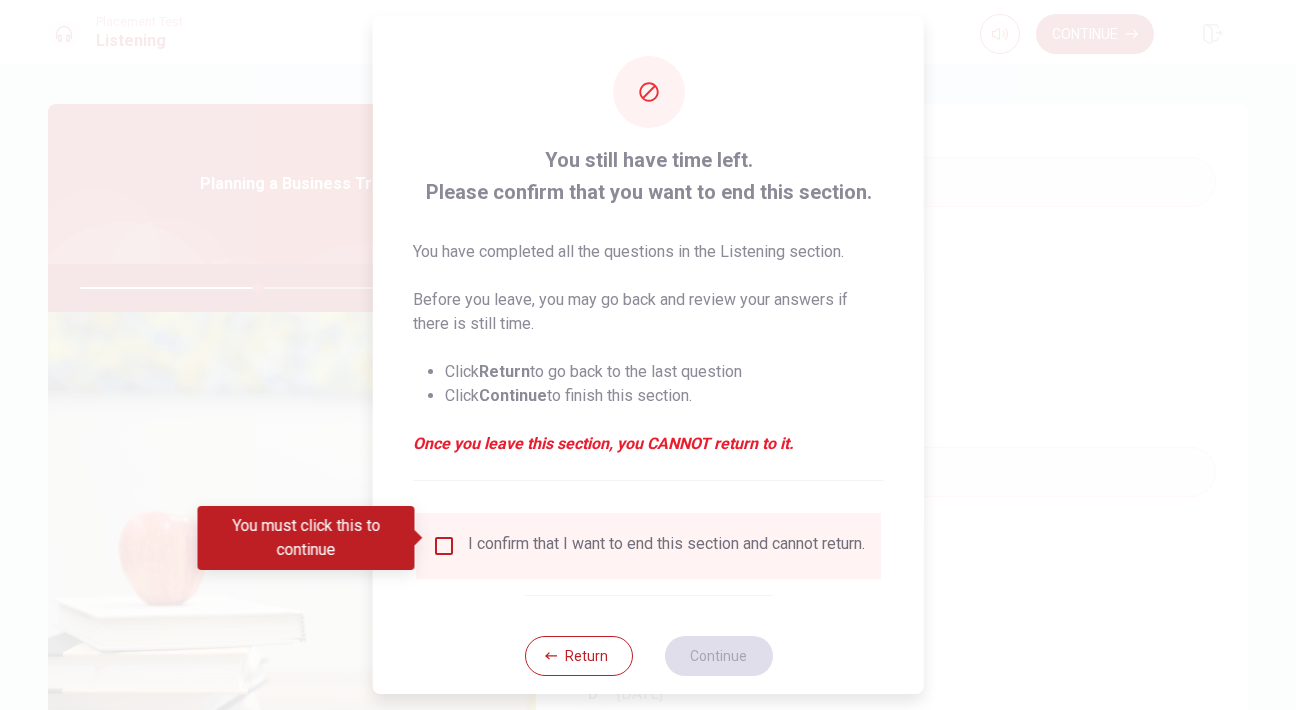 scroll, scrollTop: 8, scrollLeft: 0, axis: vertical 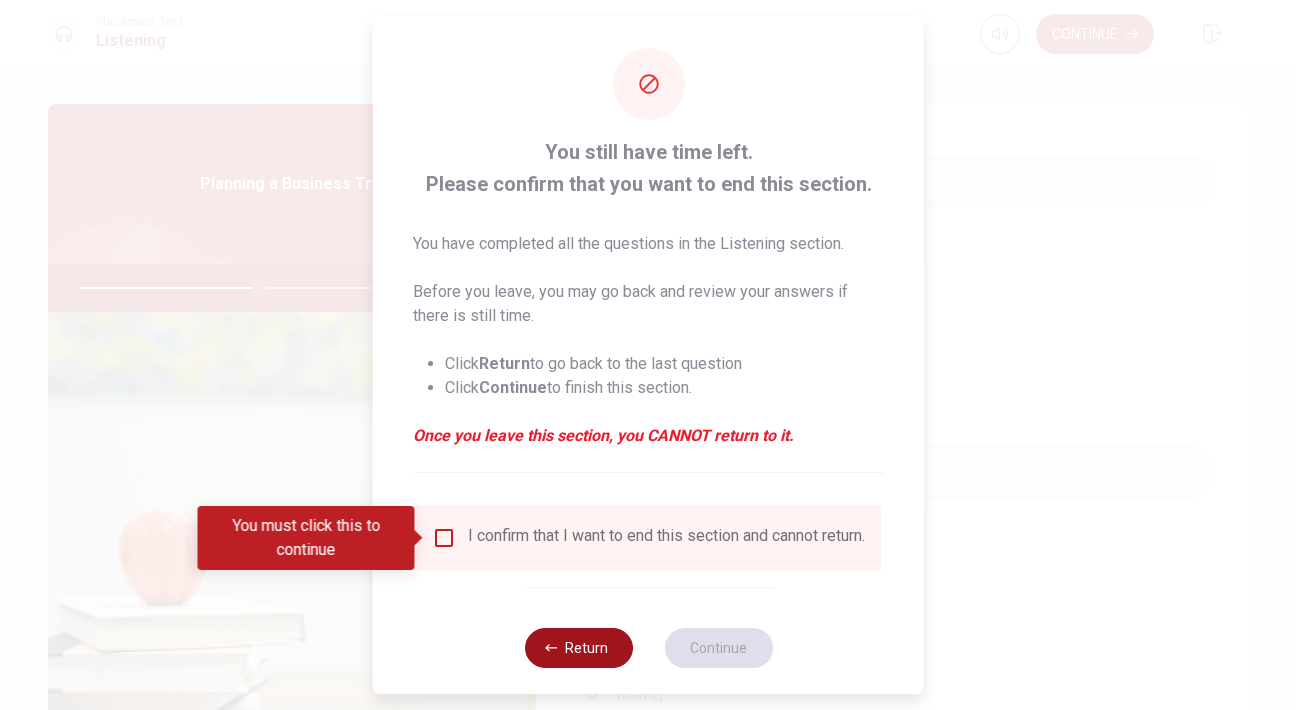 click on "Return" at bounding box center [578, 648] 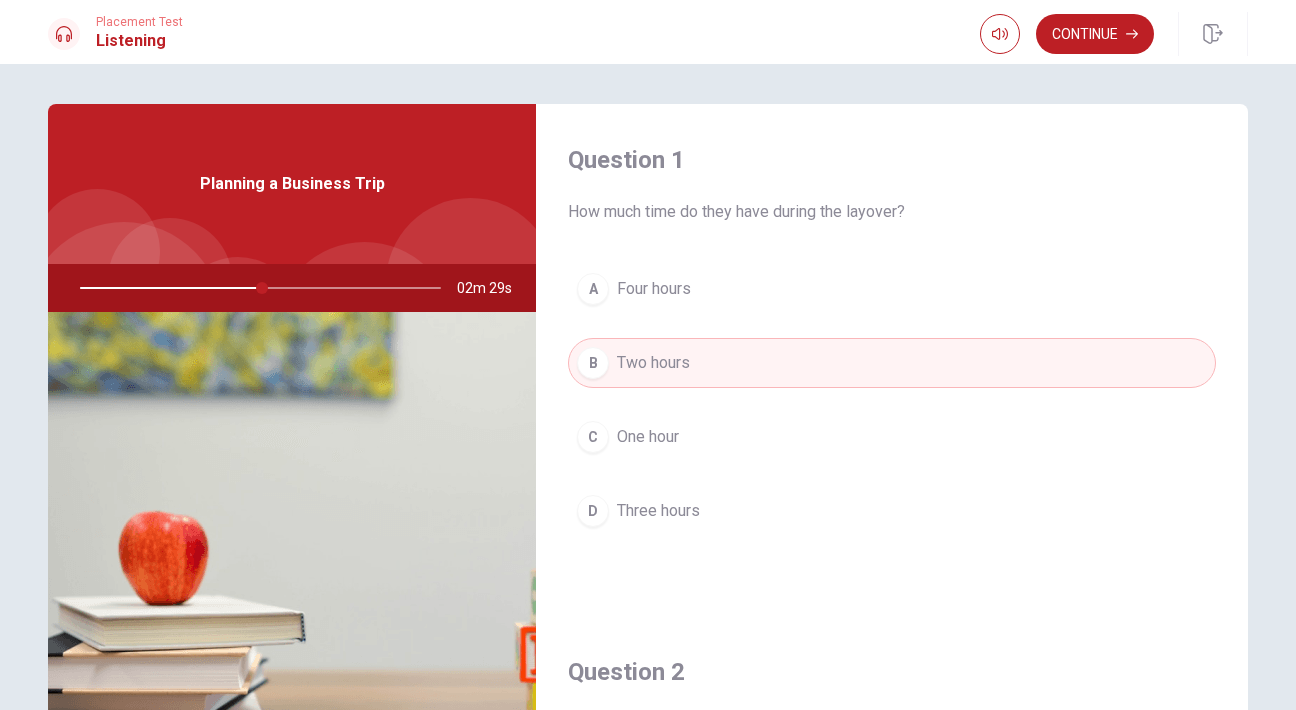scroll, scrollTop: 0, scrollLeft: 0, axis: both 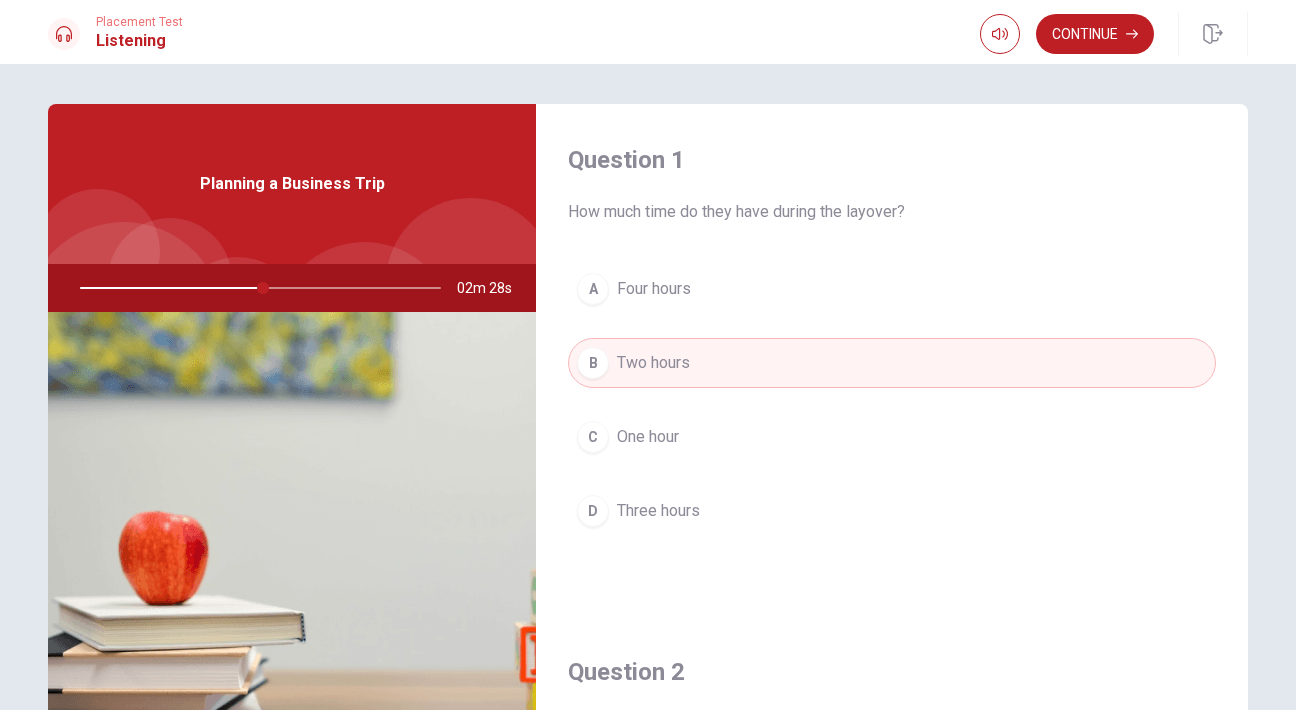 click at bounding box center (256, 288) 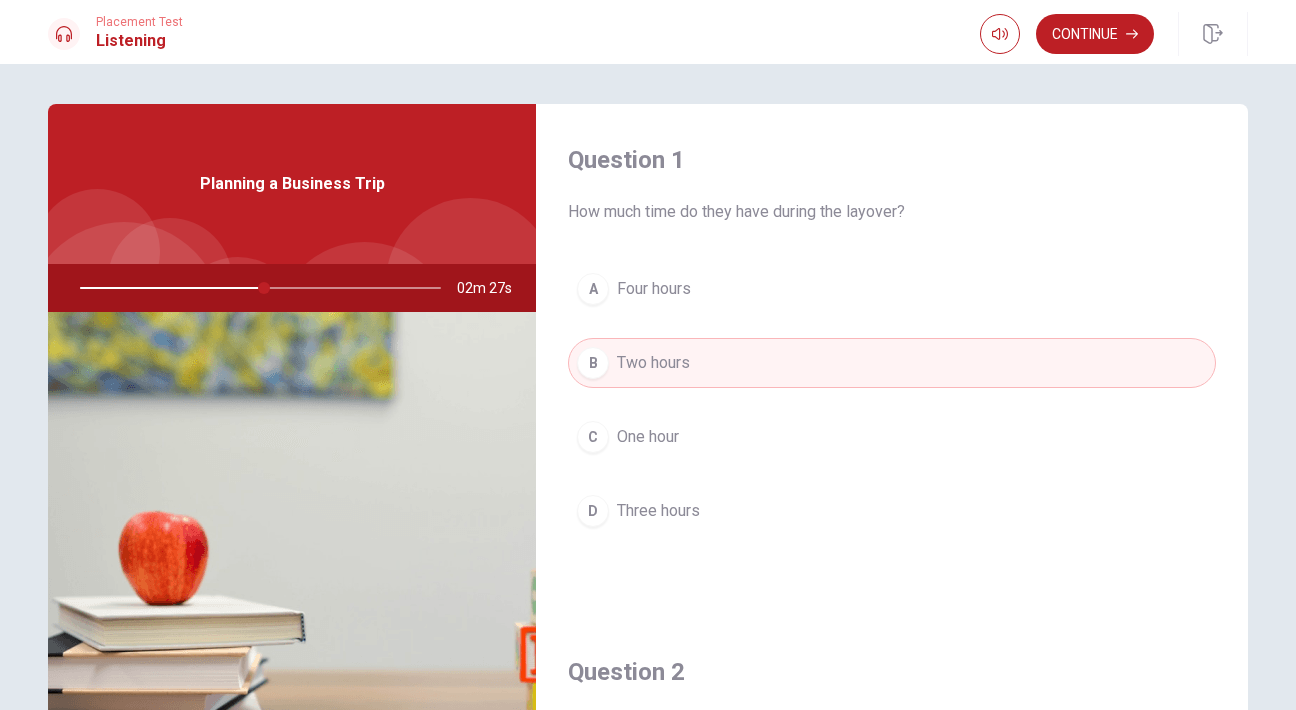 click on "B Two hours" at bounding box center (892, 363) 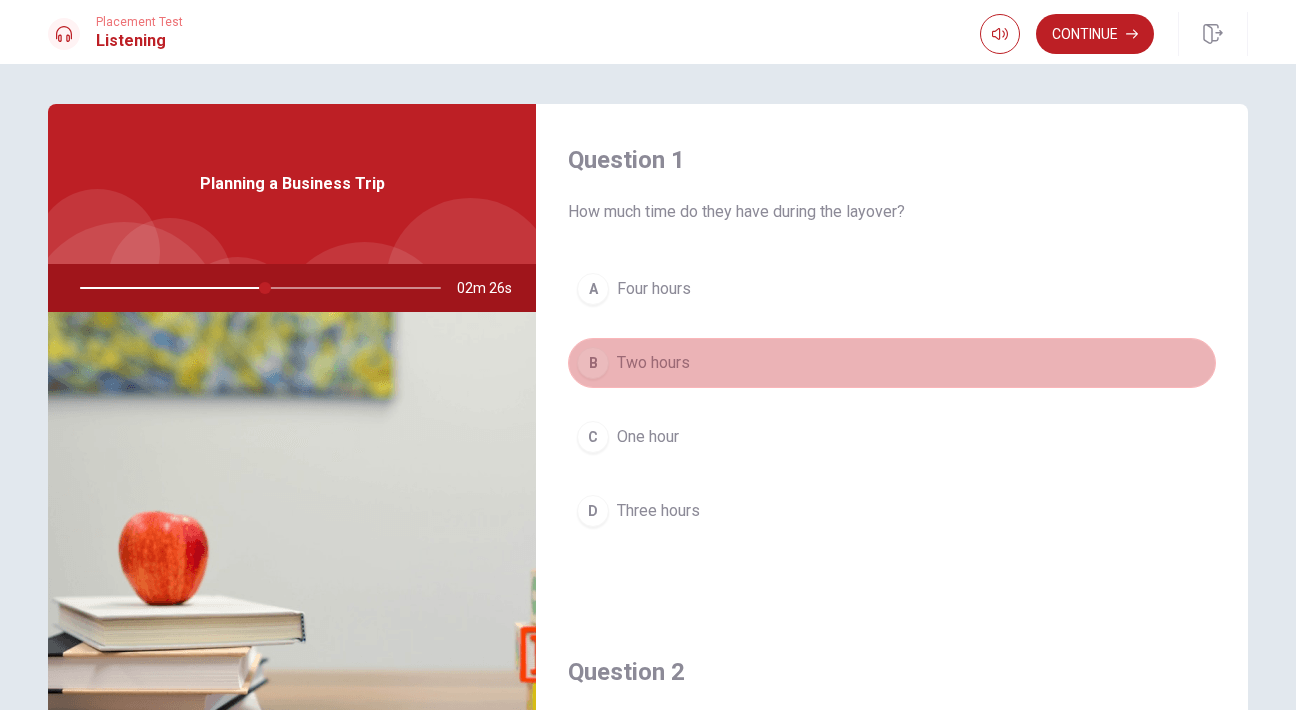click on "B Two hours" at bounding box center (892, 363) 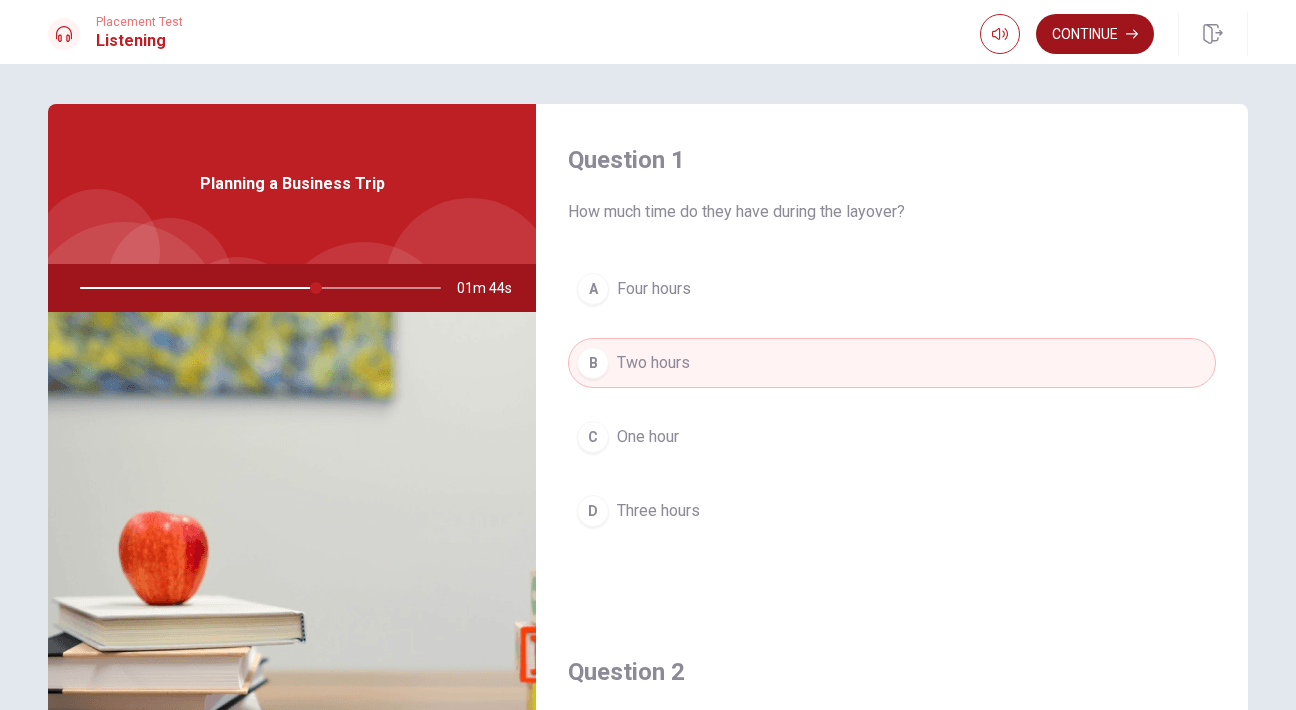 click on "Continue" at bounding box center (1095, 34) 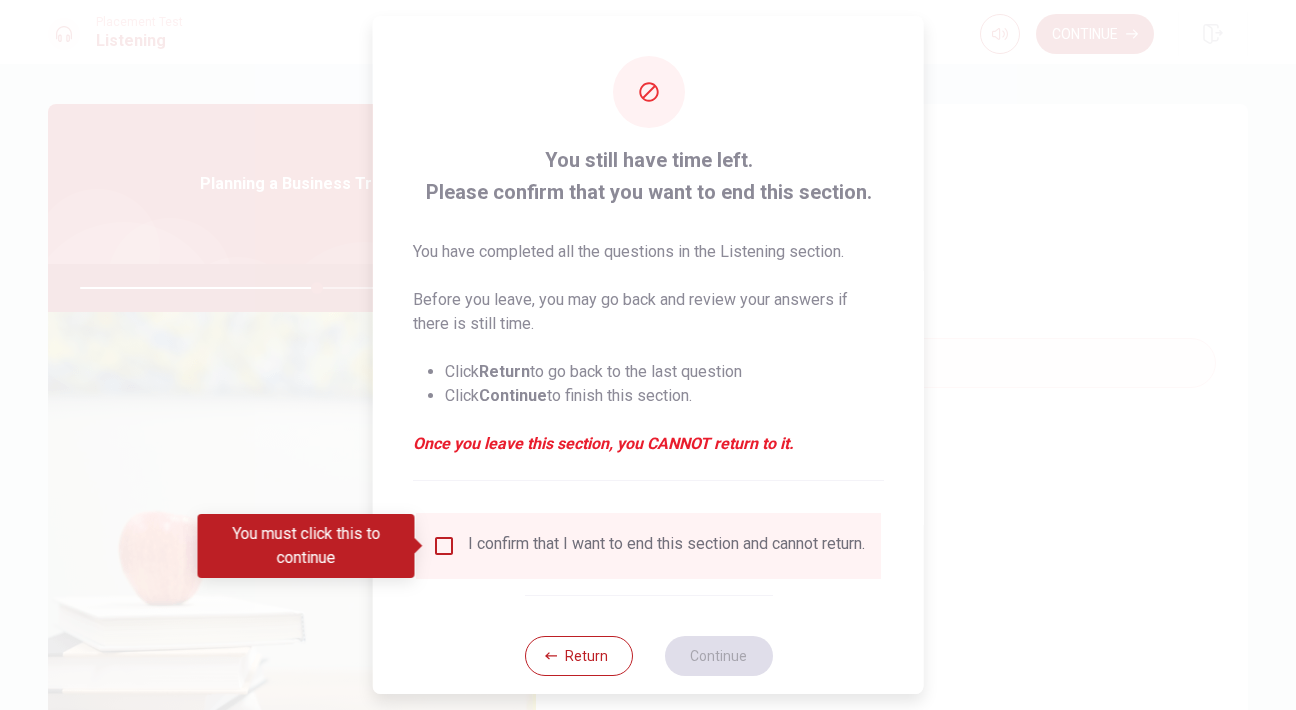 click on "You still have time left.   Please confirm that you want to end this section. You have completed all the questions in the Listening section. Before you leave, you may go back and review your answers if there is still time. Click  Return  to go back to the last question Click  Continue  to finish this section. Once you leave this section, you CANNOT return to it. I confirm that I want to end this section and cannot return. Return Continue" at bounding box center [648, 366] 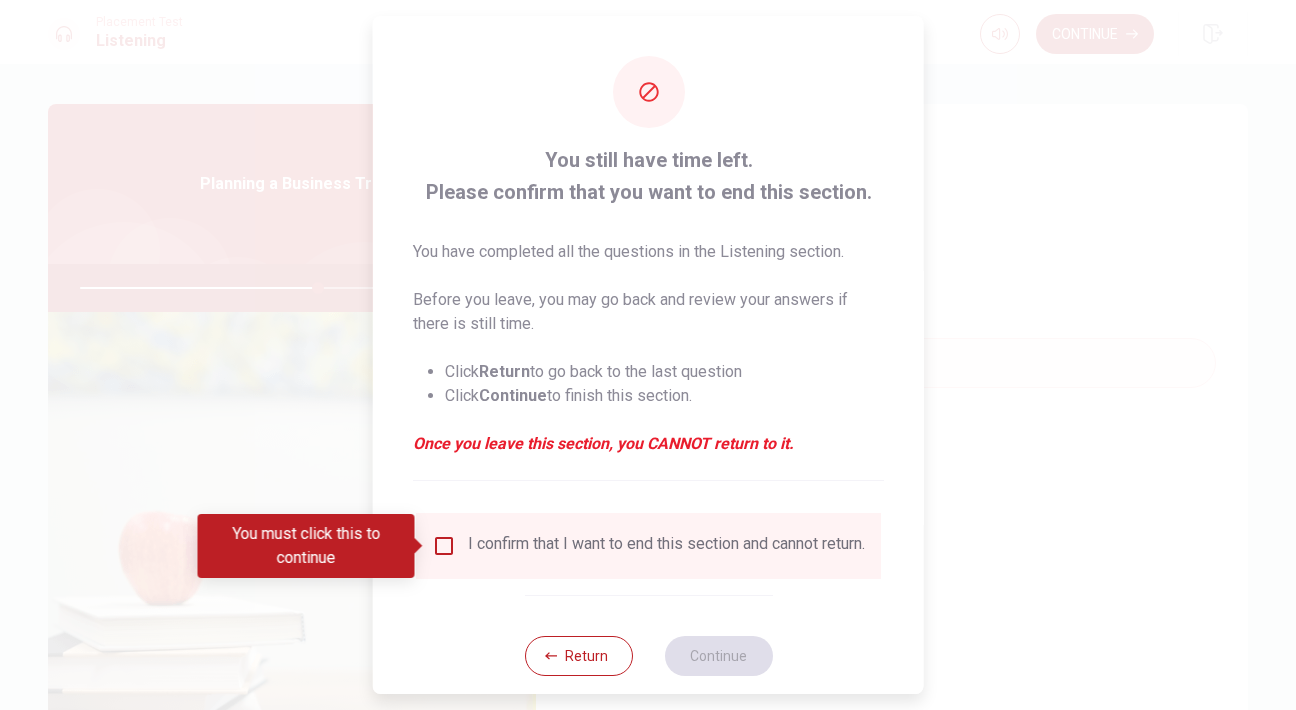 click on "I confirm that I want to end this section and cannot return." at bounding box center [666, 546] 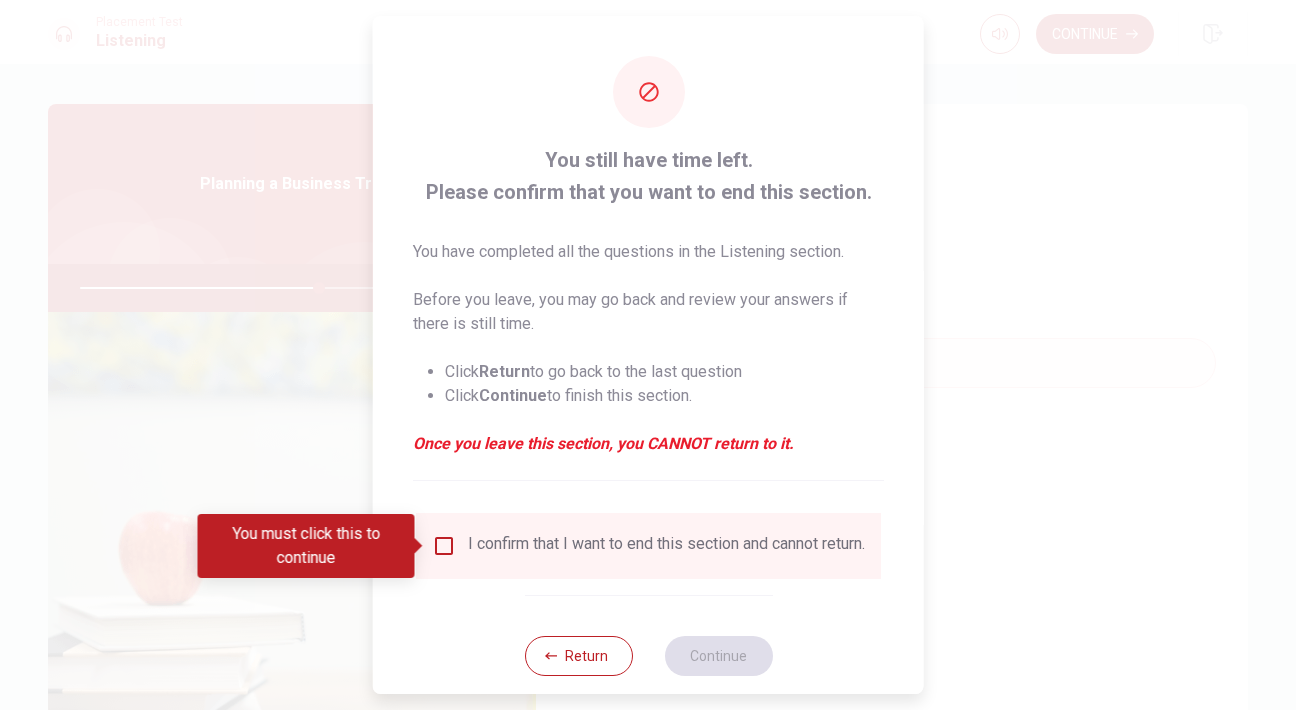 click at bounding box center (444, 546) 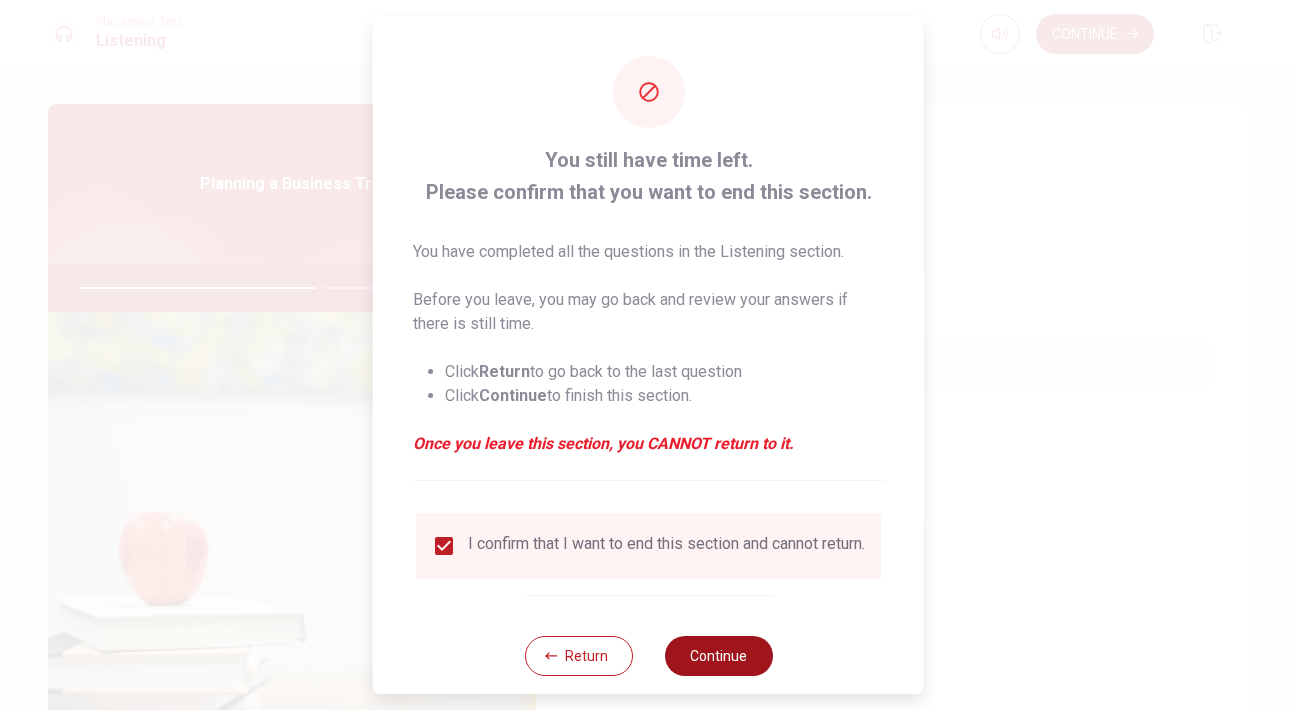 click on "Continue" at bounding box center [718, 656] 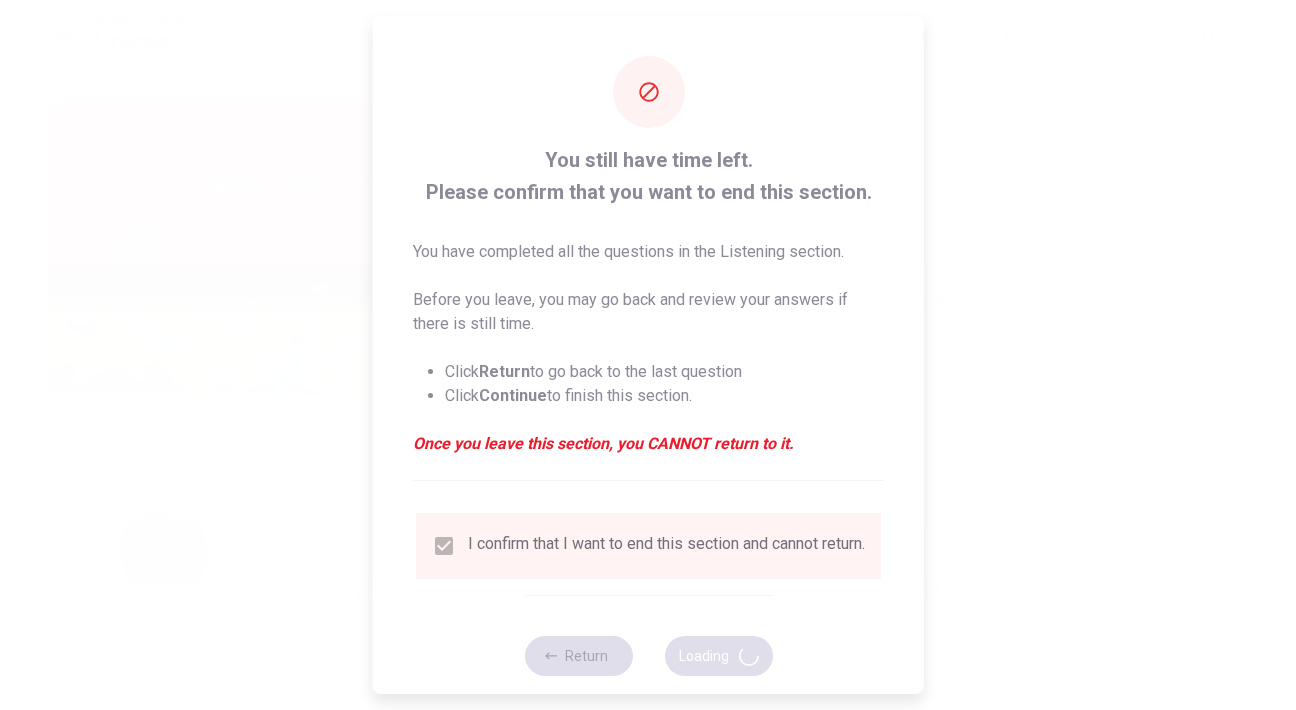type on "67" 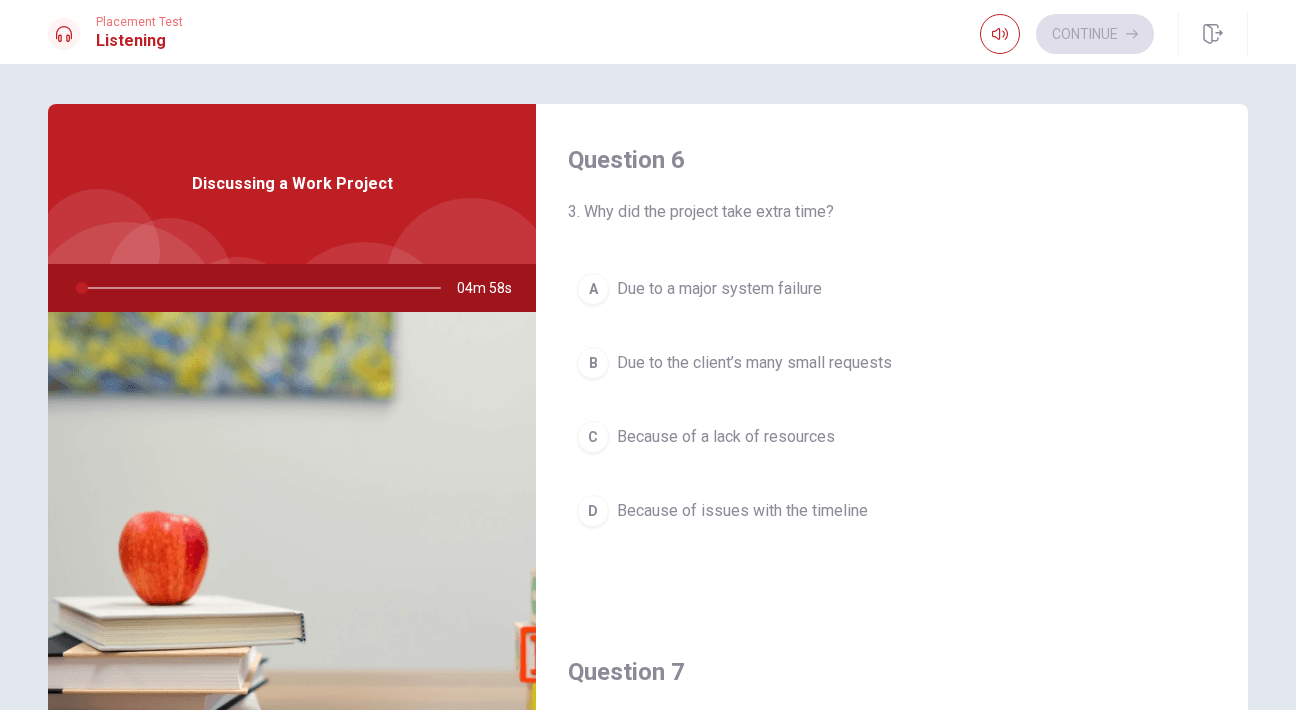scroll, scrollTop: 0, scrollLeft: 0, axis: both 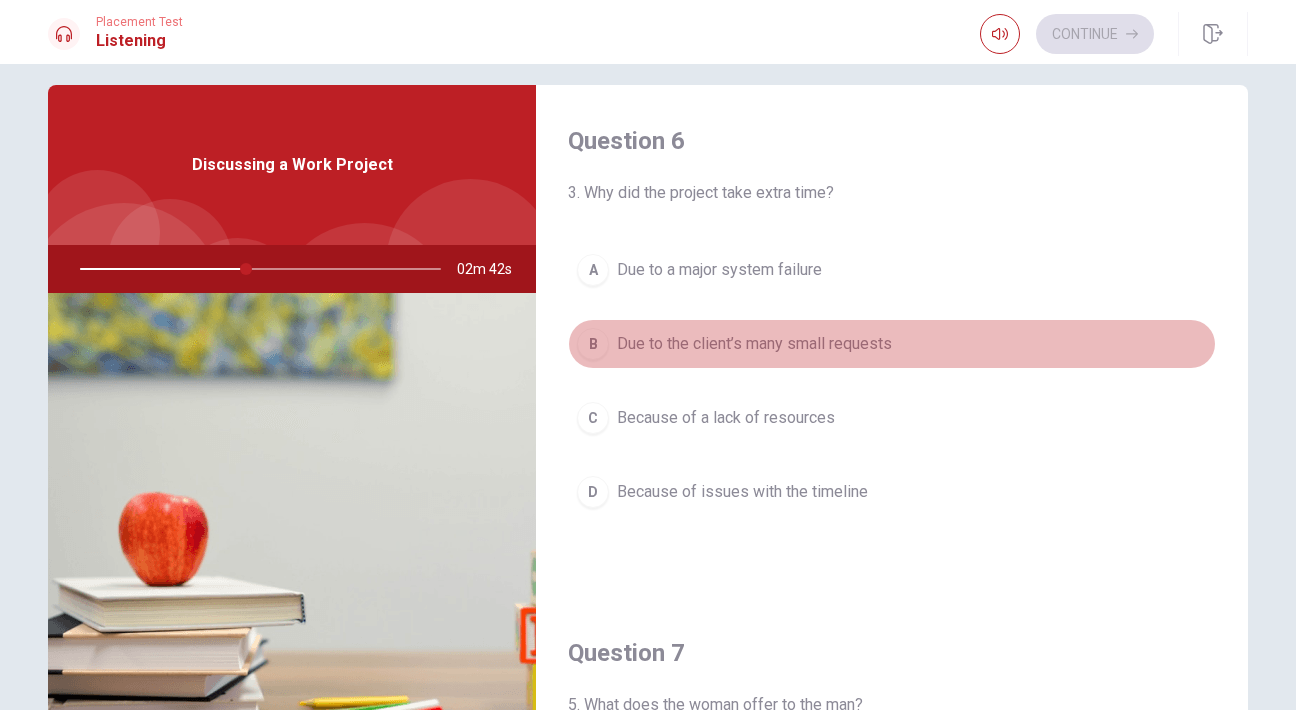 click on "B Due to the client’s many small requests" at bounding box center [892, 344] 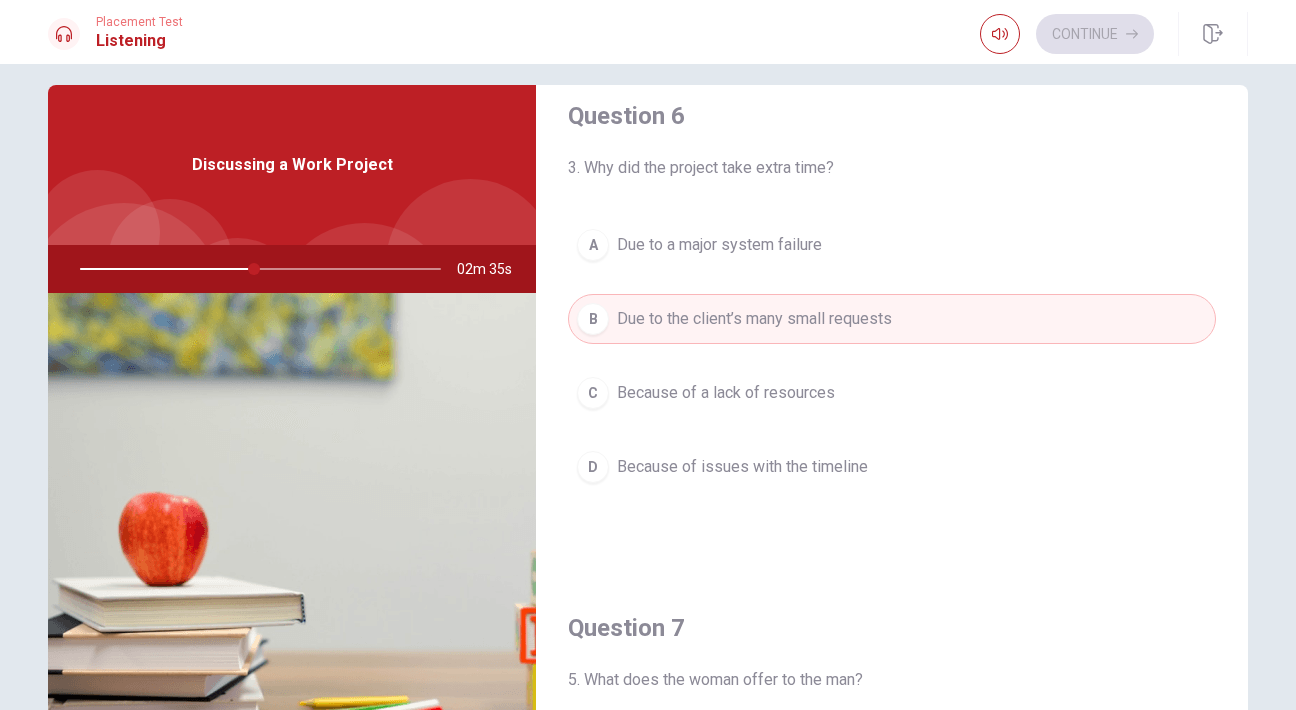 scroll, scrollTop: 27, scrollLeft: 0, axis: vertical 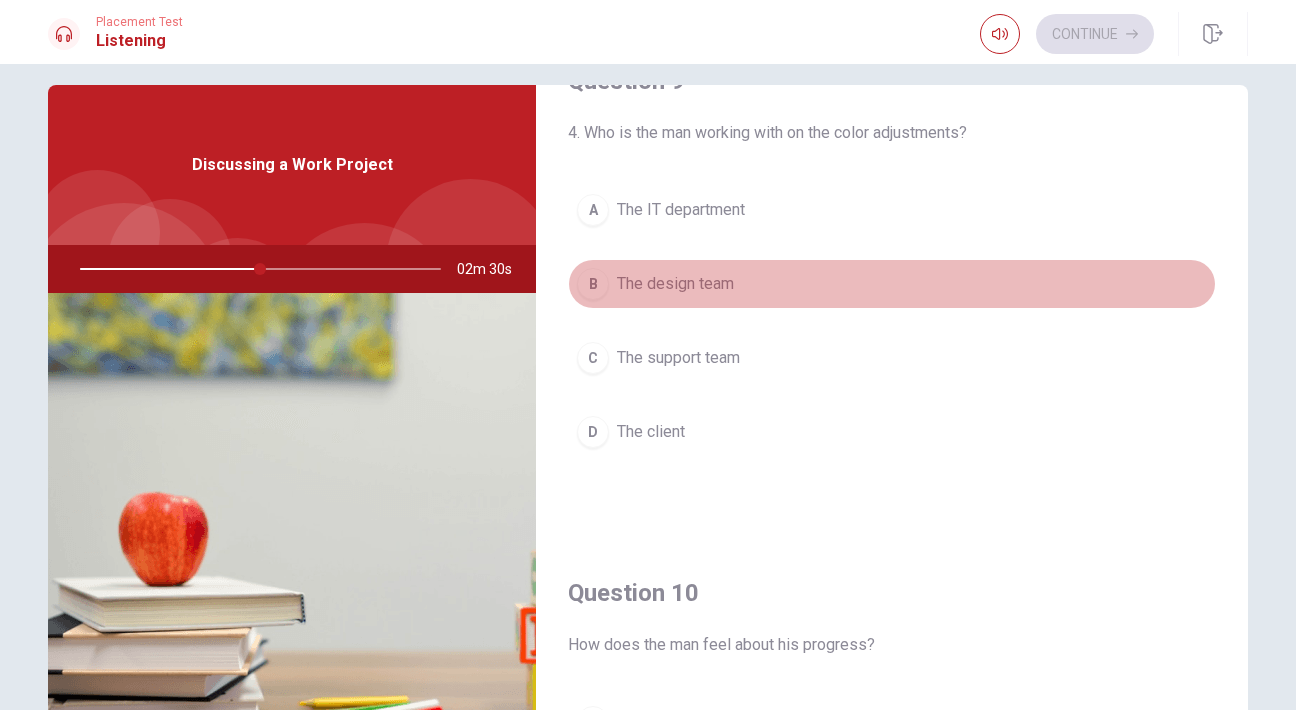 click on "B The design team" at bounding box center [892, 284] 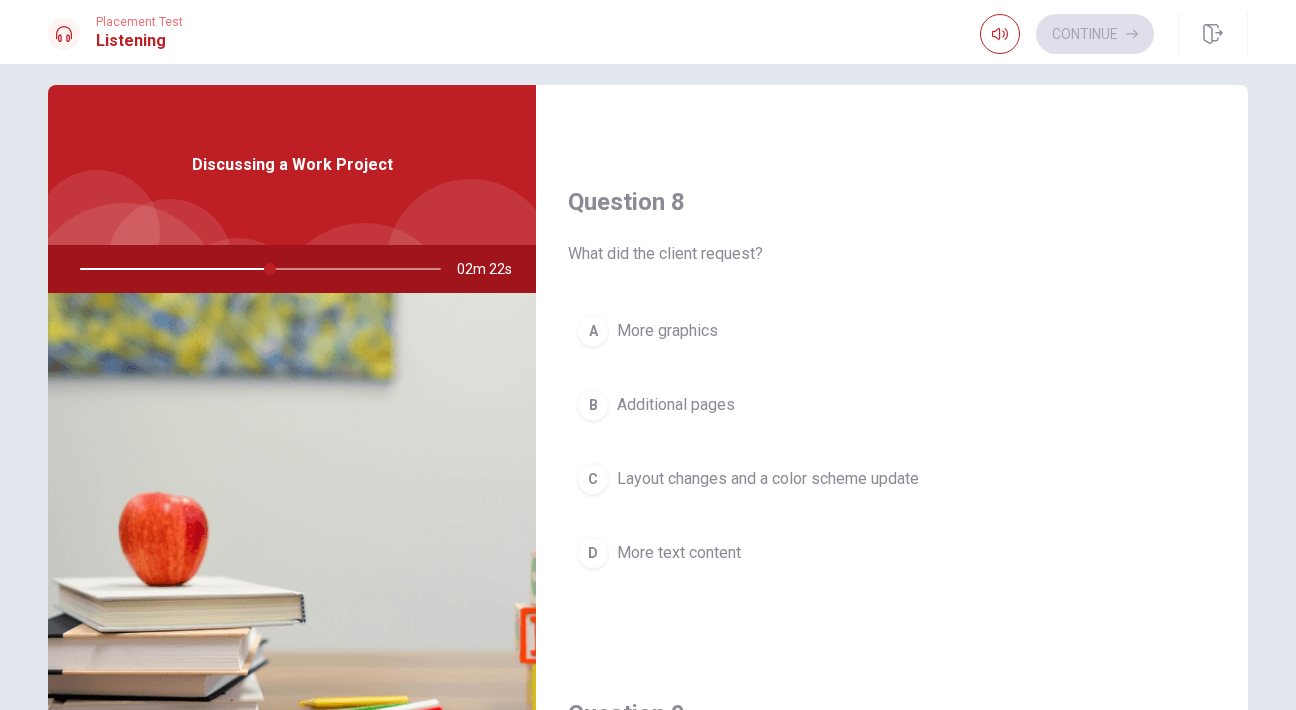scroll, scrollTop: 960, scrollLeft: 0, axis: vertical 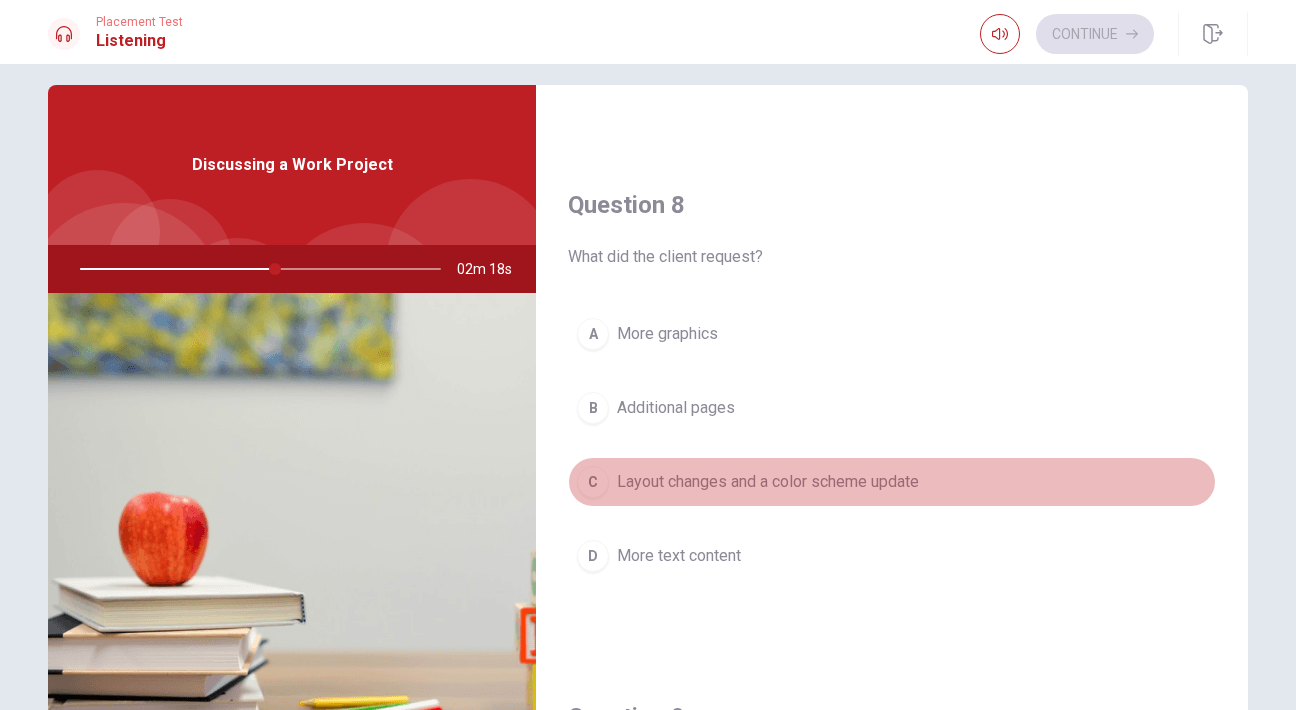 click on "C Layout changes and a color scheme update" at bounding box center (892, 482) 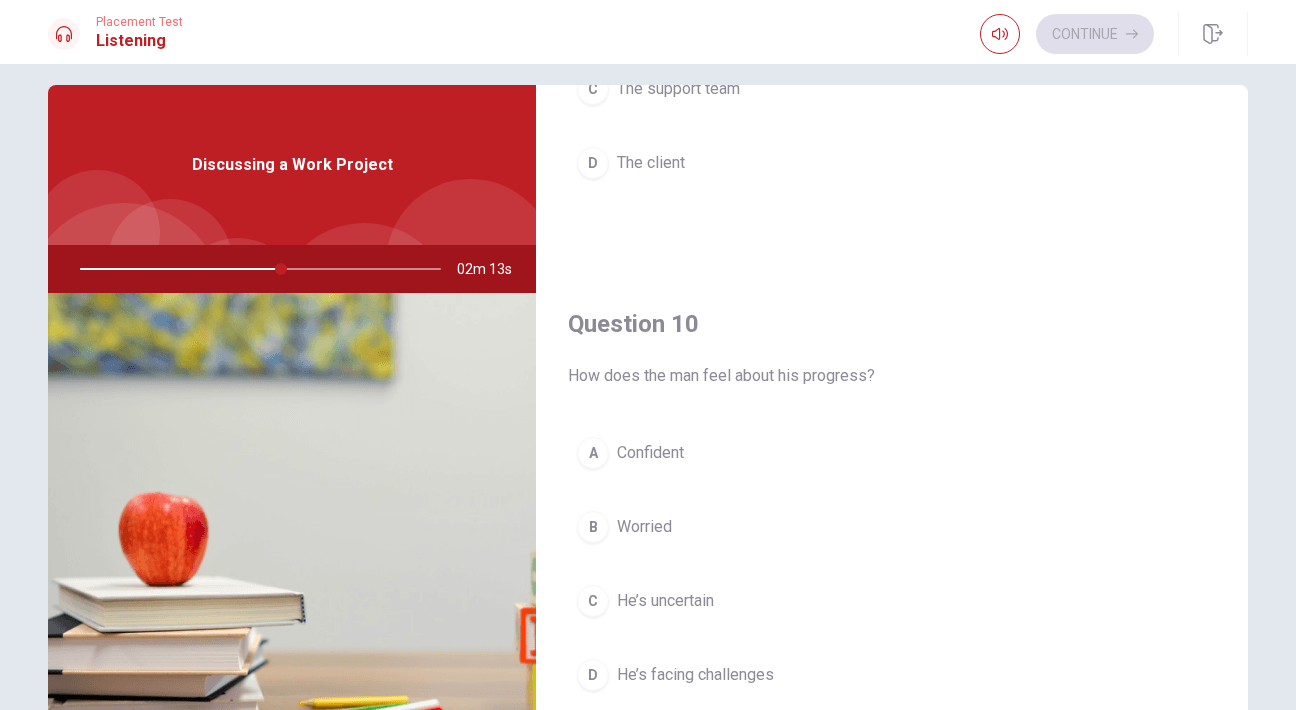 scroll, scrollTop: 1865, scrollLeft: 0, axis: vertical 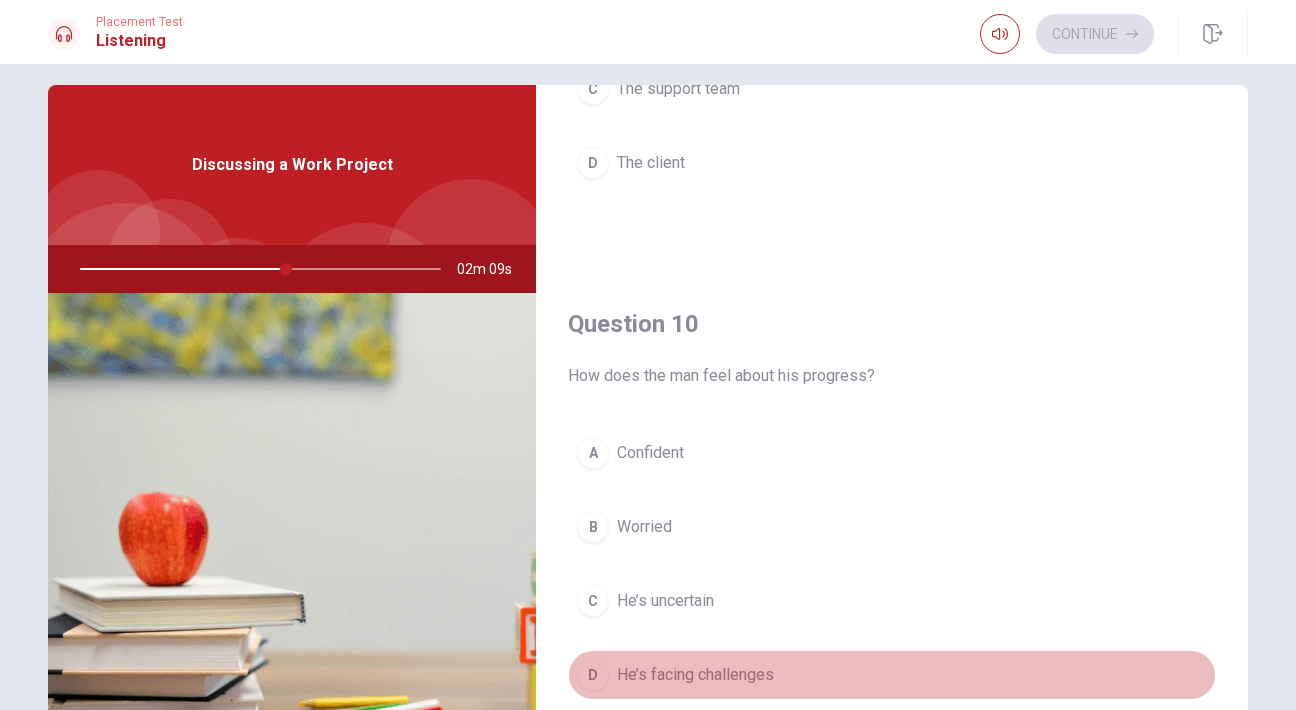 click on "D He’s facing challenges" at bounding box center (892, 675) 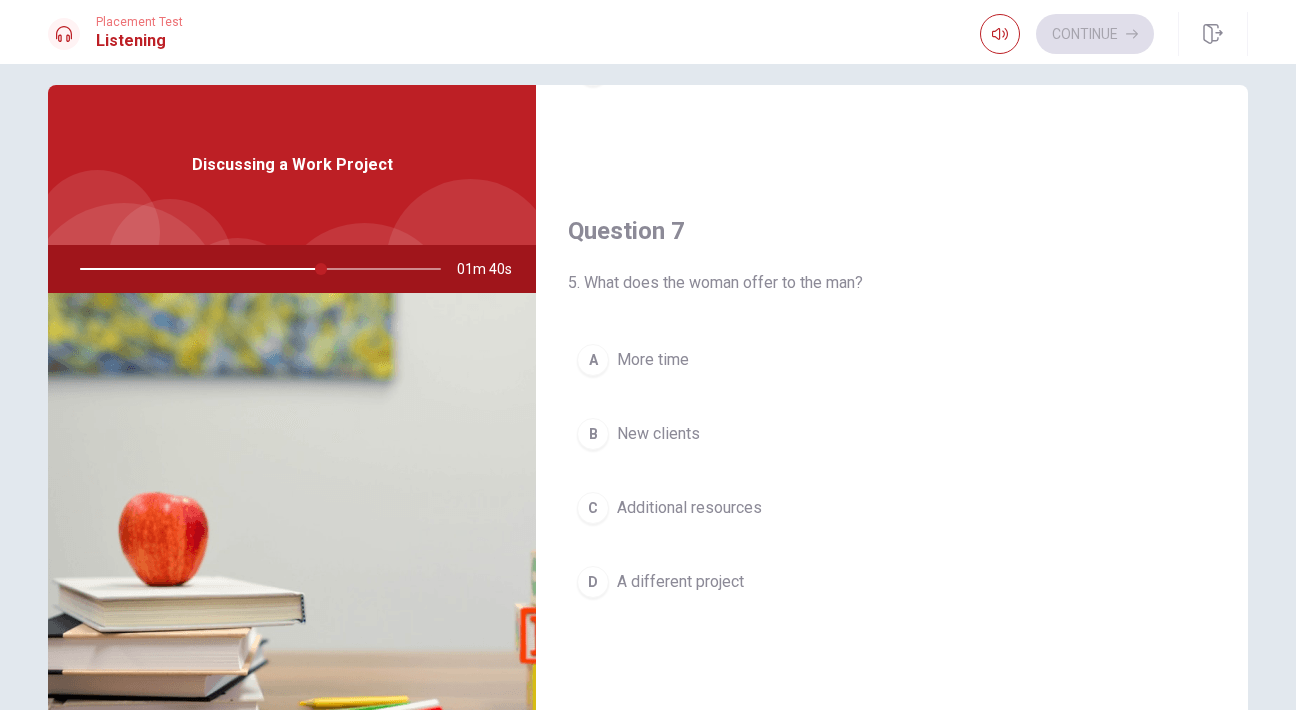 scroll, scrollTop: 428, scrollLeft: 0, axis: vertical 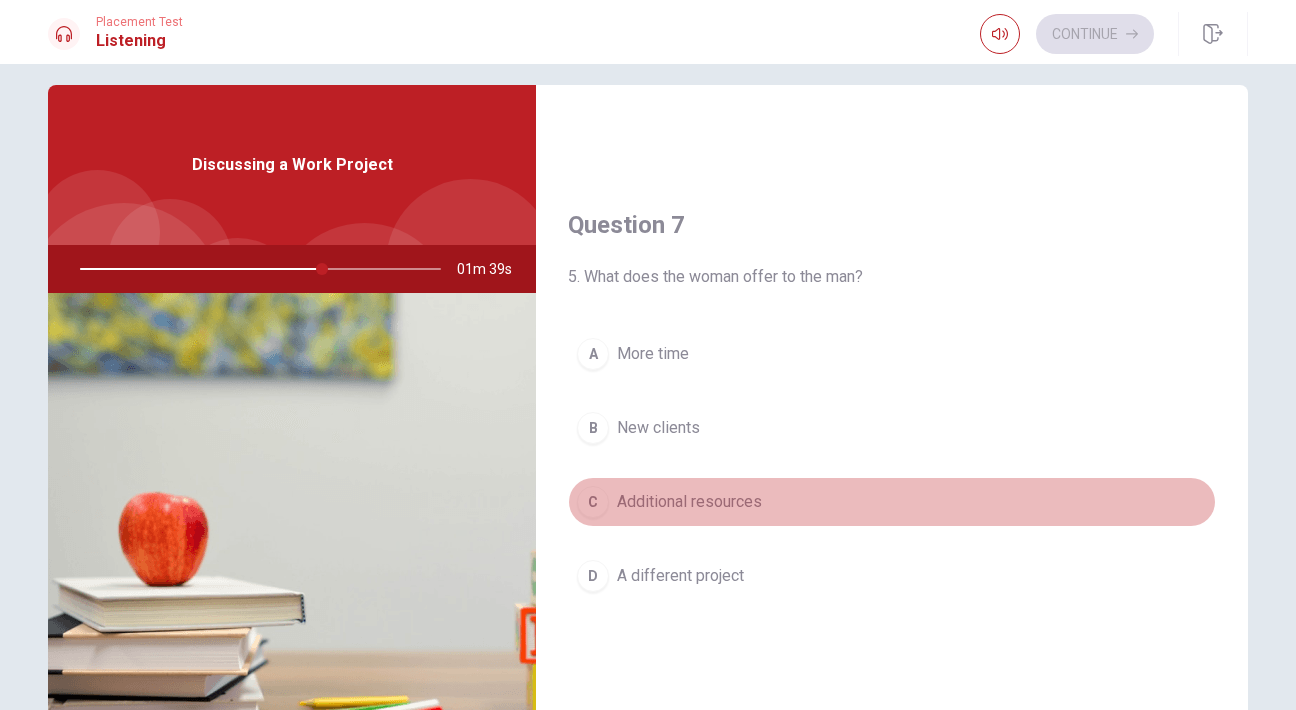 click on "C Additional resources" at bounding box center [892, 502] 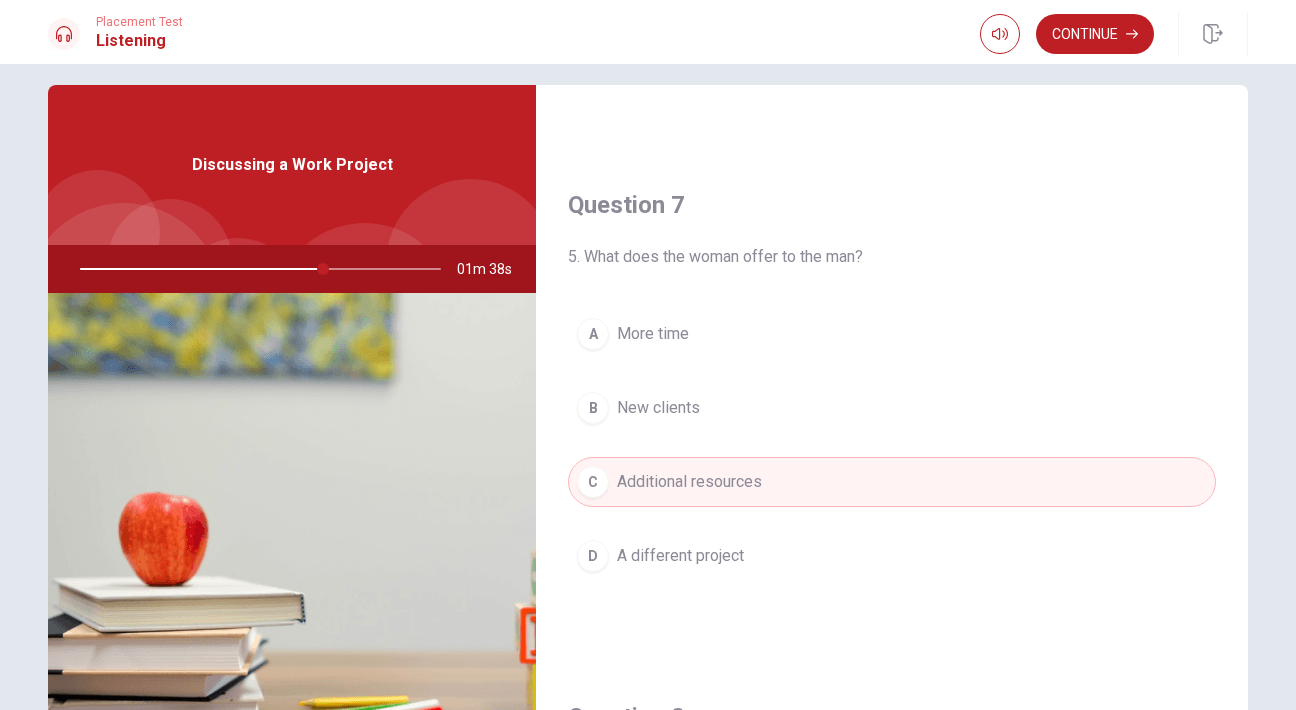 scroll, scrollTop: 450, scrollLeft: 0, axis: vertical 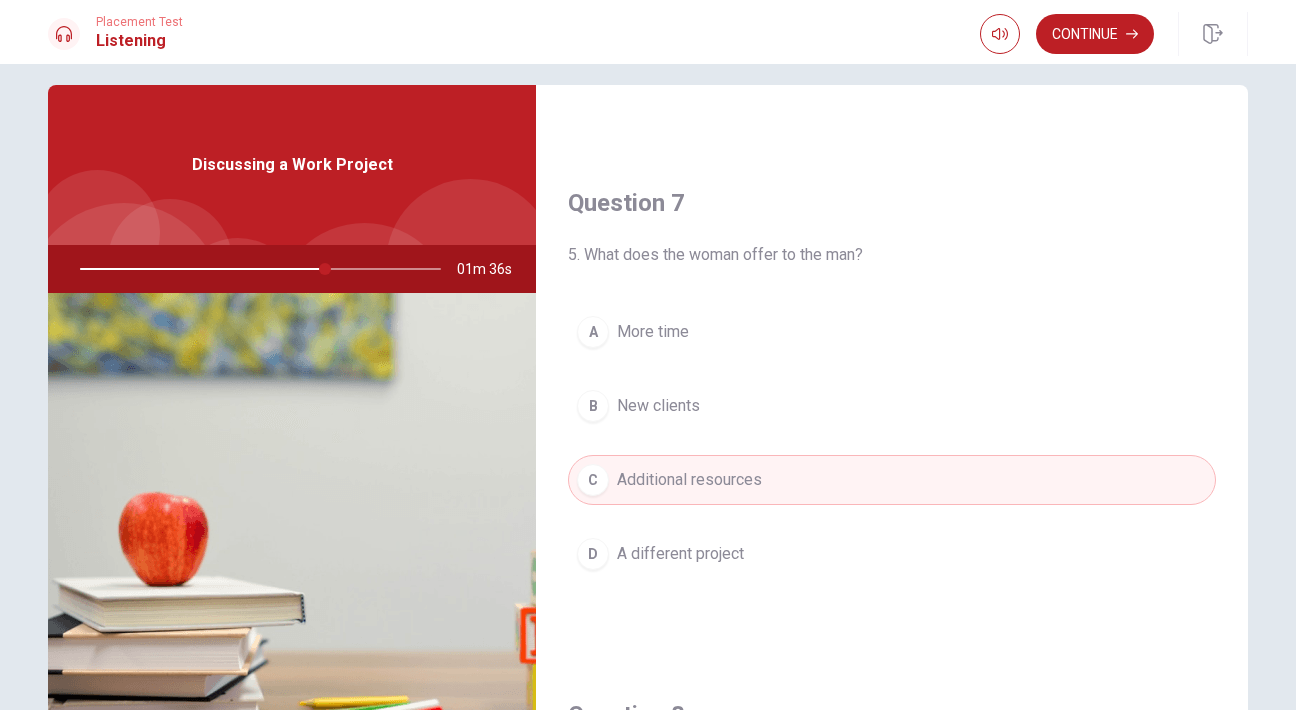 click on "D A different project" at bounding box center (892, 554) 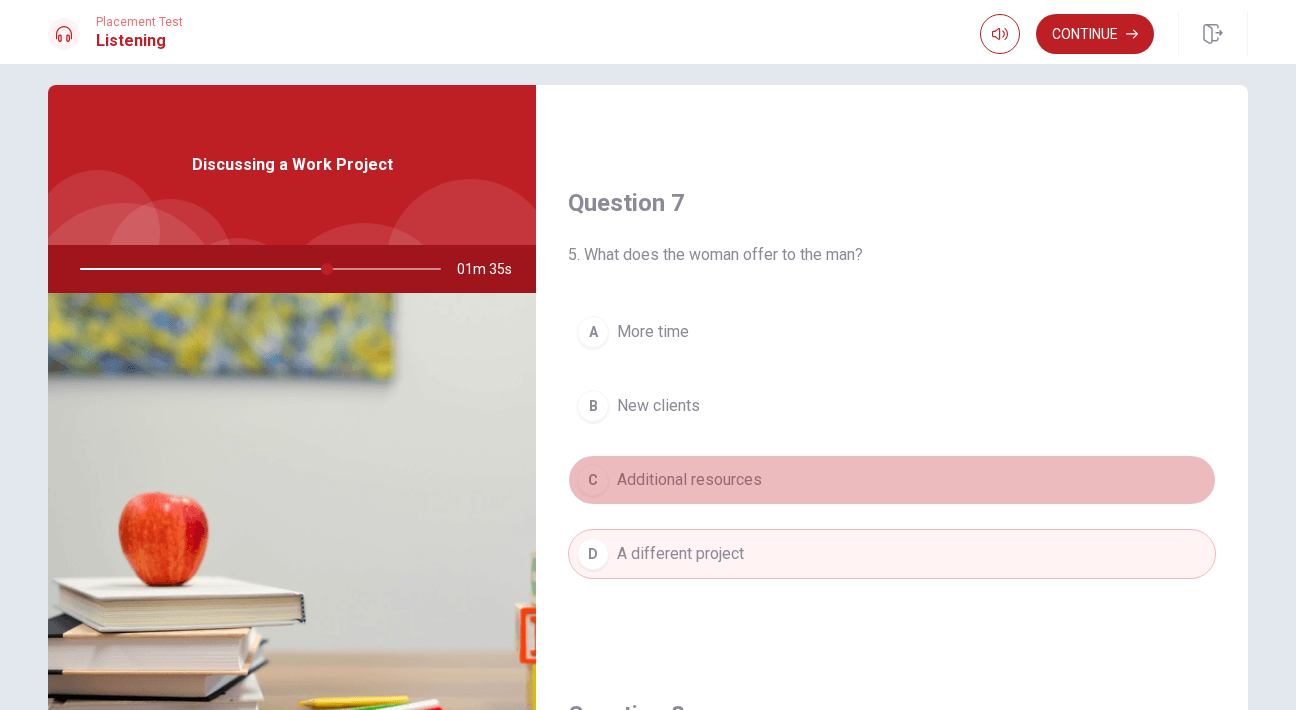 click on "C Additional resources" at bounding box center [892, 480] 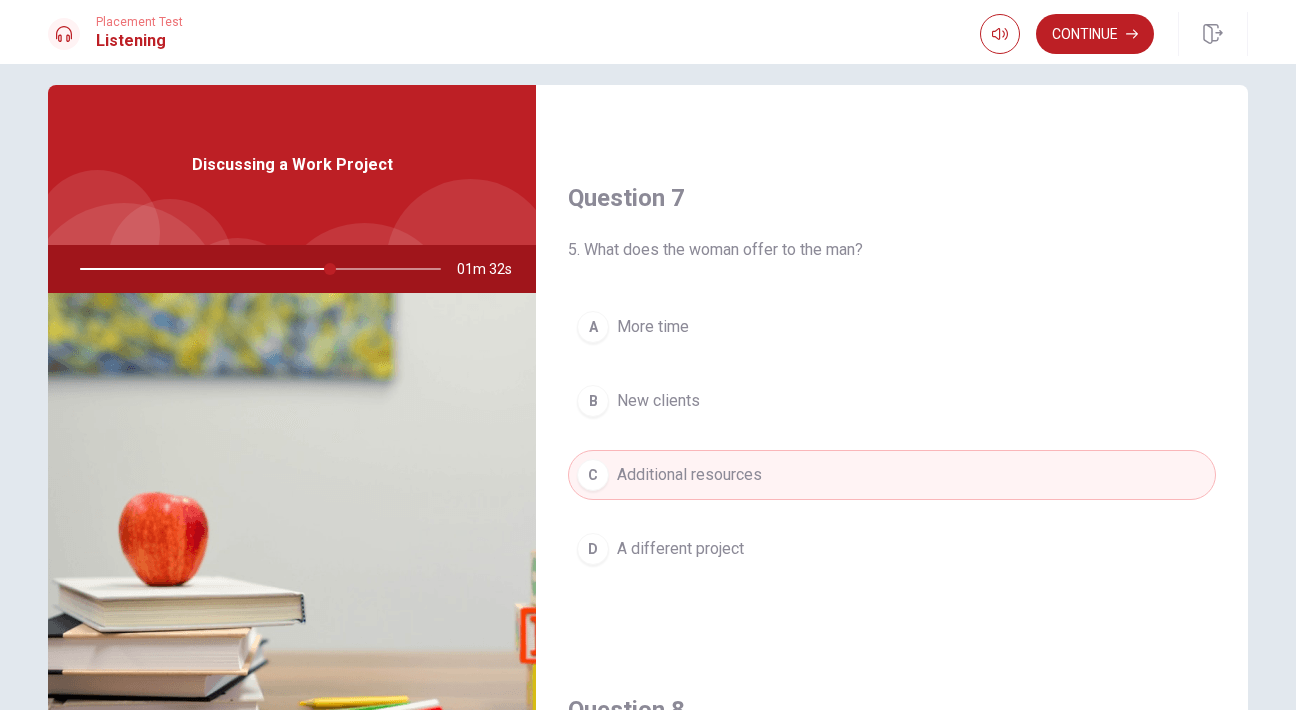 scroll, scrollTop: 452, scrollLeft: 0, axis: vertical 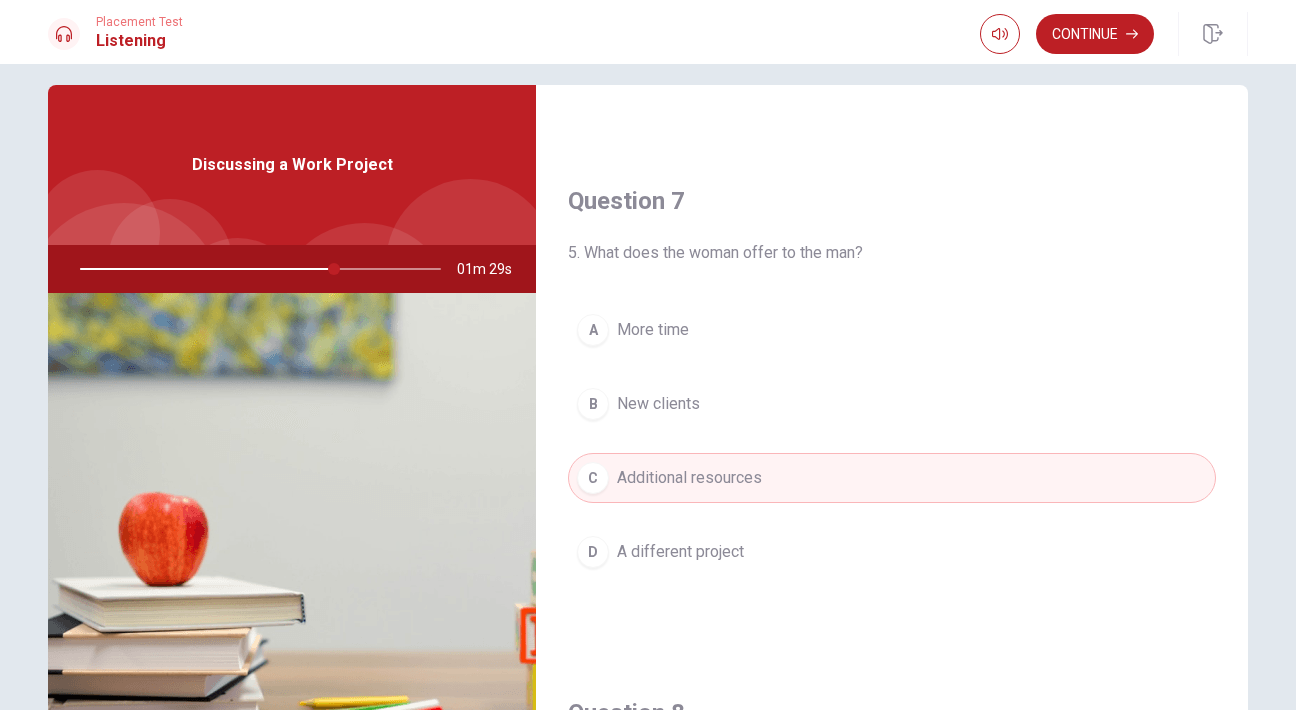 drag, startPoint x: 585, startPoint y: 255, endPoint x: 806, endPoint y: 283, distance: 222.7667 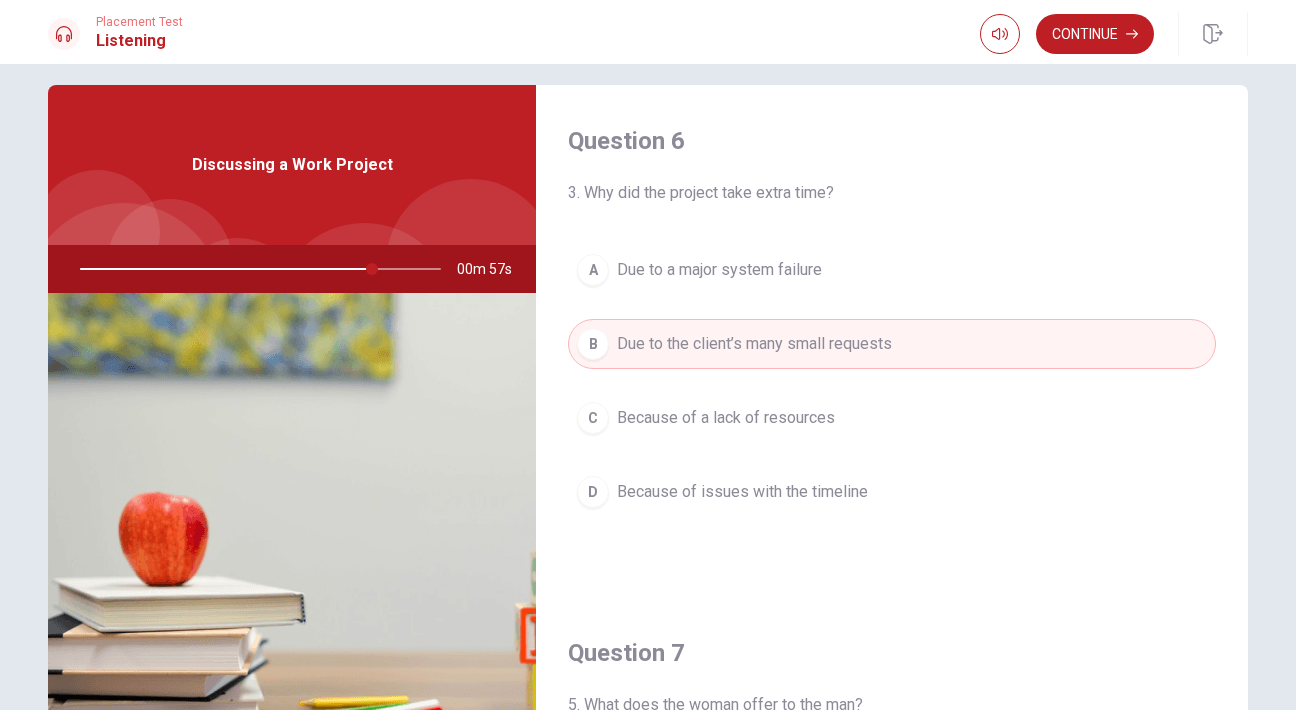 scroll, scrollTop: 0, scrollLeft: 0, axis: both 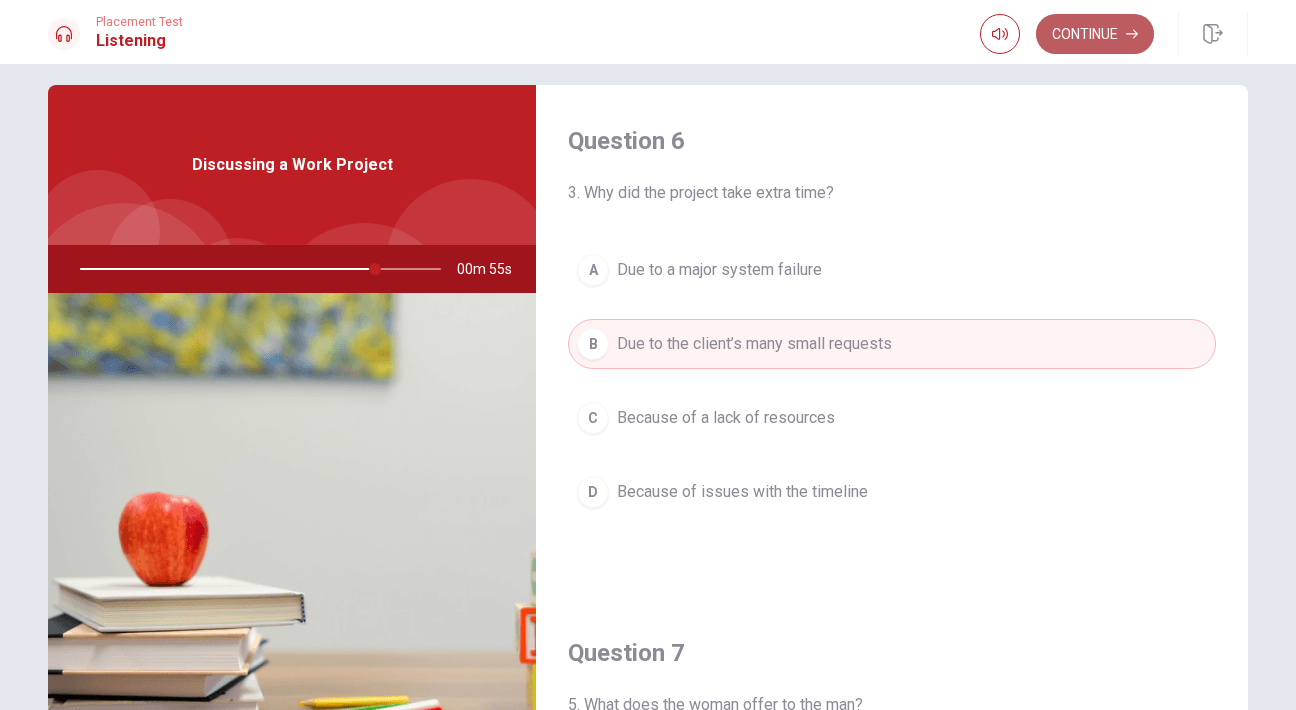 click on "Continue" at bounding box center (1095, 34) 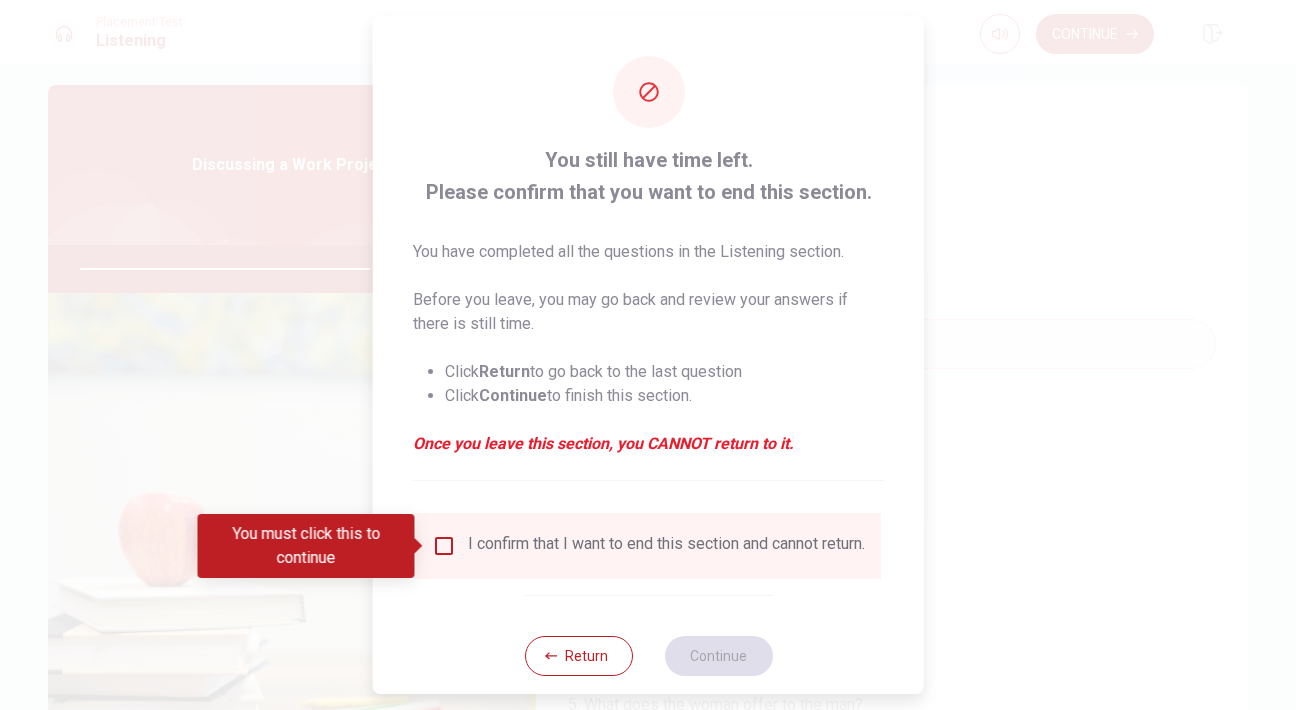 click on "You still have time left.   Please confirm that you want to end this section. You have completed all the questions in the Listening section. Before you leave, you may go back and review your answers if there is still time. Click  Return  to go back to the last question Click  Continue  to finish this section. Once you leave this section, you CANNOT return to it. I confirm that I want to end this section and cannot return. Return Continue" at bounding box center (648, 366) 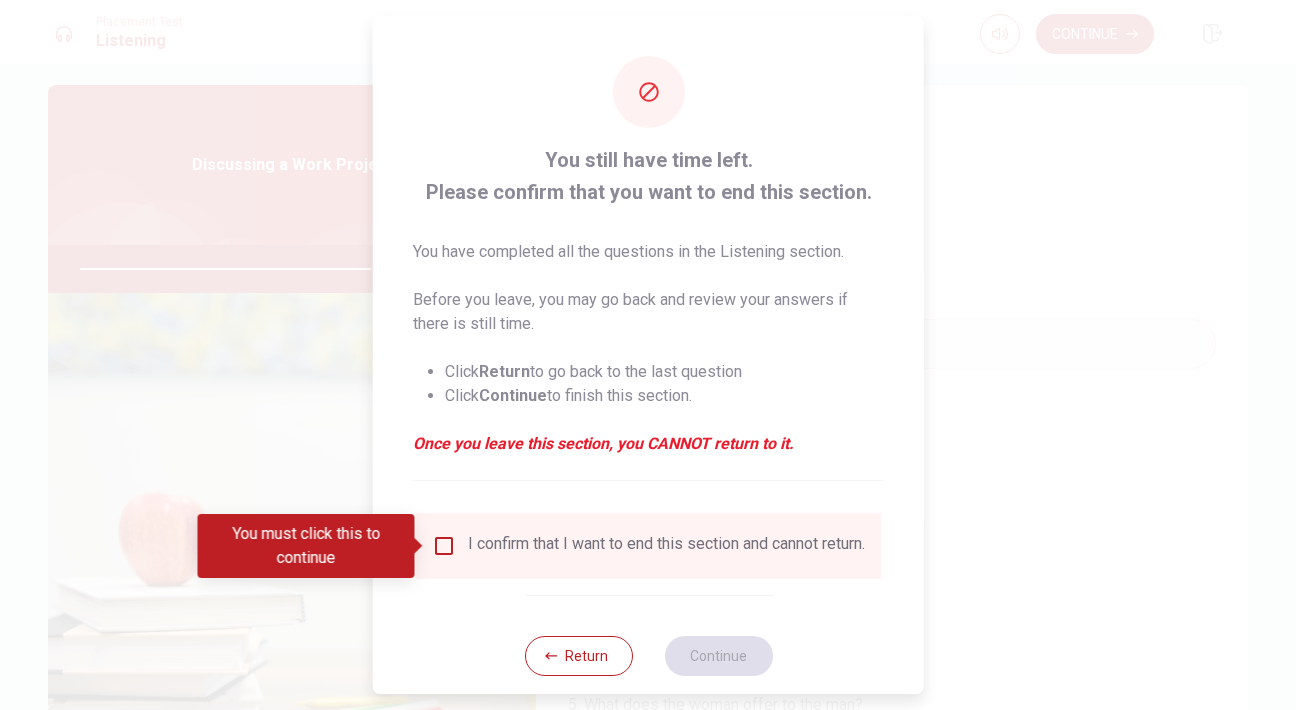 click on "I confirm that I want to end this section and cannot return." at bounding box center [666, 546] 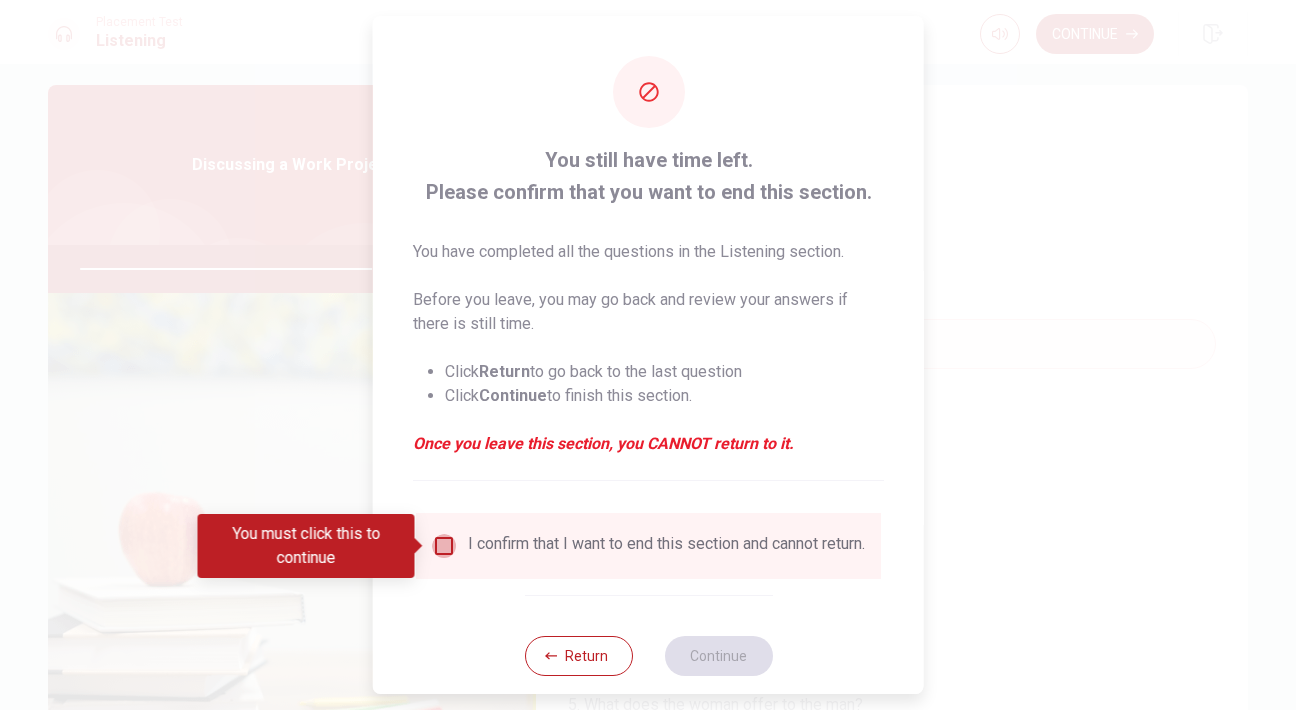click at bounding box center [444, 546] 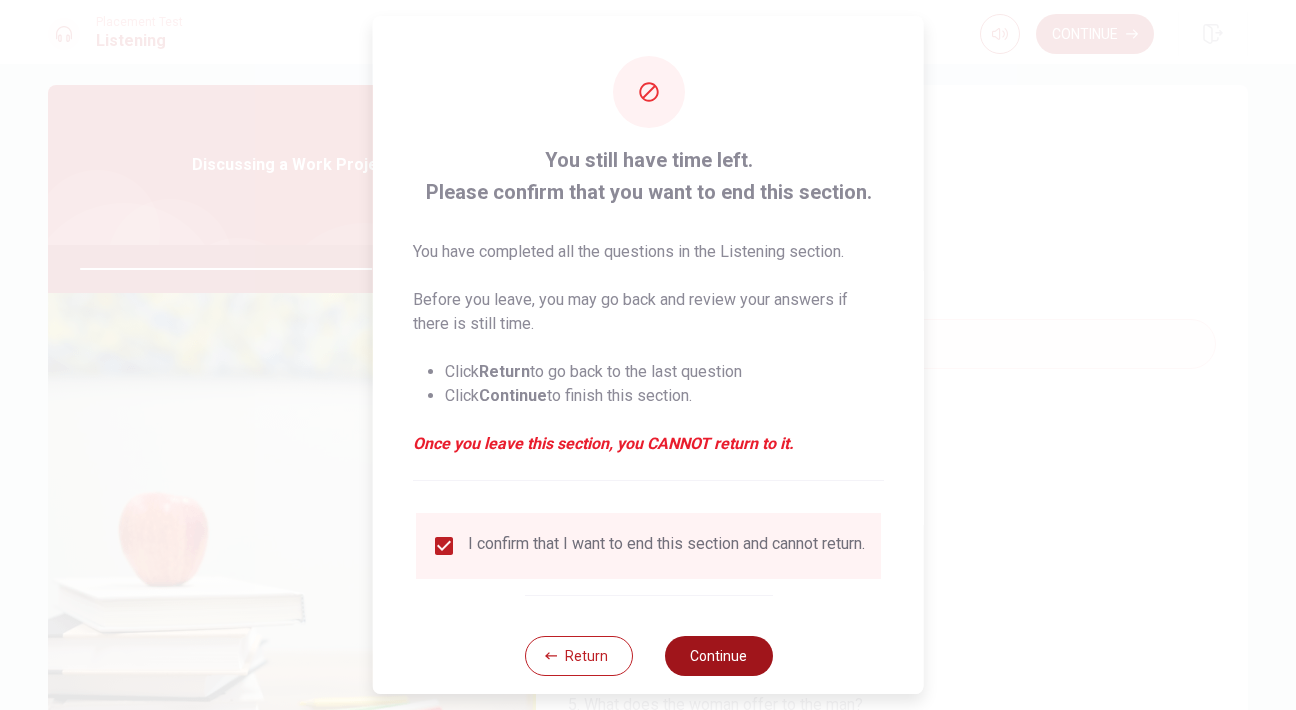 click on "Continue" at bounding box center [718, 656] 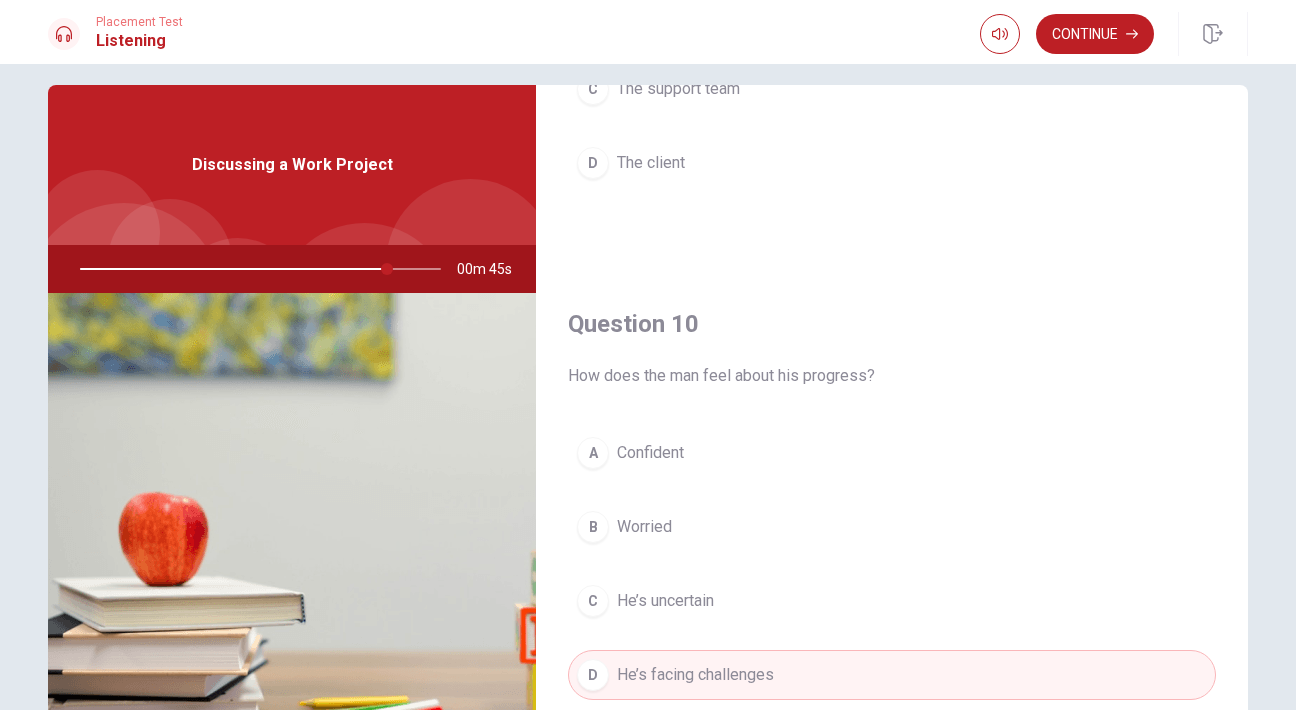 scroll, scrollTop: 1865, scrollLeft: 0, axis: vertical 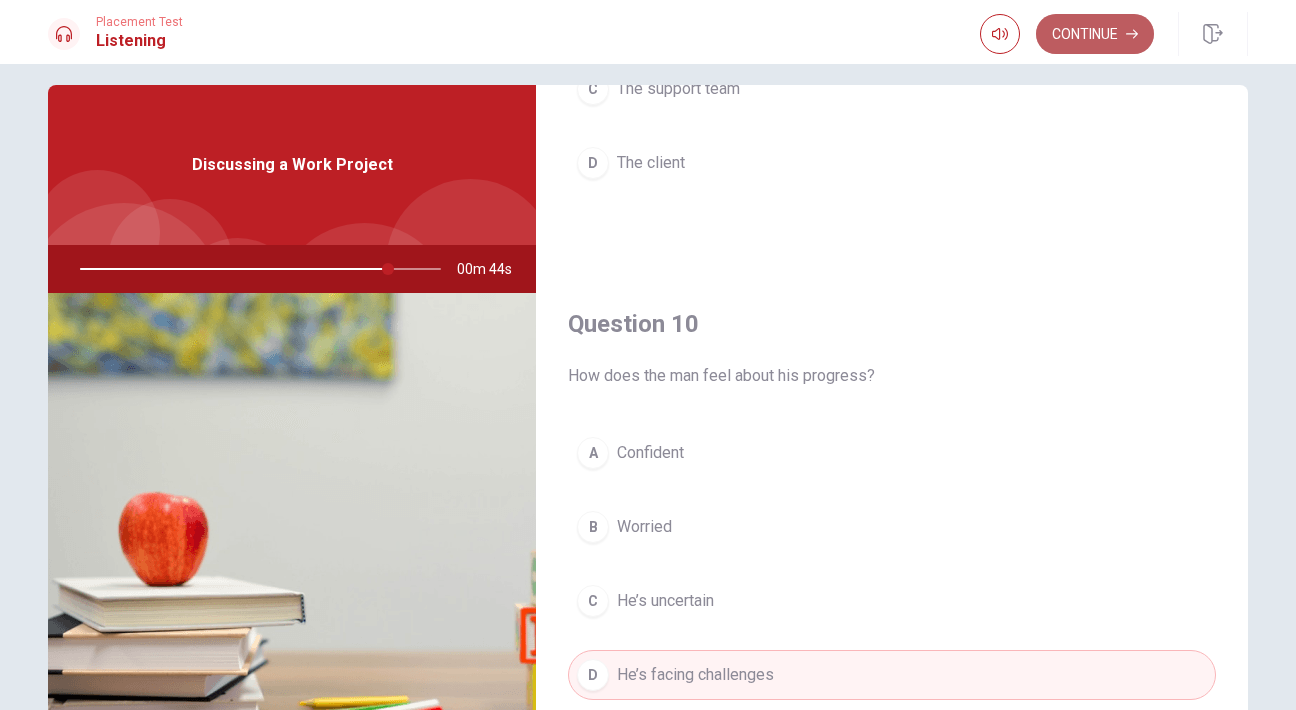 click on "Continue" at bounding box center [1095, 34] 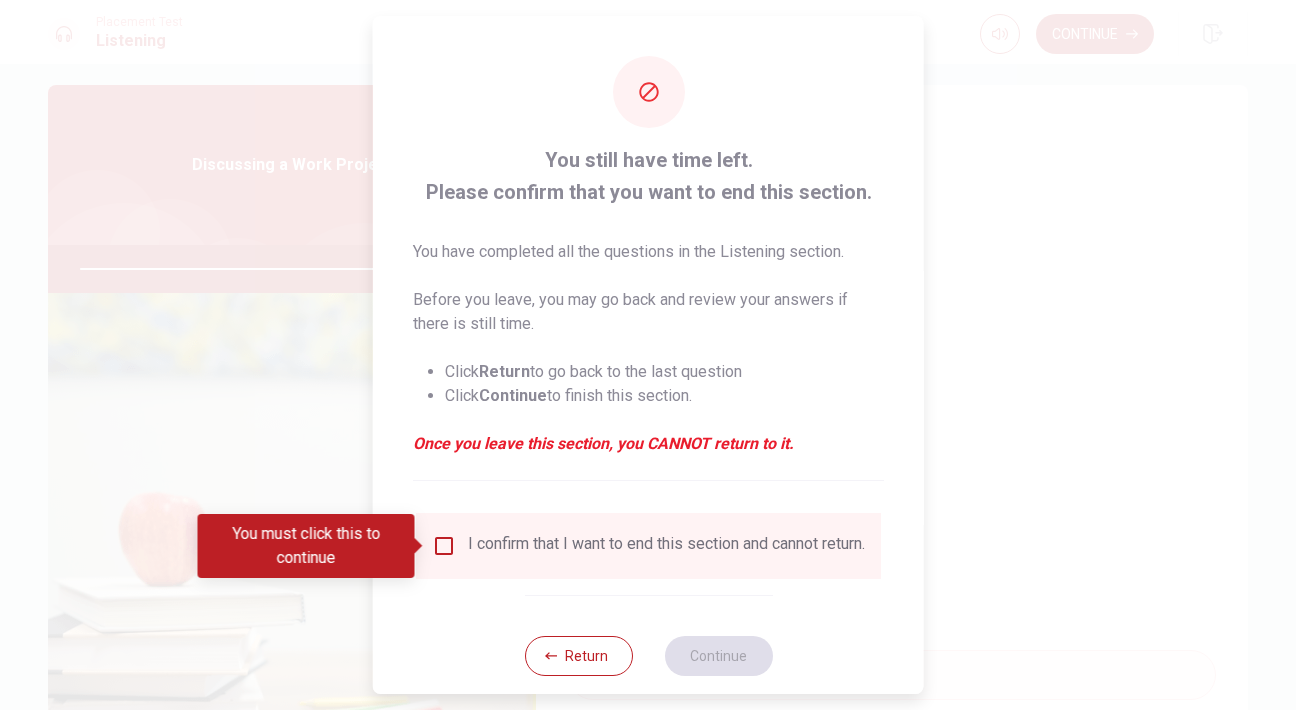 click on "I confirm that I want to end this section and cannot return." at bounding box center (648, 546) 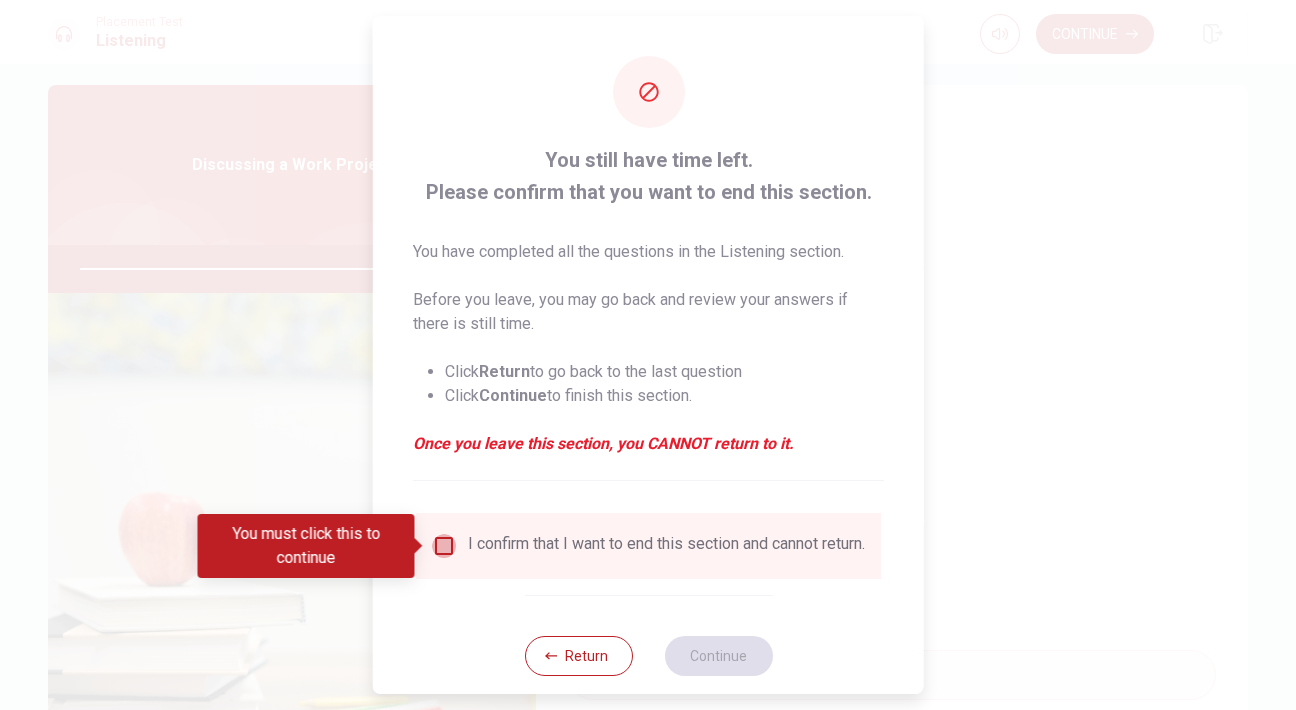 click at bounding box center (444, 546) 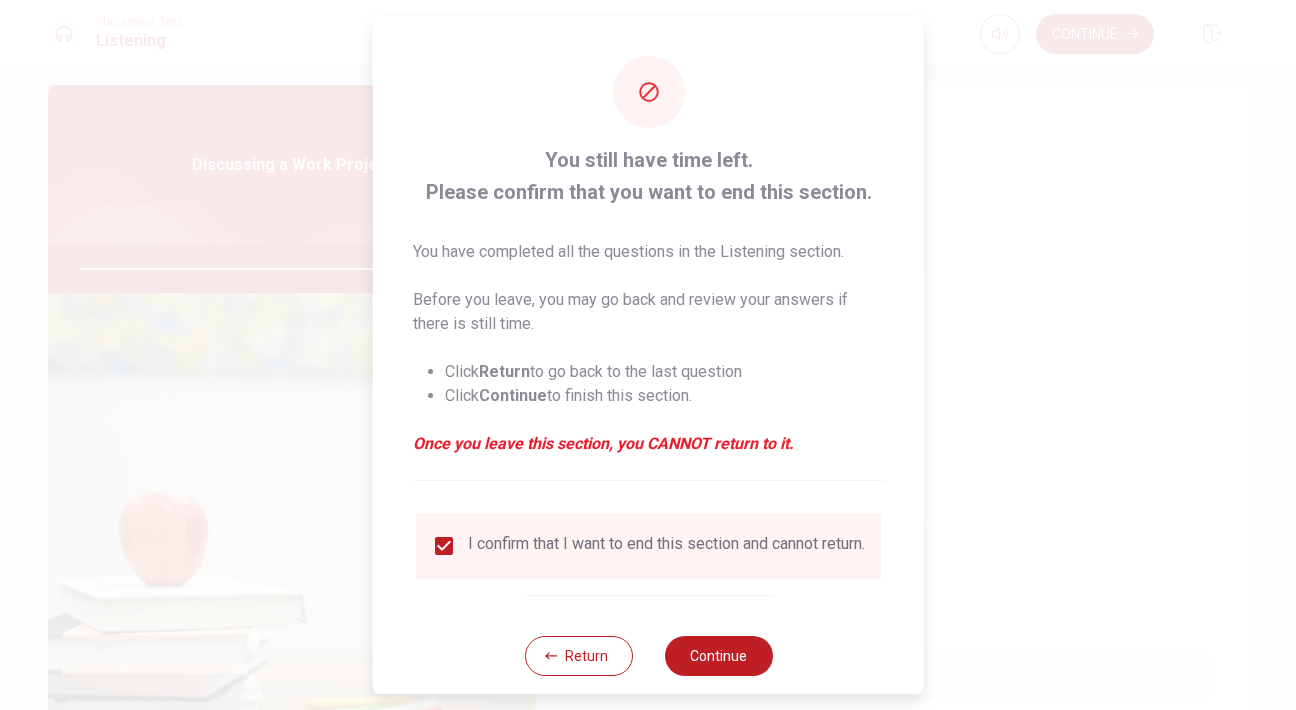 click on "Return Continue" at bounding box center [648, 655] 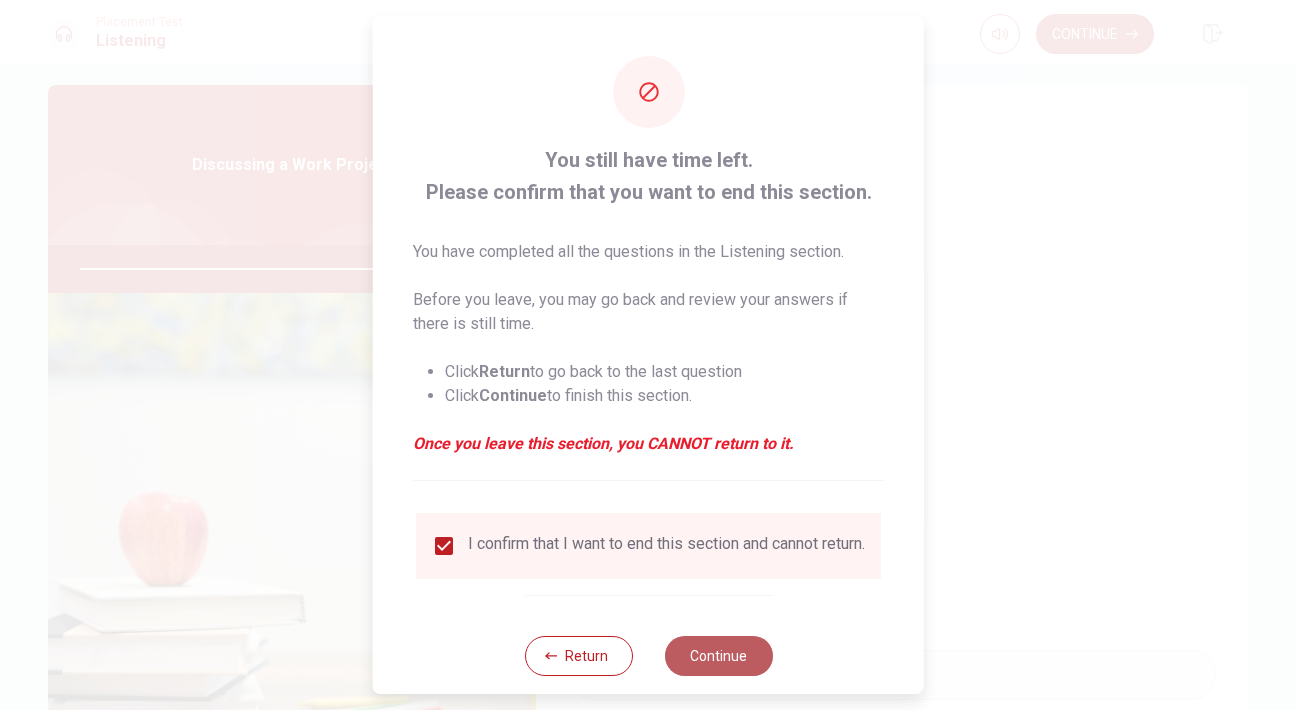 click on "Continue" at bounding box center (718, 656) 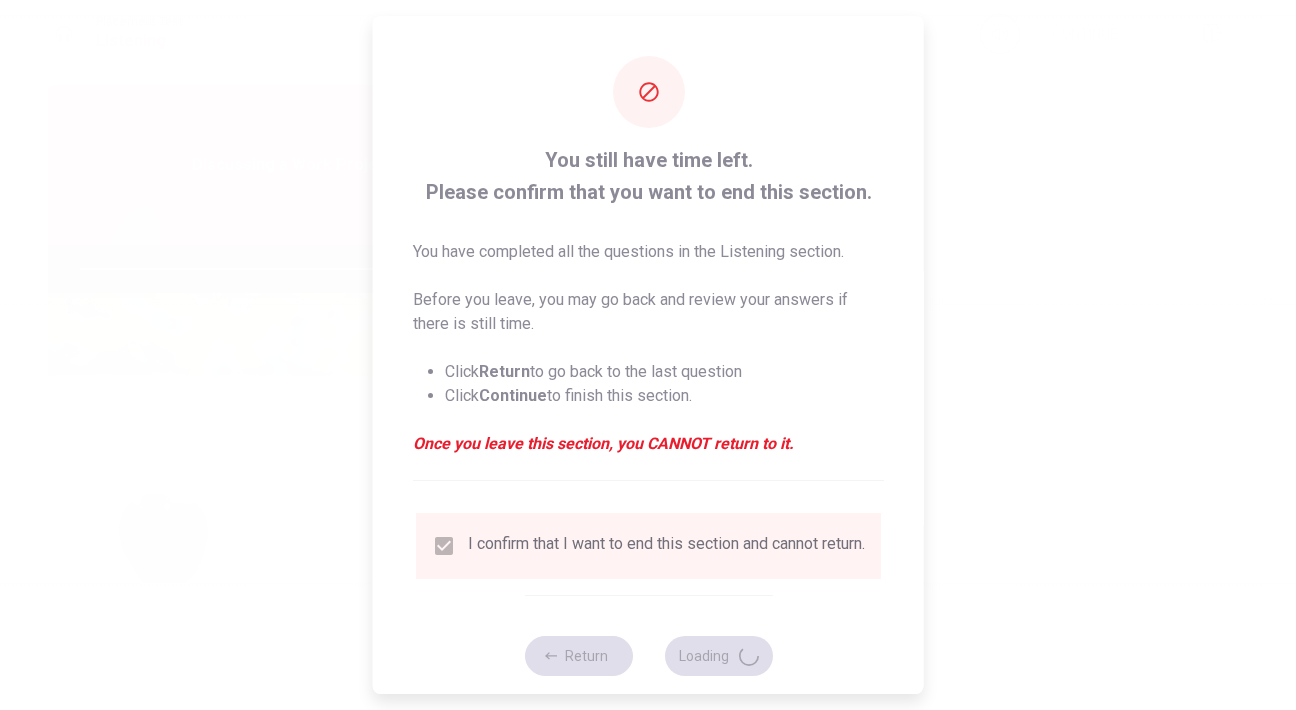type on "87" 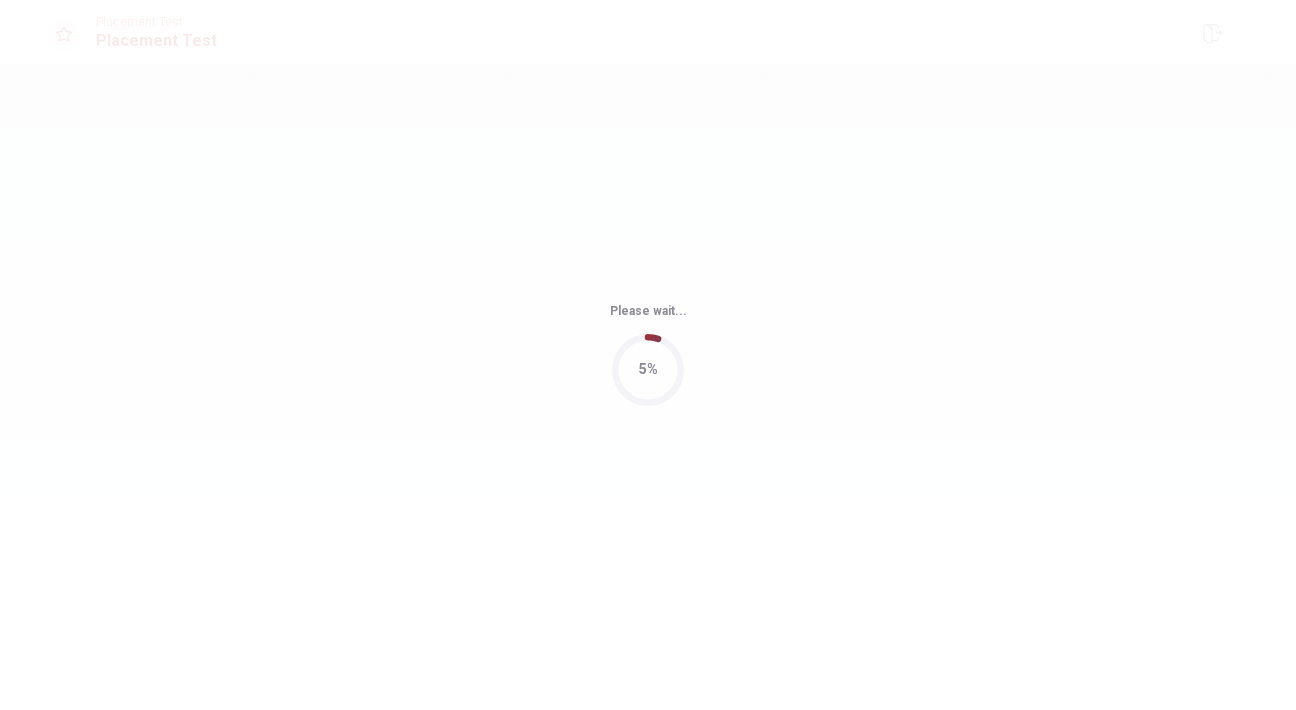 scroll, scrollTop: 0, scrollLeft: 0, axis: both 